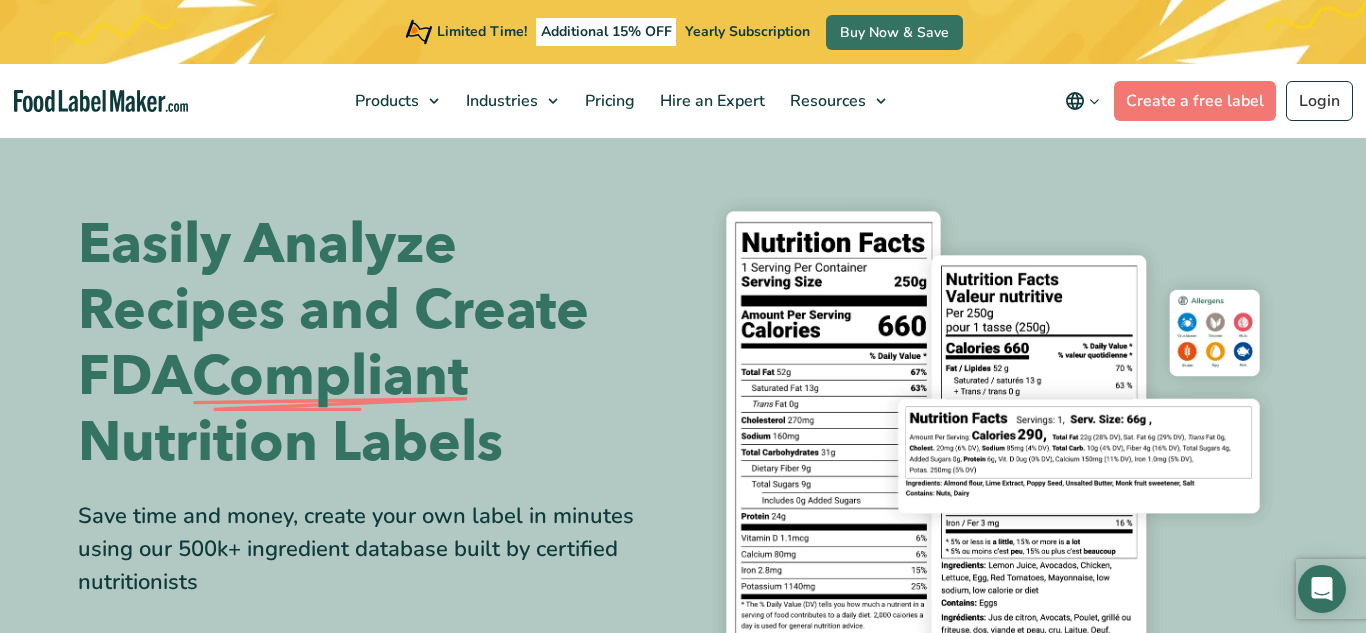 scroll, scrollTop: 0, scrollLeft: 0, axis: both 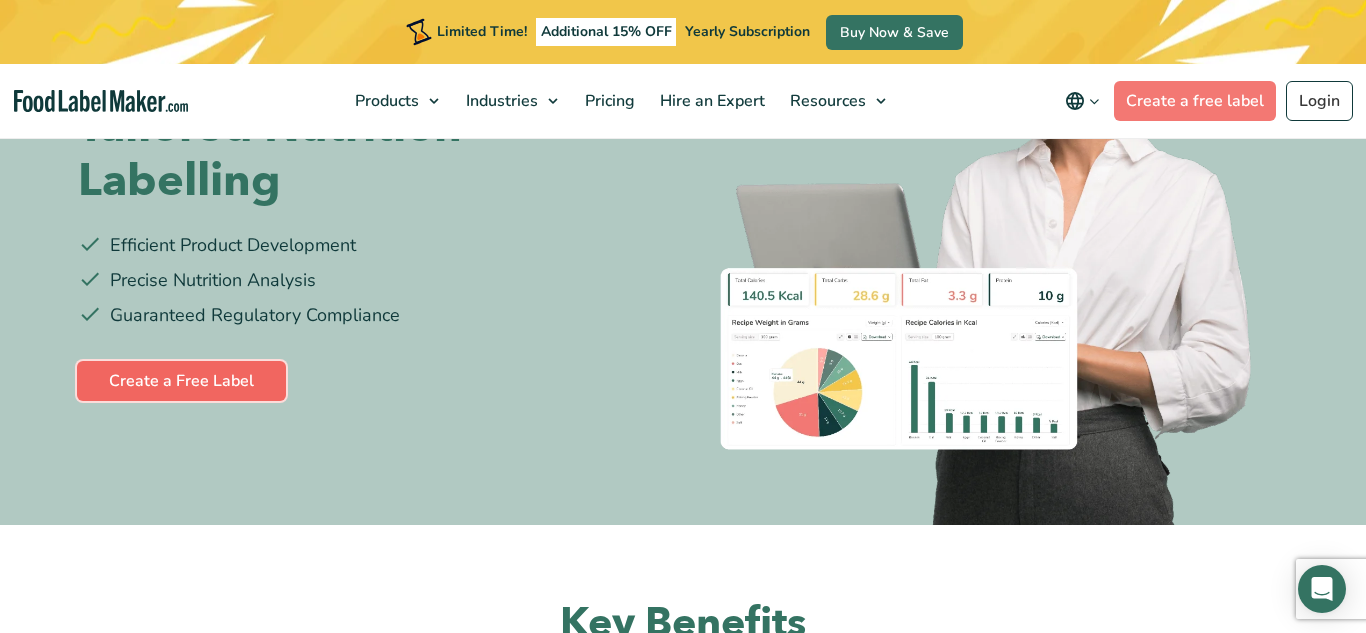 click on "Create a Free Label" at bounding box center (181, 381) 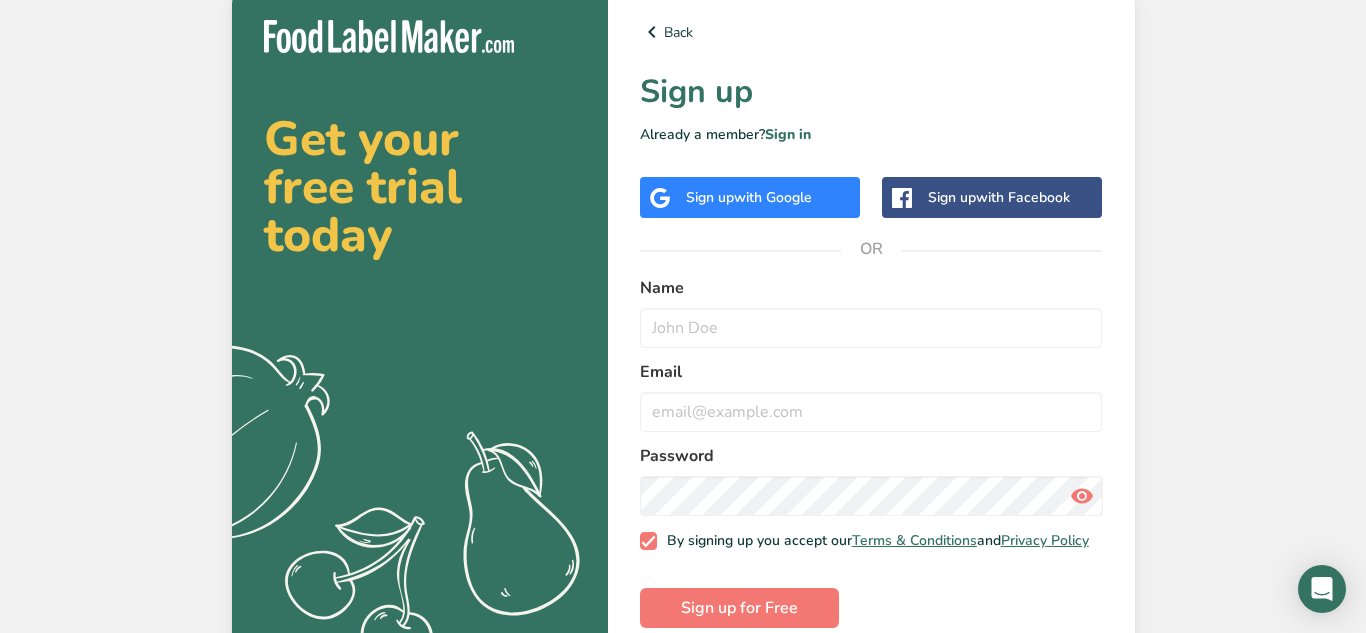 scroll, scrollTop: 0, scrollLeft: 0, axis: both 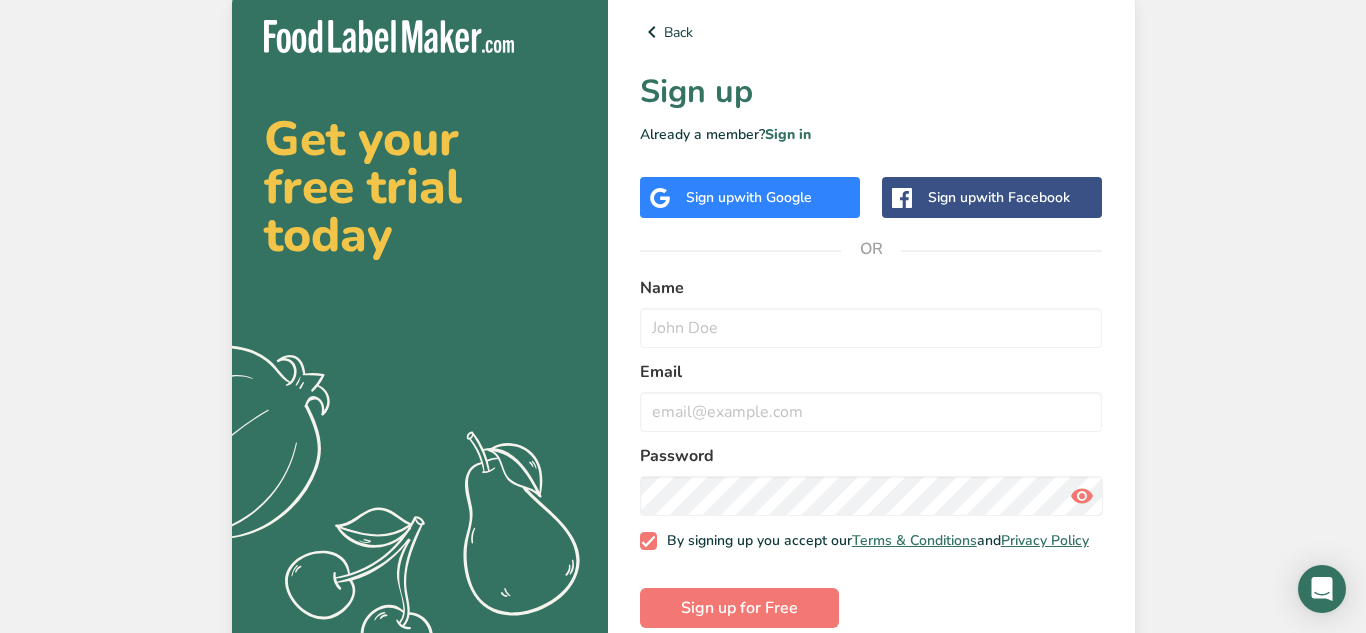 click on "with Google" at bounding box center [773, 197] 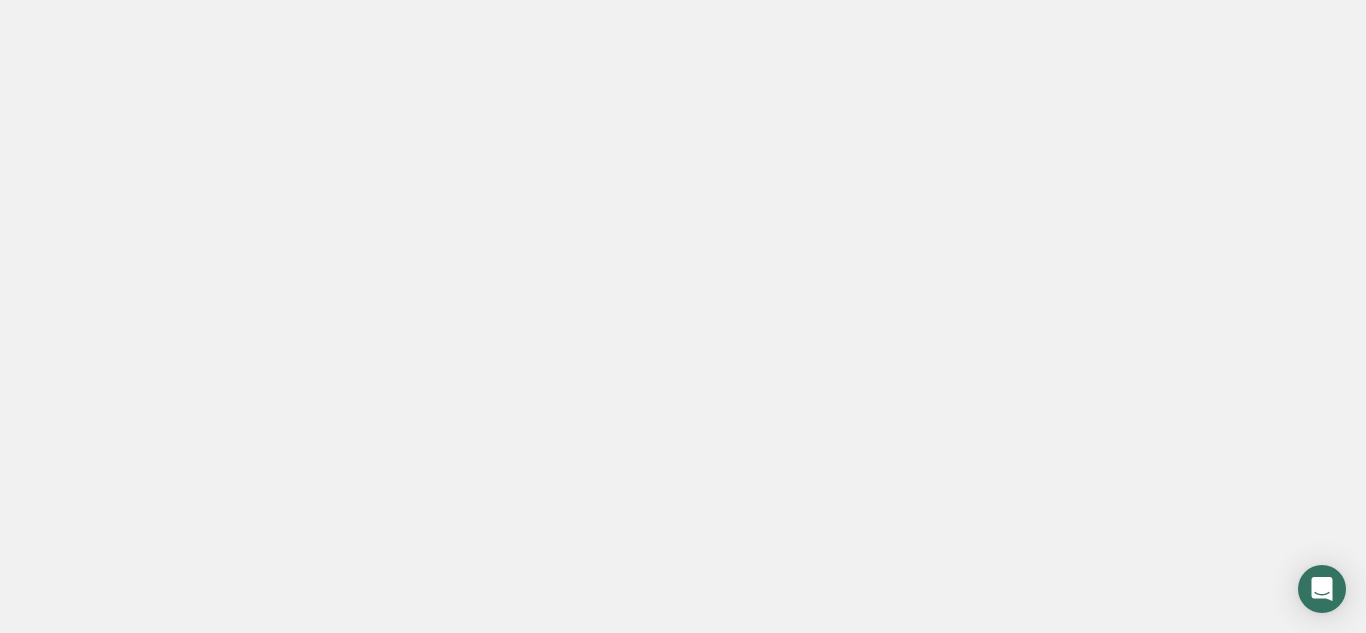 scroll, scrollTop: 0, scrollLeft: 0, axis: both 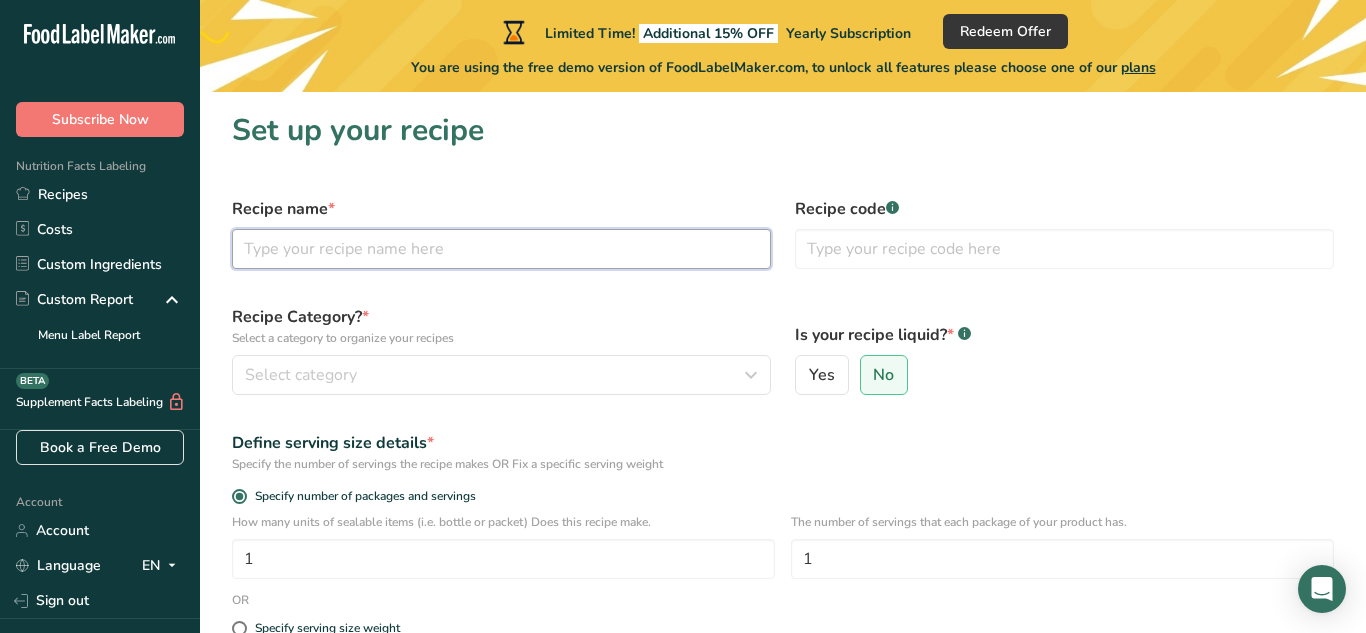 click at bounding box center [501, 249] 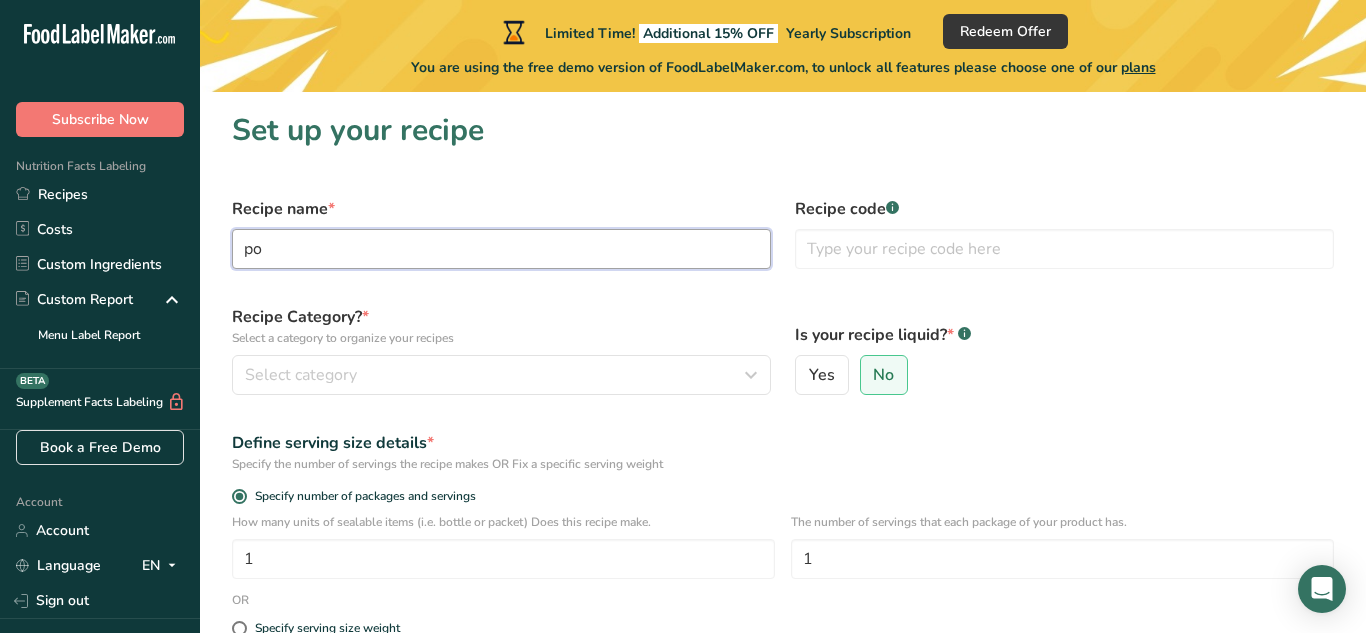 type on "p" 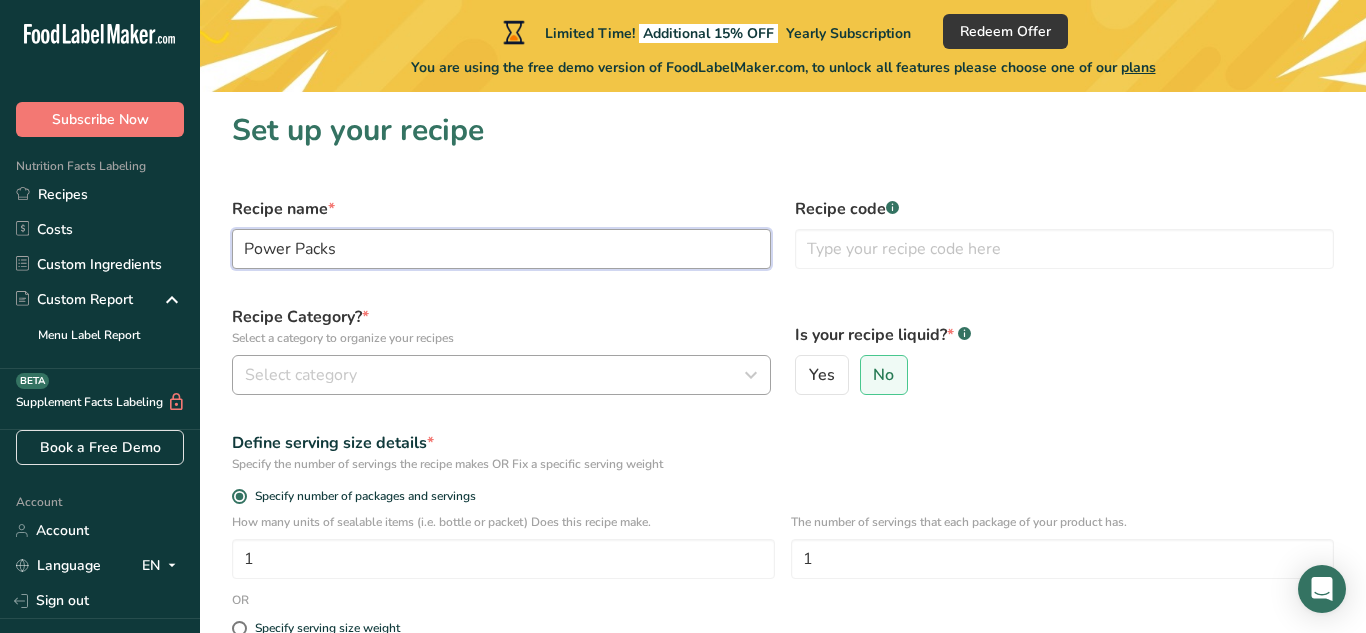 type on "Power Packs" 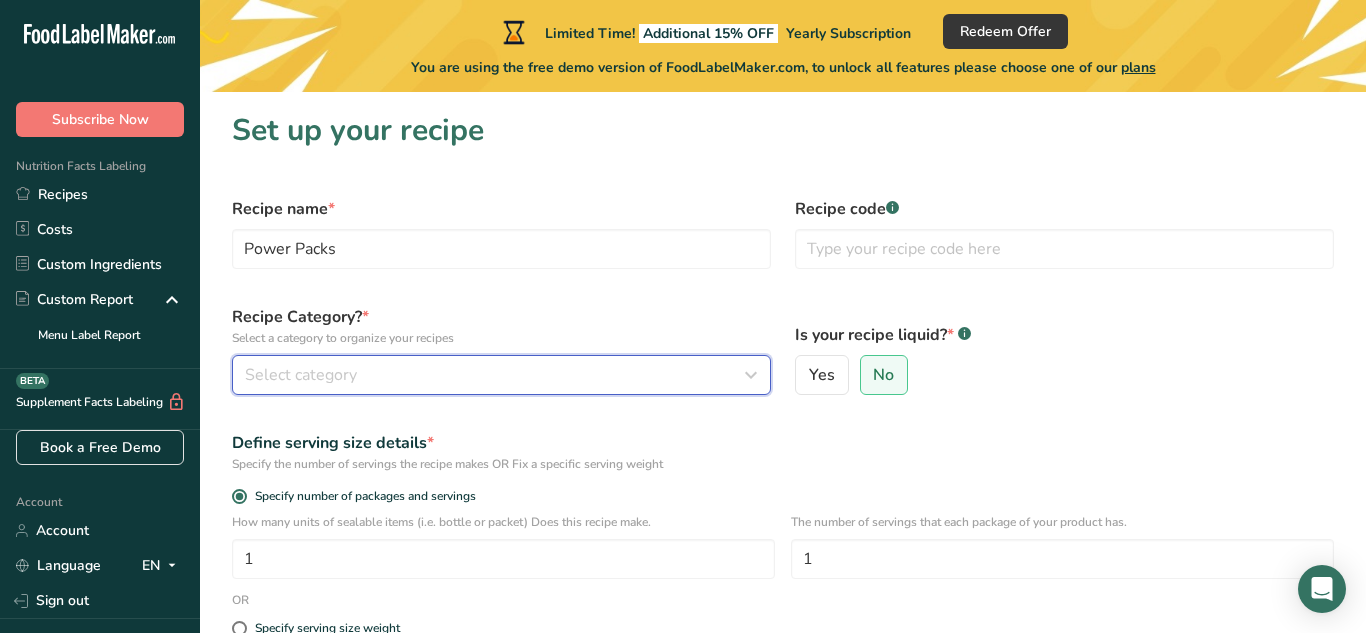 click at bounding box center (751, 375) 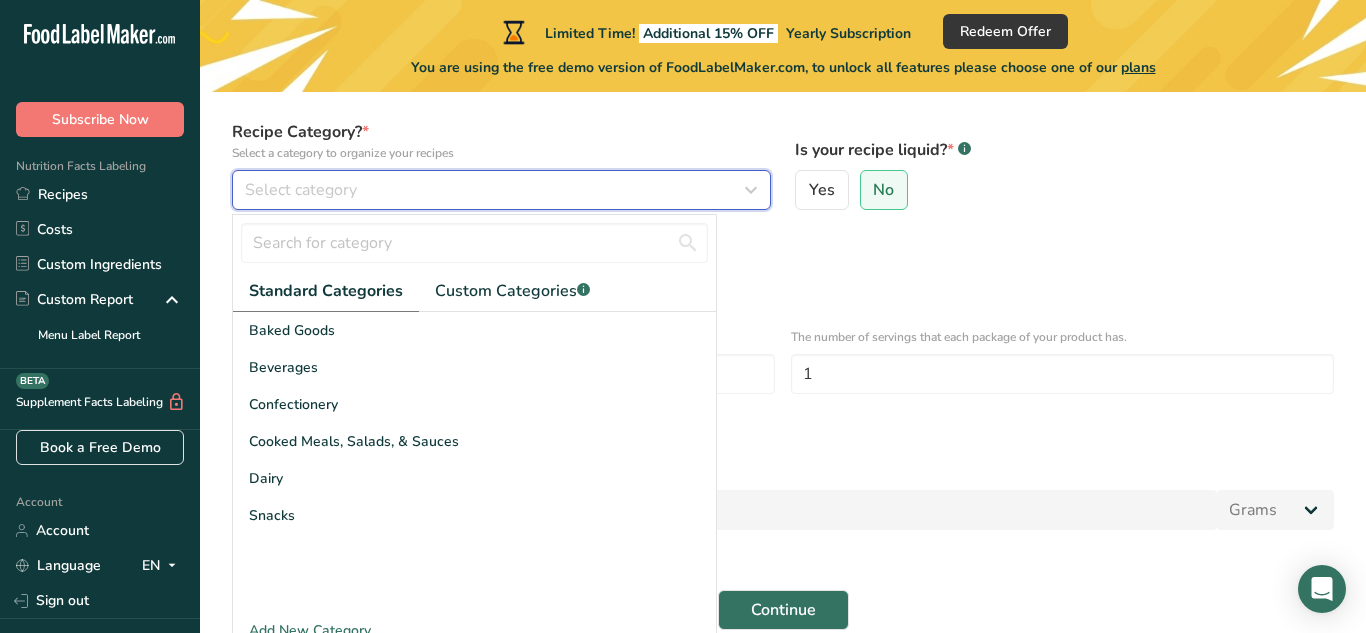 scroll, scrollTop: 187, scrollLeft: 0, axis: vertical 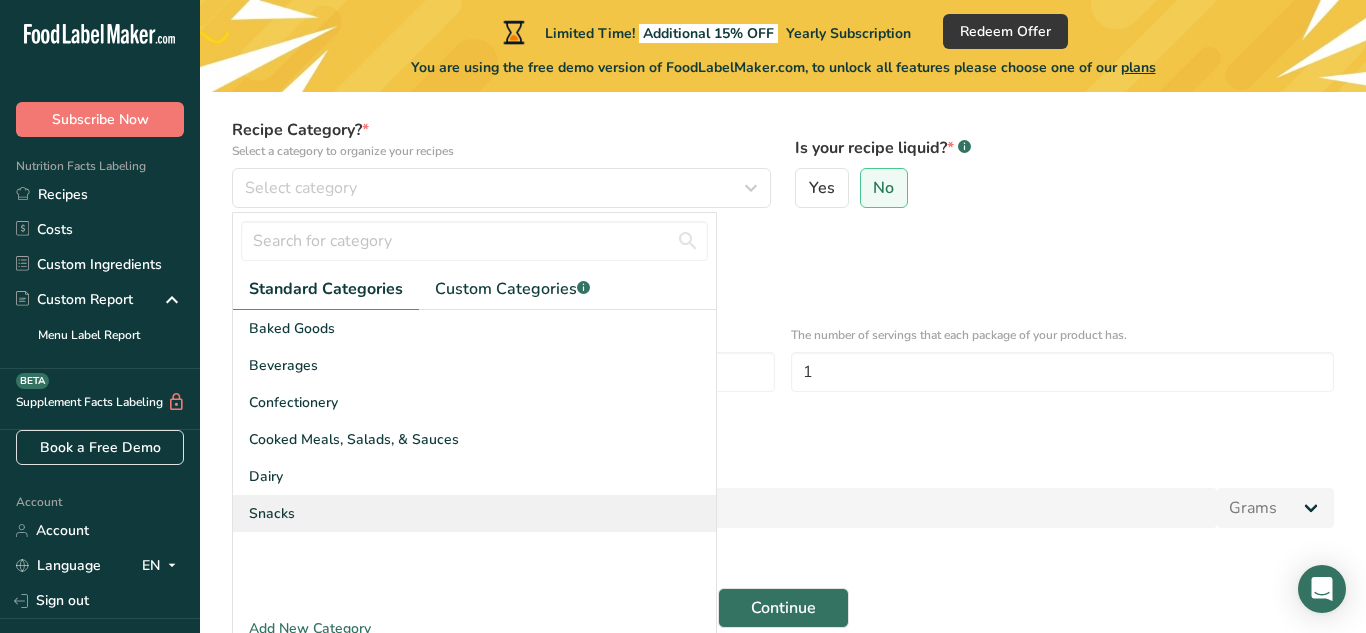 click on "Snacks" at bounding box center [272, 513] 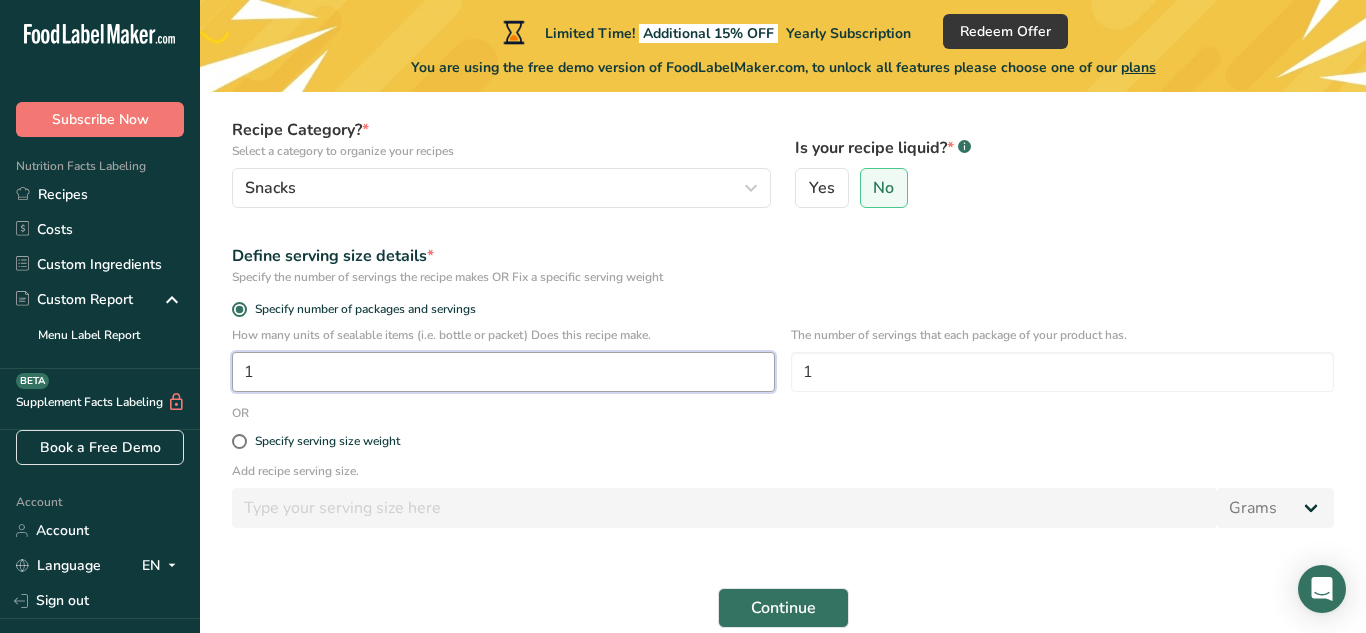 click on "1" at bounding box center (503, 372) 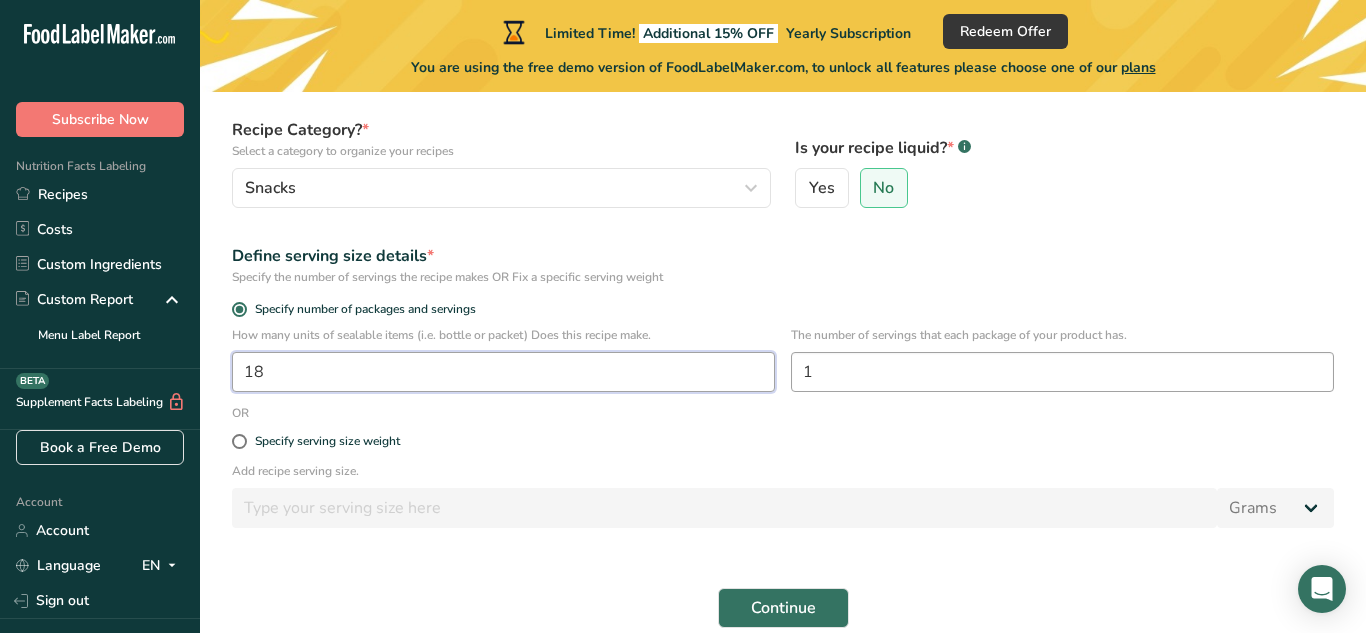 type on "18" 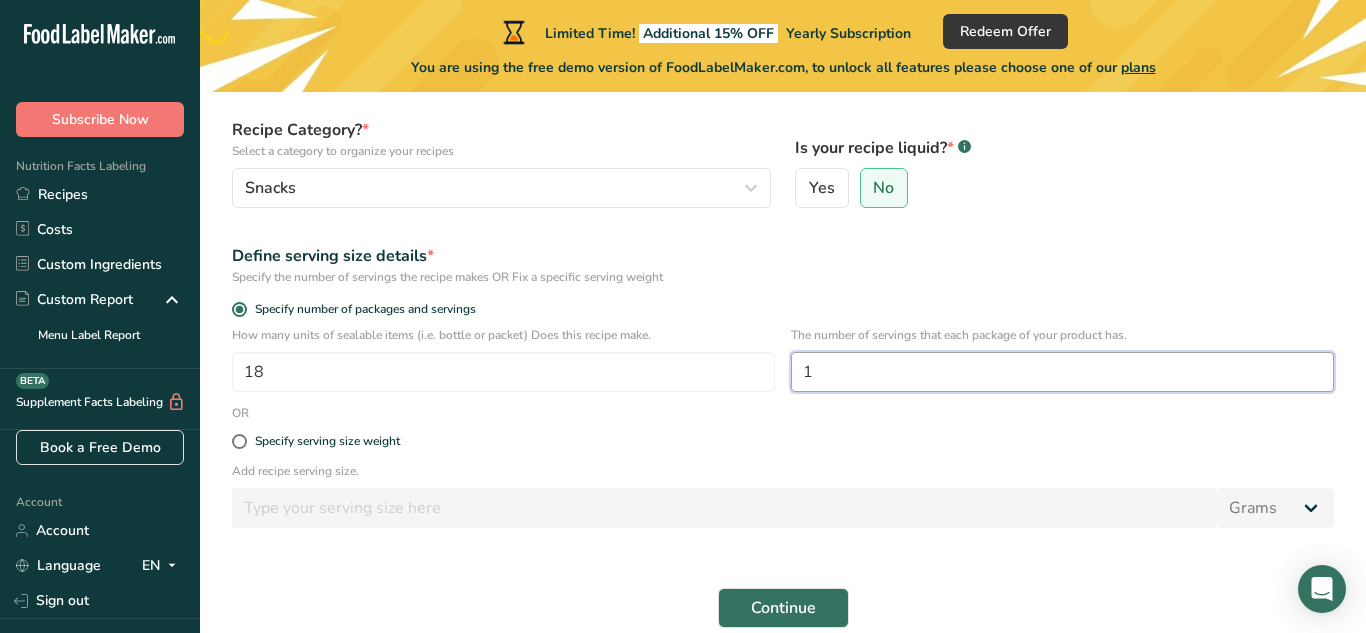 click on "1" at bounding box center (1062, 372) 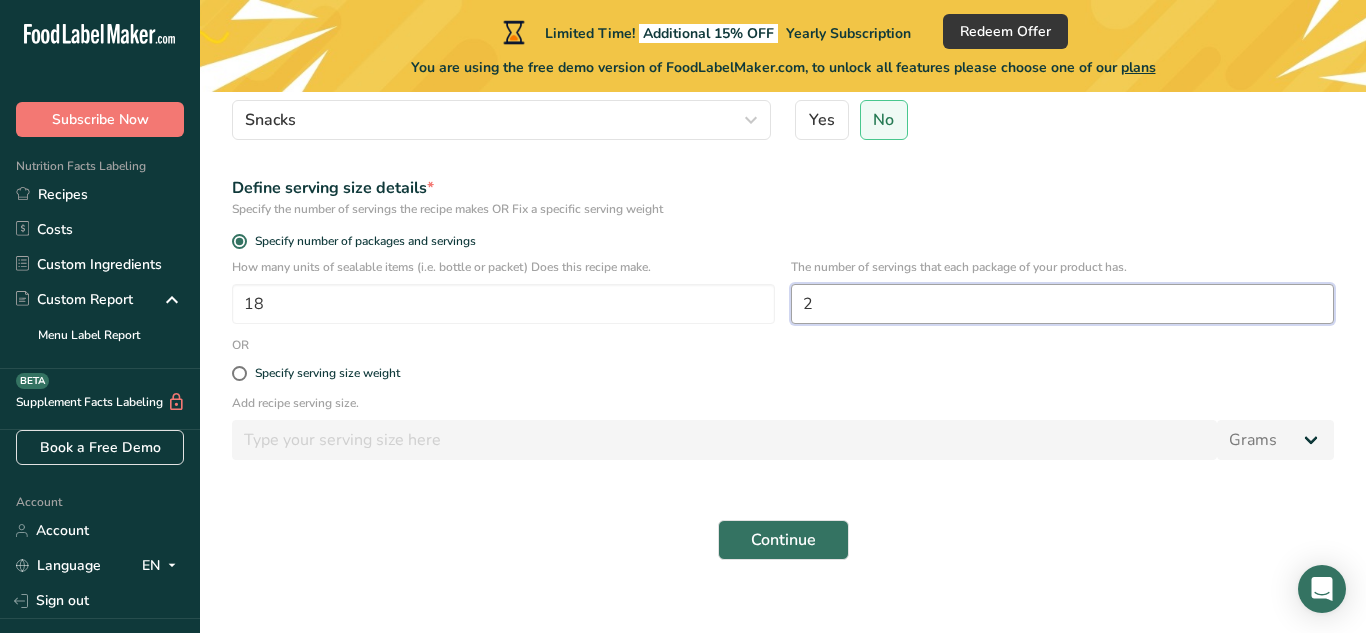 scroll, scrollTop: 278, scrollLeft: 0, axis: vertical 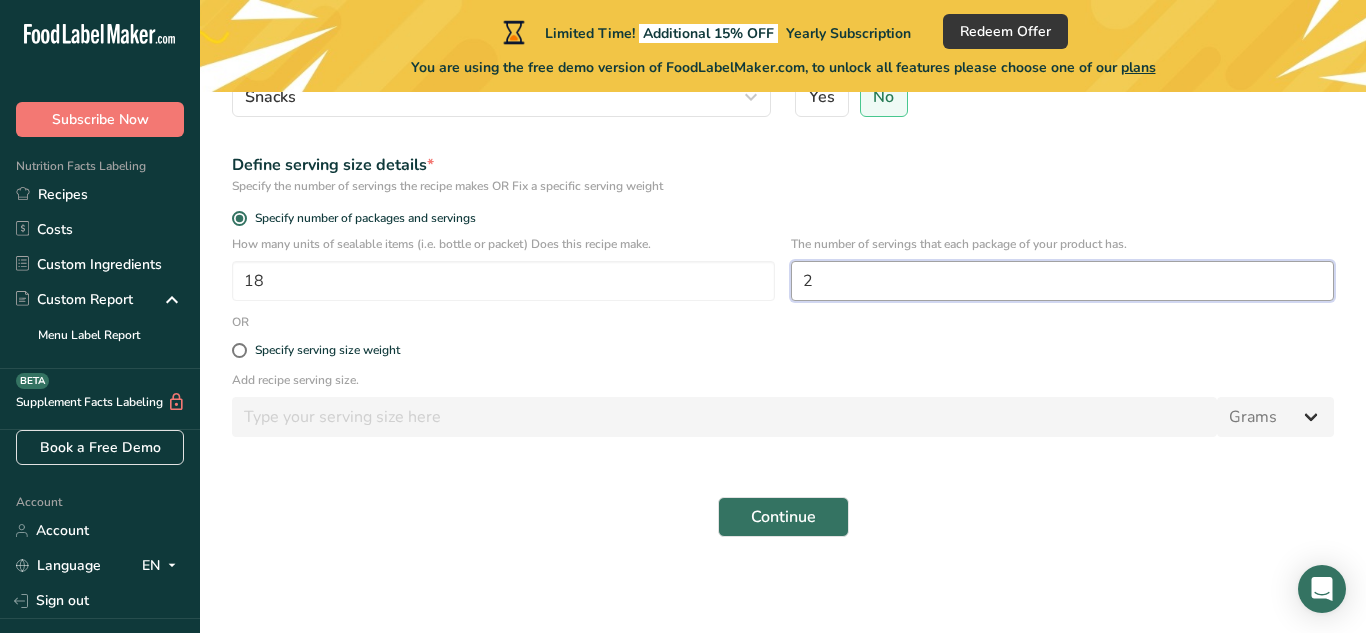 type on "2" 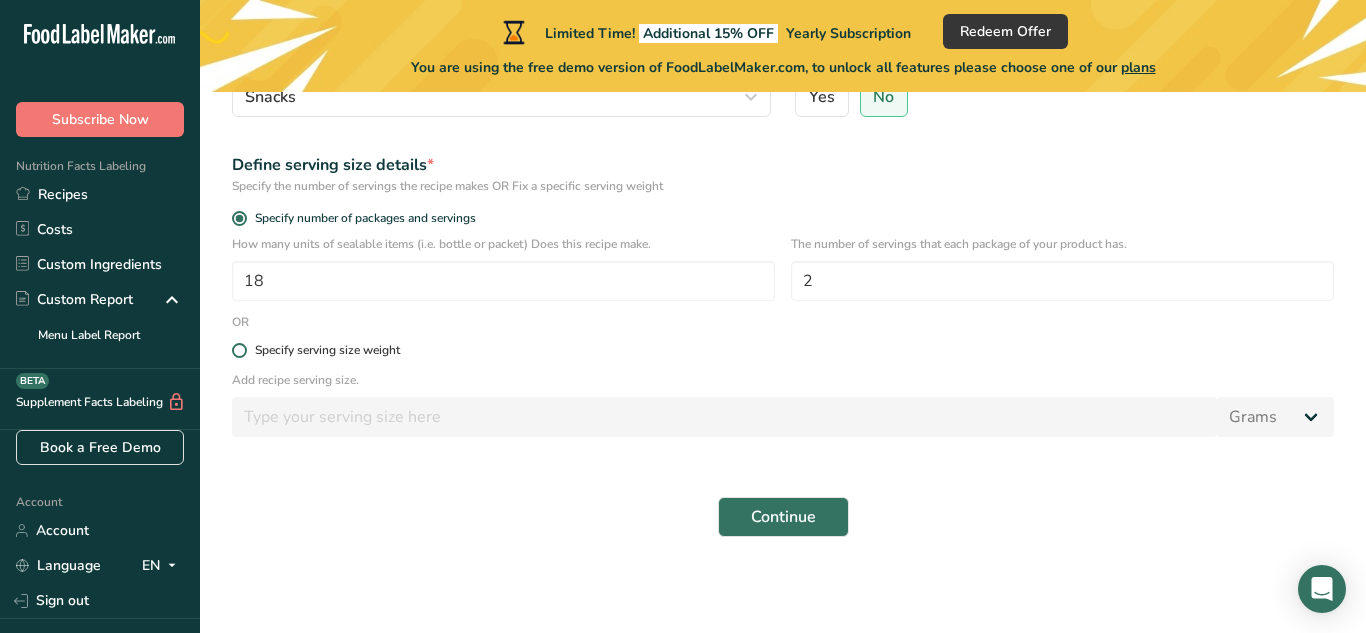 click at bounding box center (239, 350) 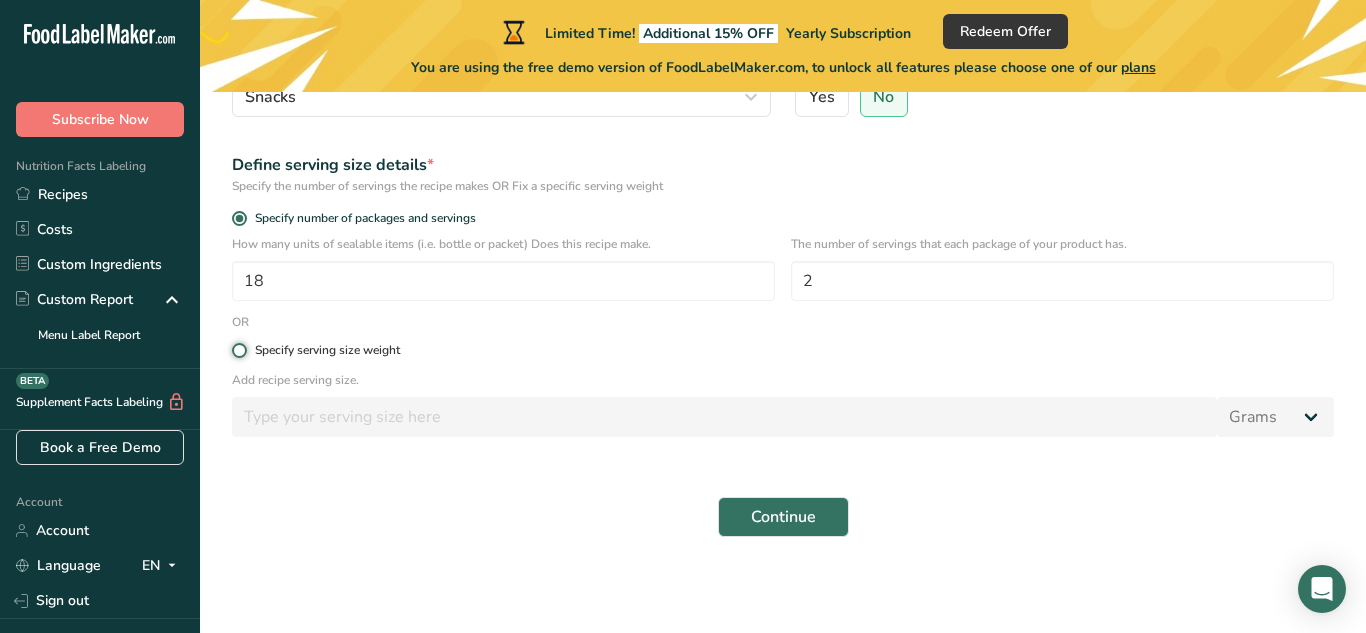 click on "Specify serving size weight" at bounding box center [238, 350] 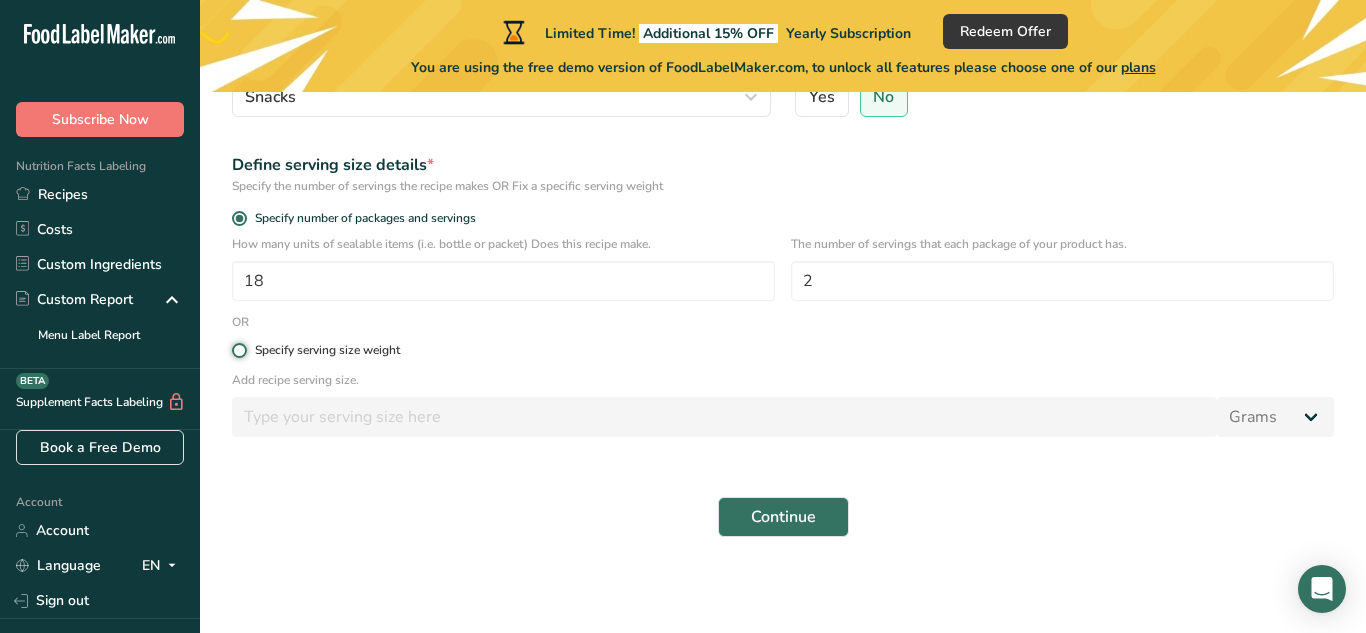 radio on "true" 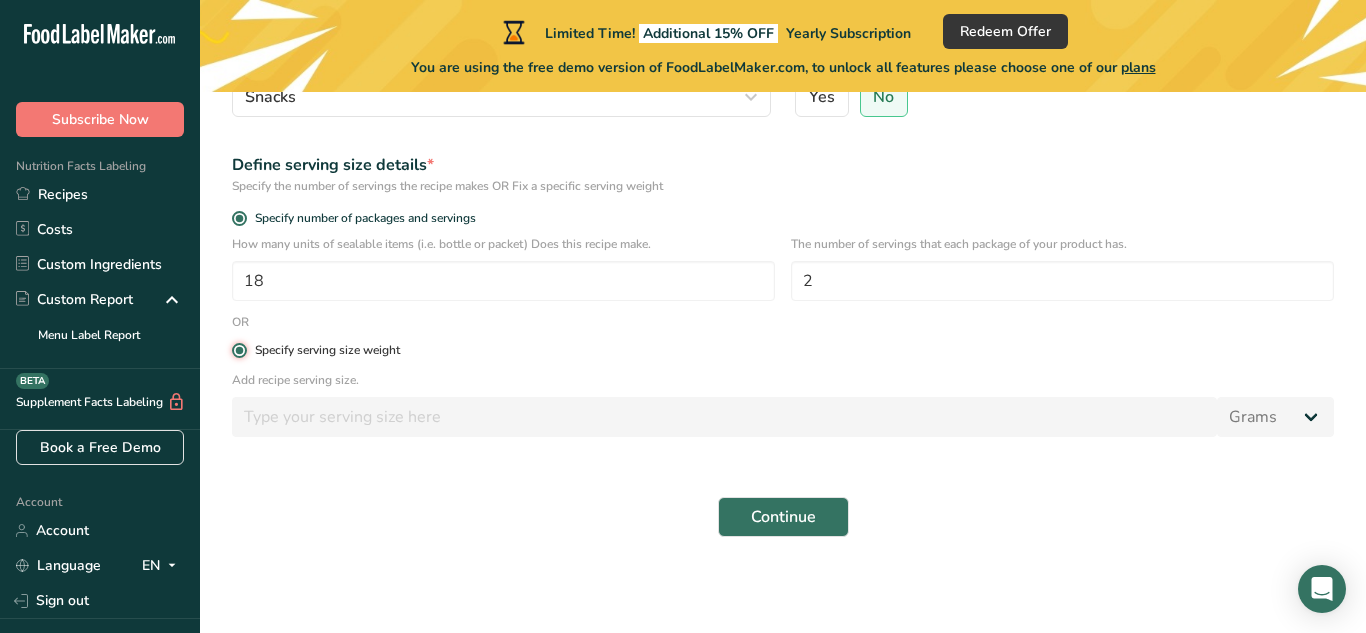 radio on "false" 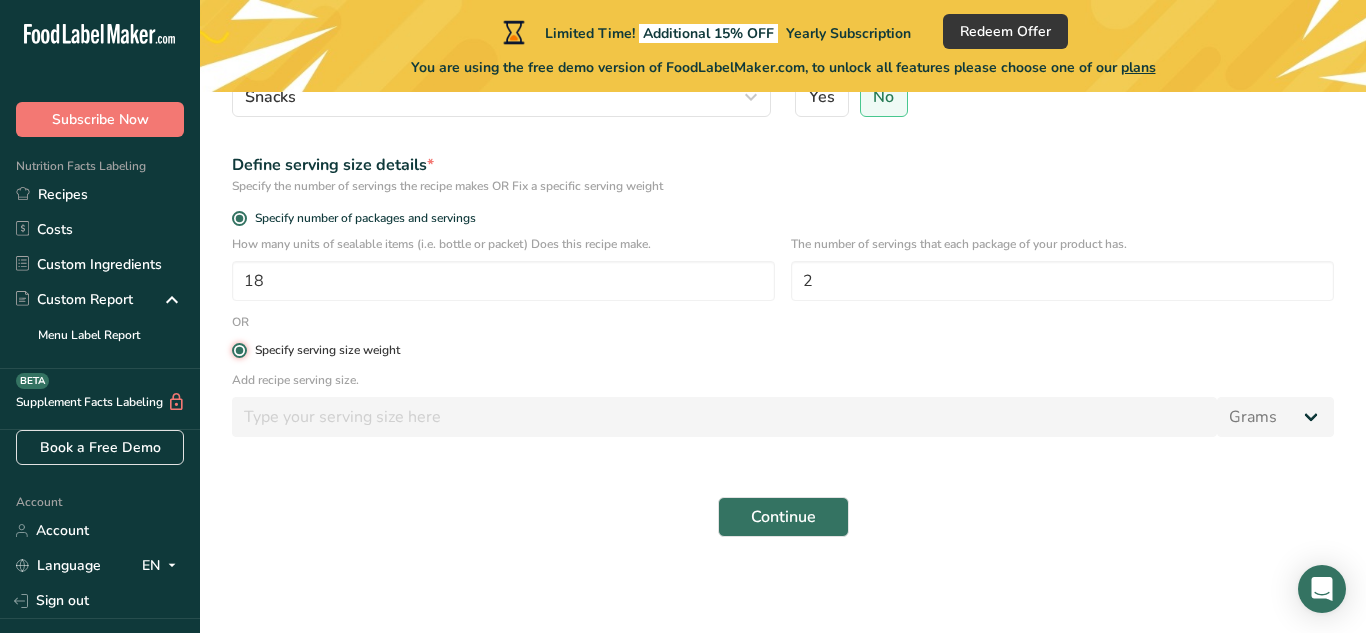 type 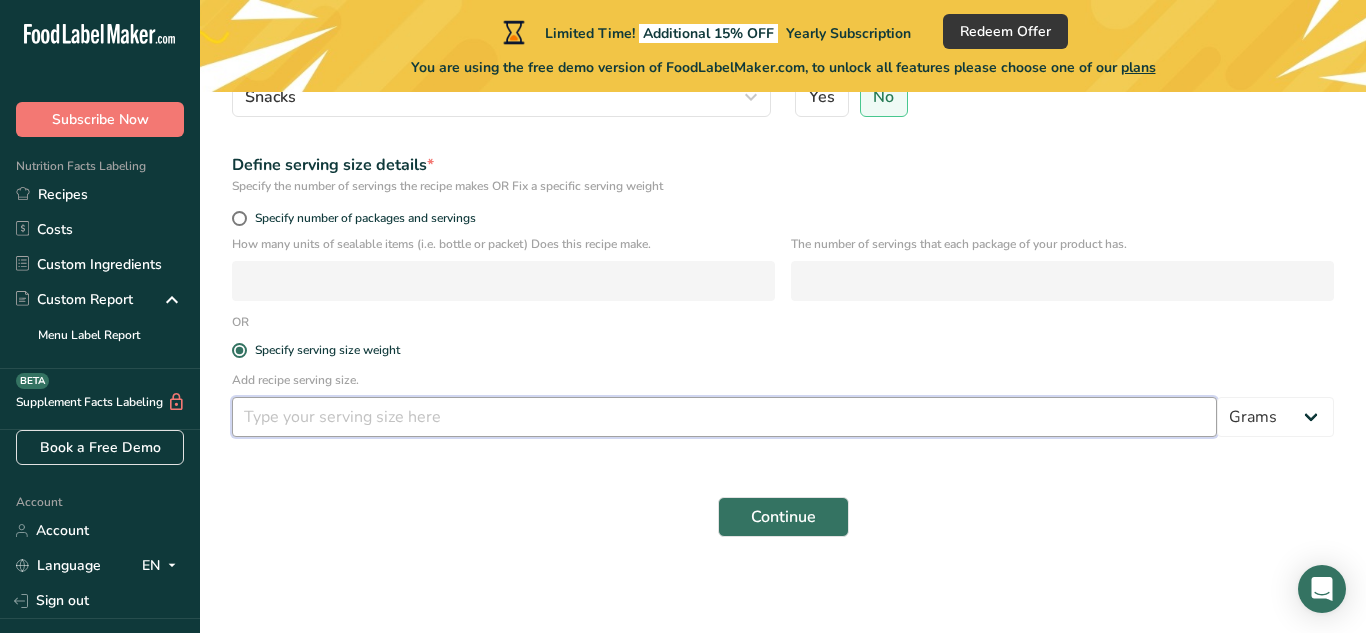 click at bounding box center (724, 417) 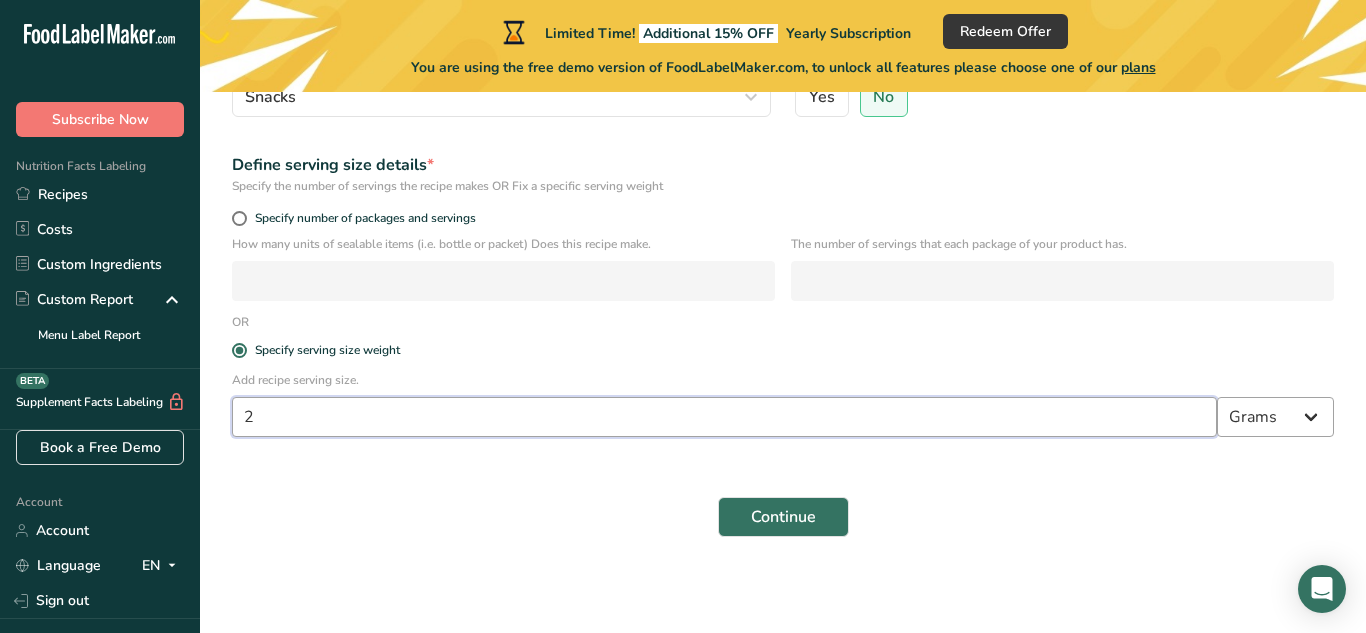 type on "2" 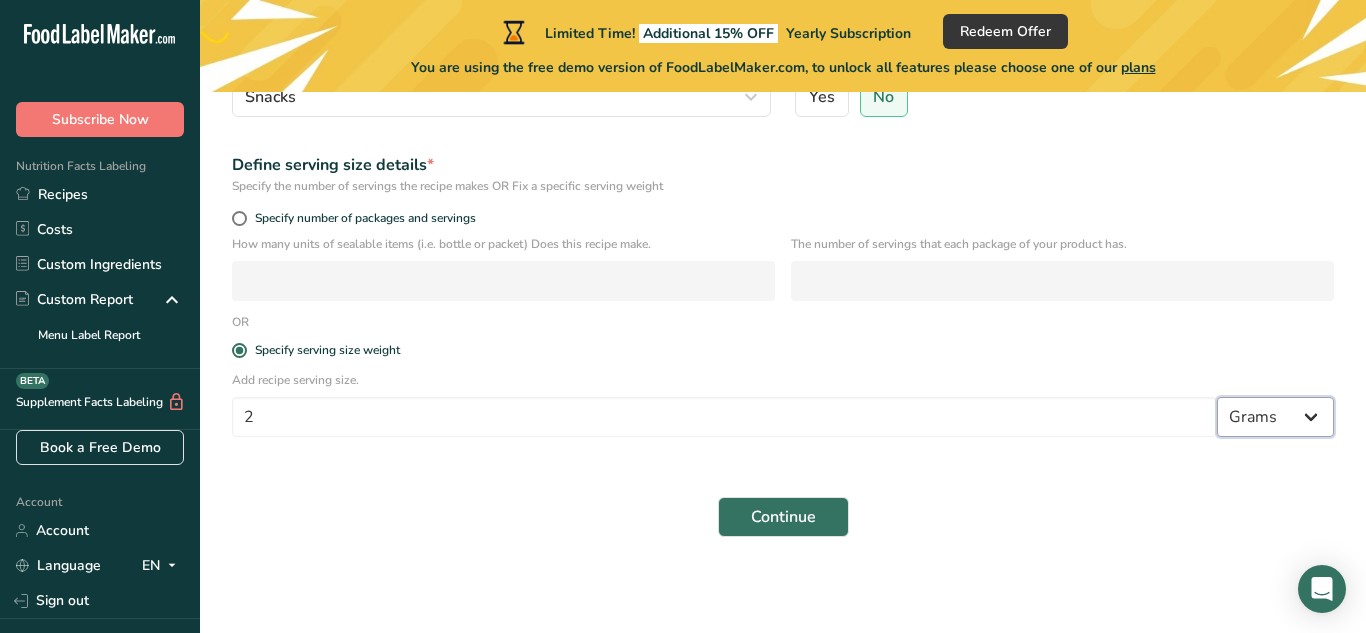 click on "Grams
kg
mg
mcg
lb
oz
l
mL
fl oz
tbsp
tsp
cup
qt
gallon" at bounding box center (1275, 417) 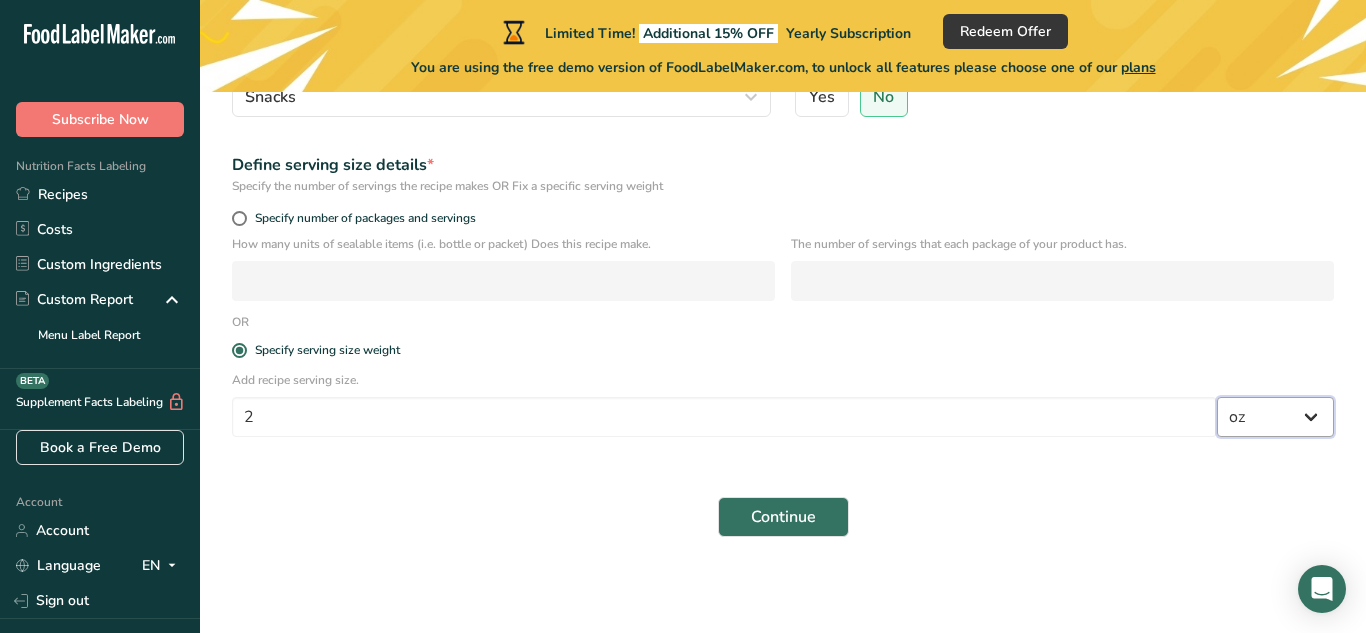 click on "Grams
kg
mg
mcg
lb
oz
l
mL
fl oz
tbsp
tsp
cup
qt
gallon" at bounding box center (1275, 417) 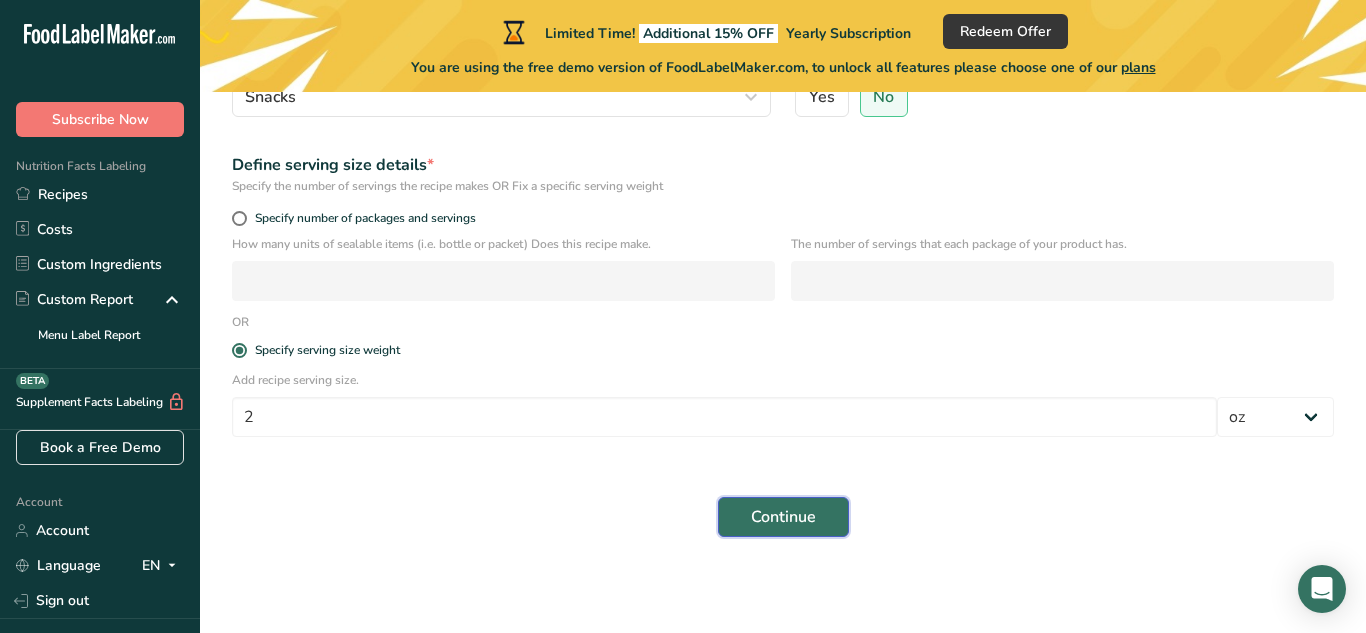 click on "Continue" at bounding box center [783, 517] 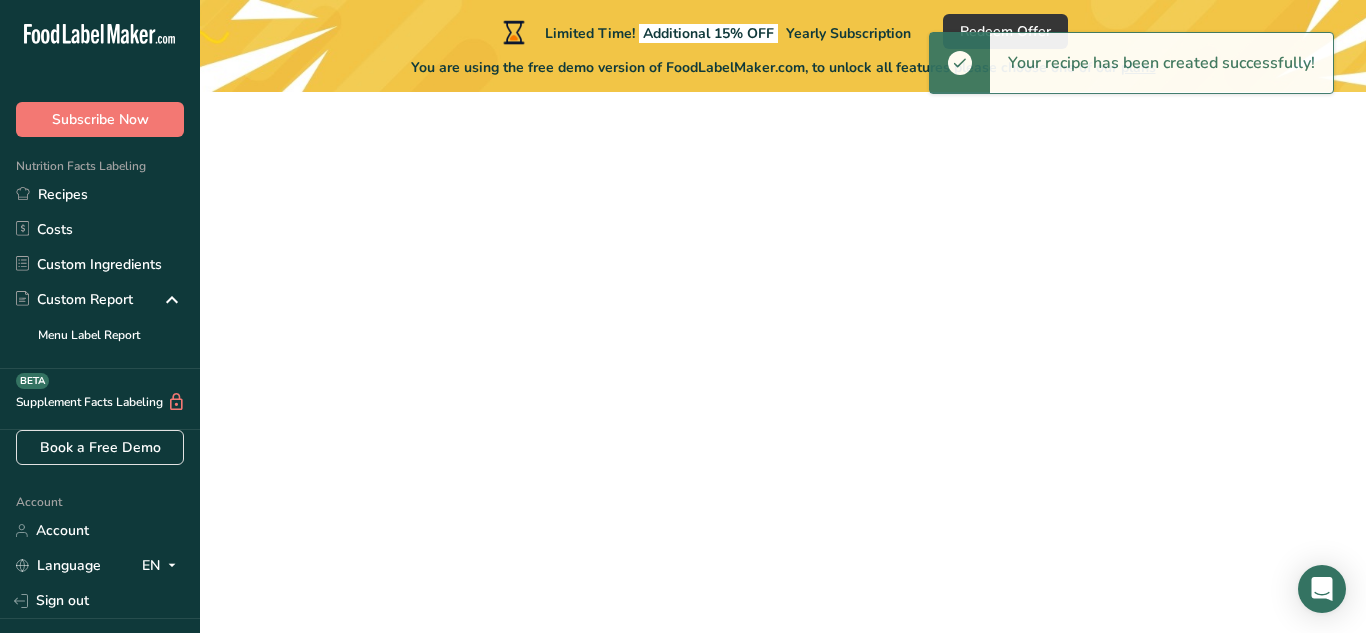 scroll, scrollTop: 0, scrollLeft: 0, axis: both 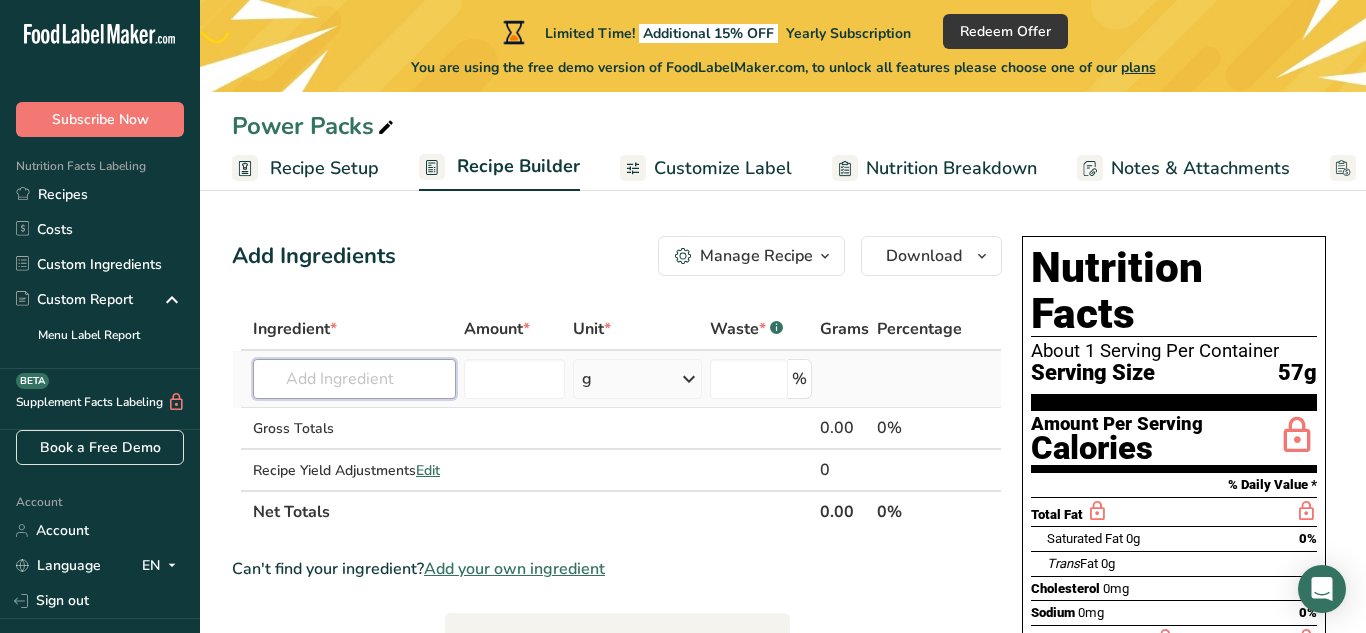 click at bounding box center (354, 379) 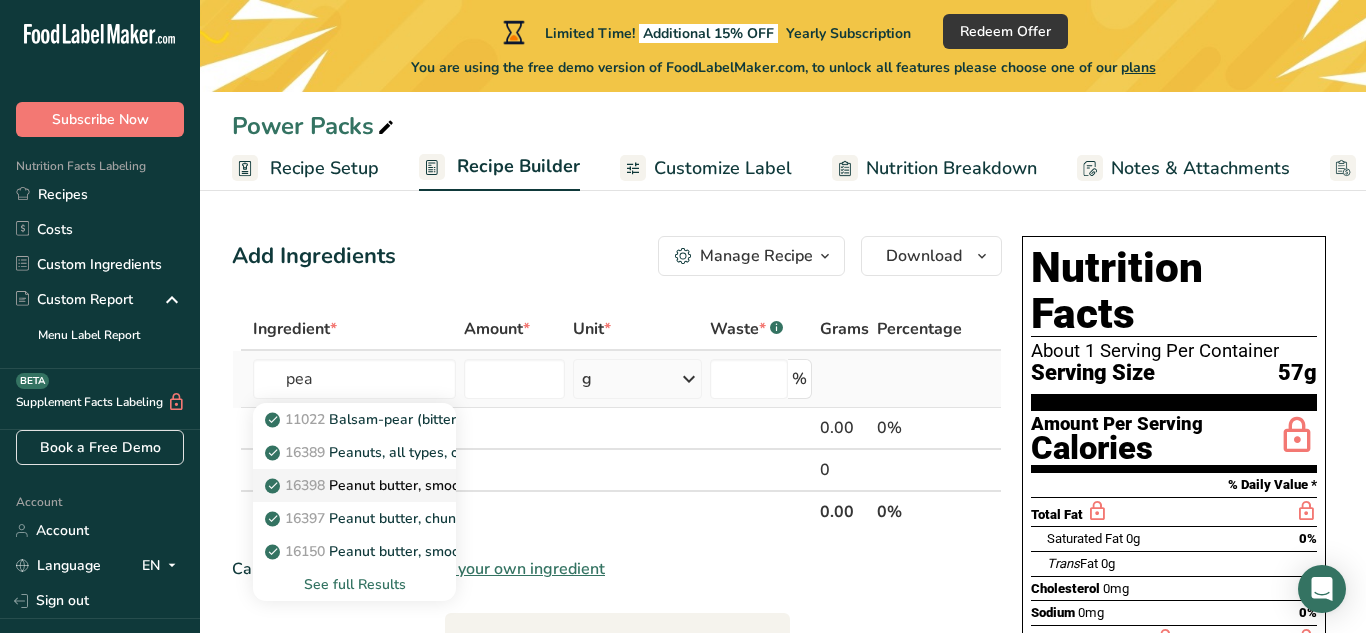 click on "16398
Peanut butter, smooth style, without salt" at bounding box center [430, 485] 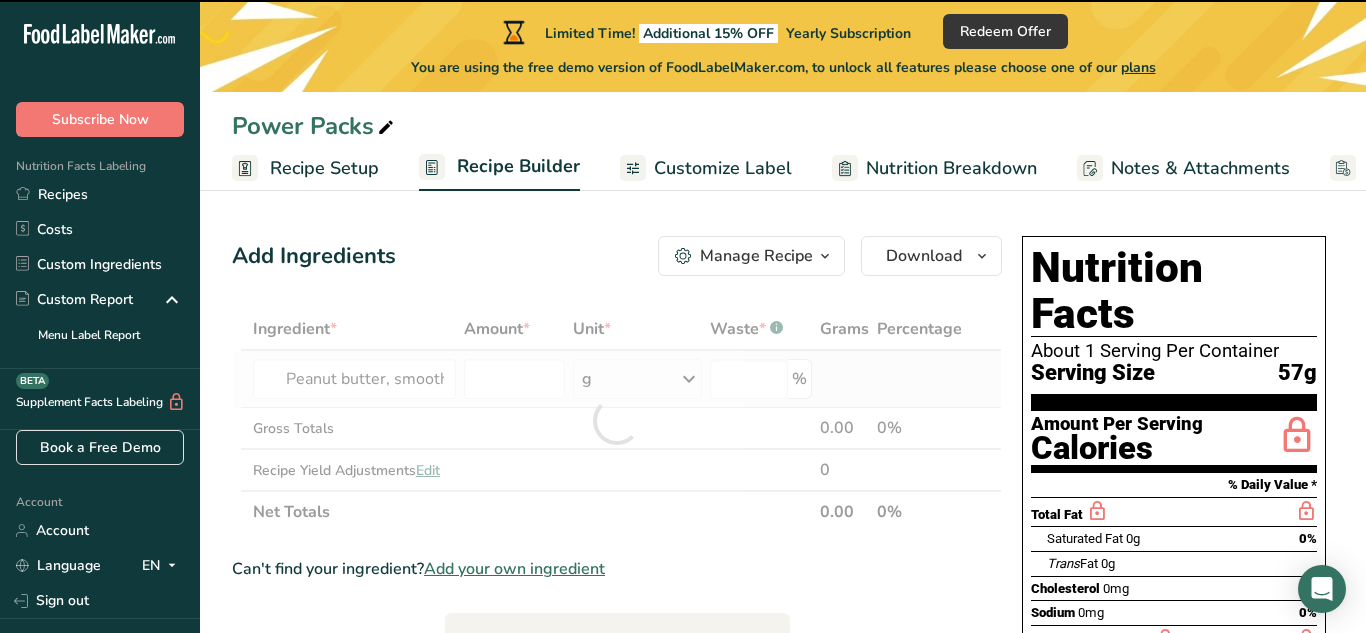 type on "0" 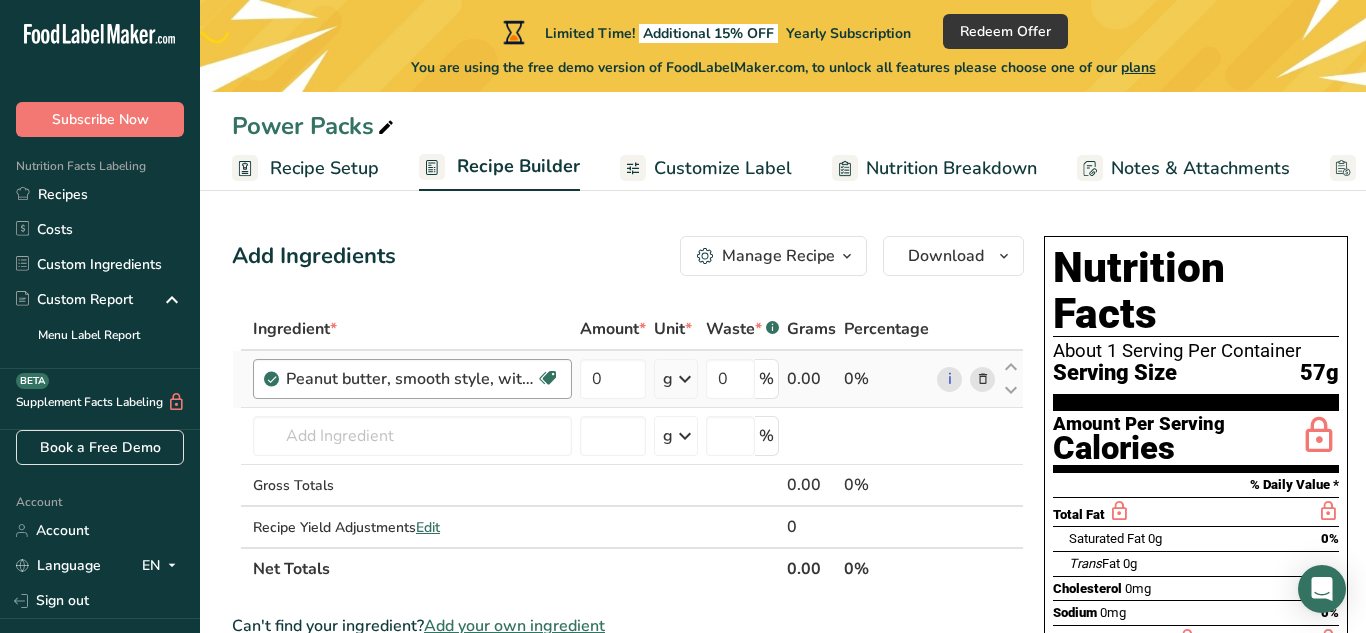 click on "Peanut butter, smooth style, without salt" at bounding box center [411, 379] 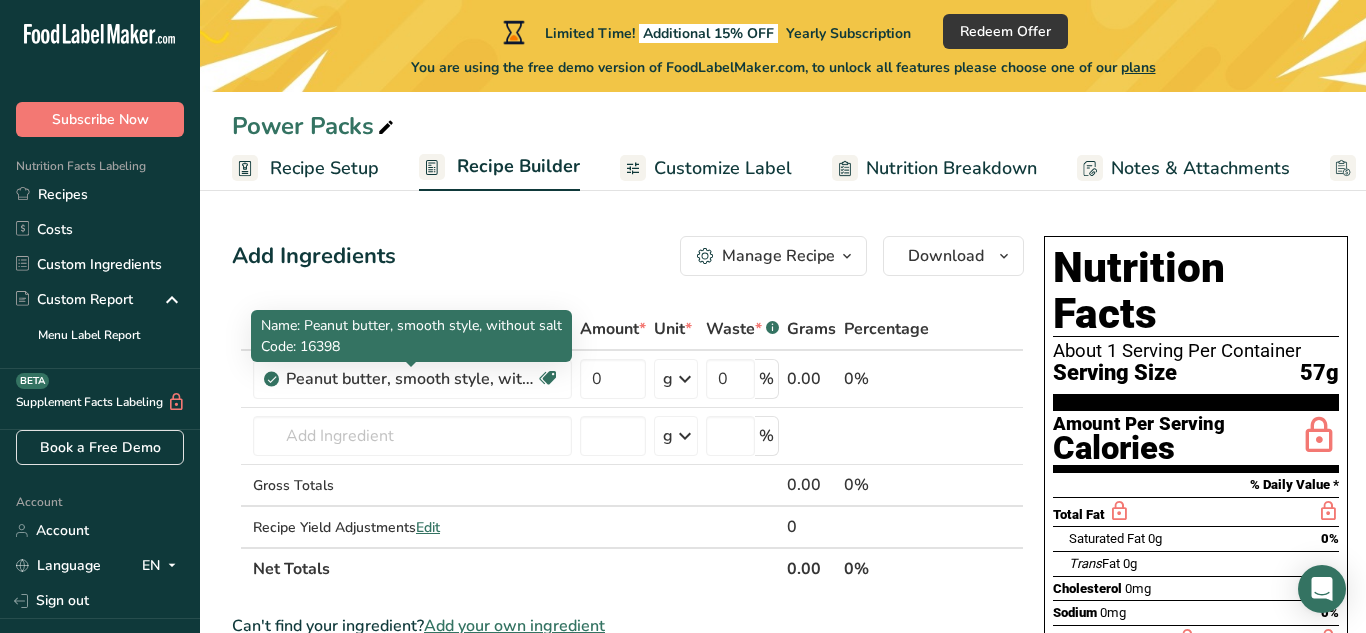 click on "Code: 16398" at bounding box center (411, 346) 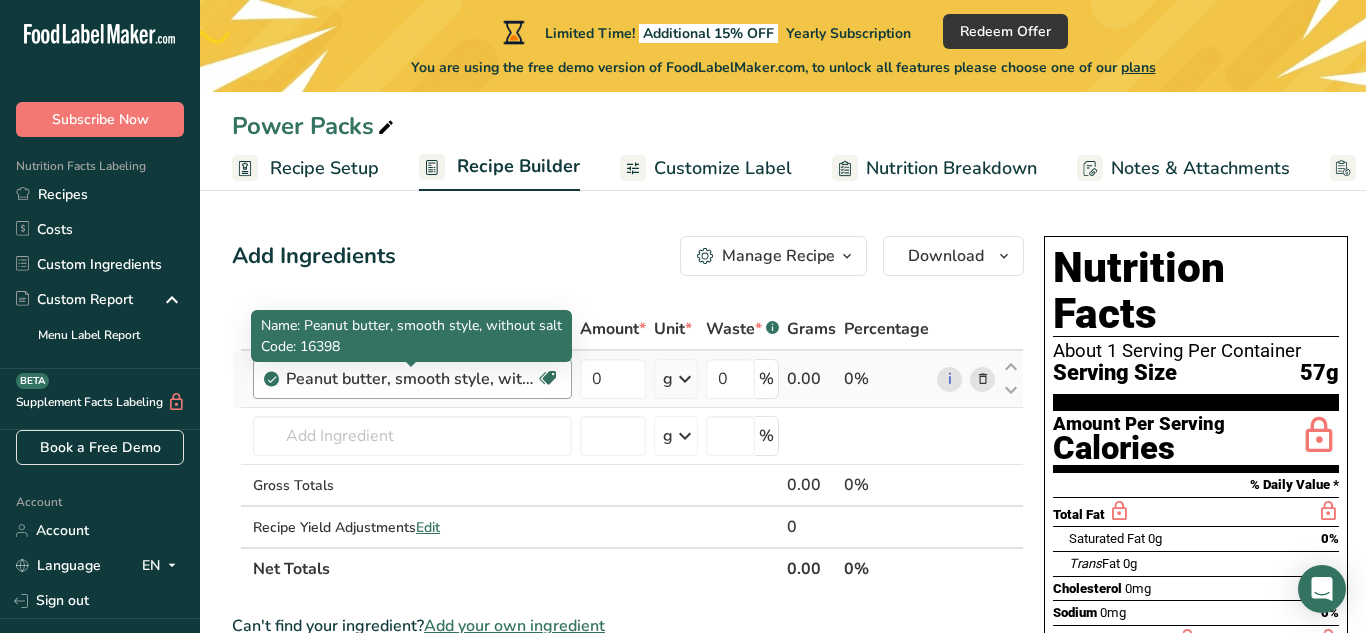 click on "Peanut butter, smooth style, without salt" at bounding box center [411, 379] 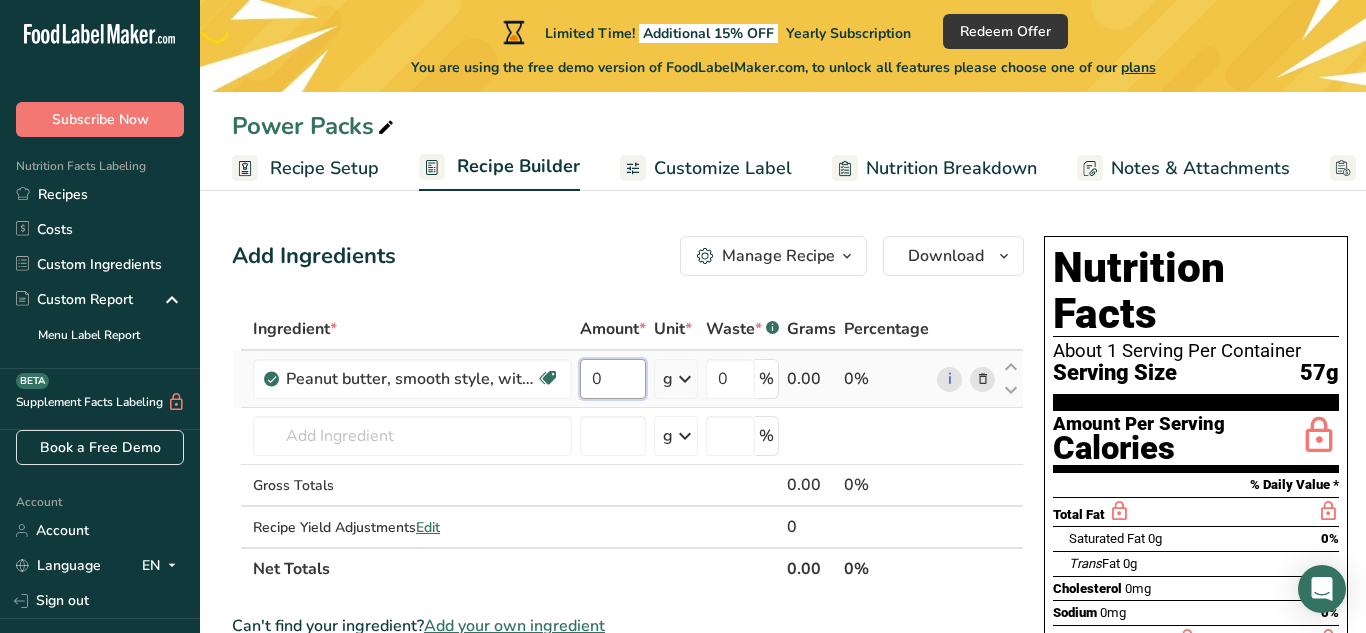 click on "0" at bounding box center [613, 379] 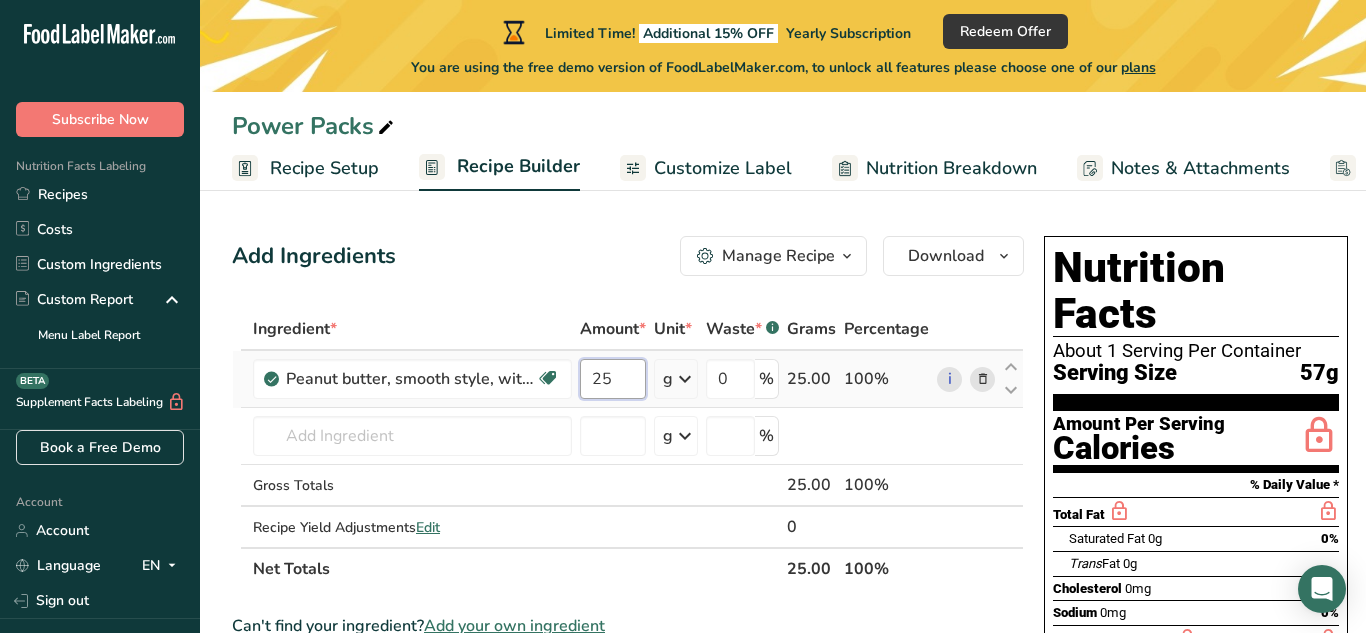 type on "25" 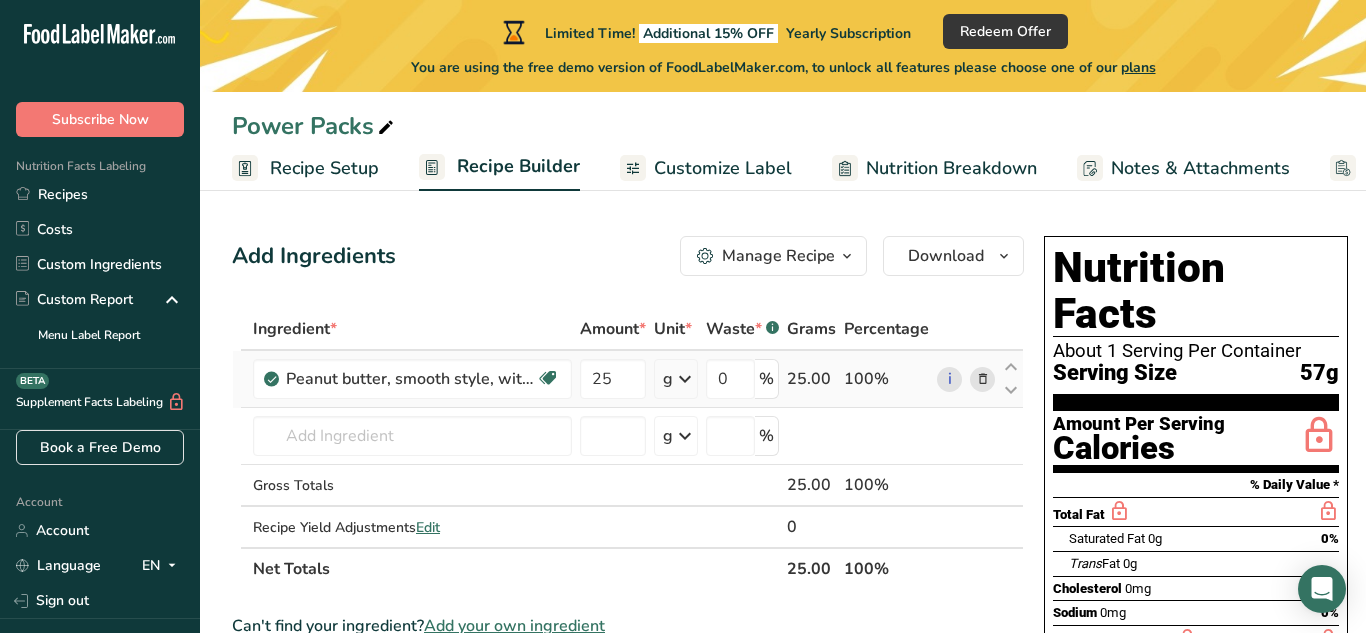 click on "Ingredient *
Amount *
Unit *
Waste *   .a-a{fill:#347362;}.b-a{fill:#fff;}          Grams
Percentage
Peanut butter, smooth style, without salt
Plant-based Protein
Dairy free
Gluten free
Vegan
Vegetarian
Soy free
Source of Healthy Fats
25
g
Portions
2 tbsp
1 cup
Weight Units
g
kg
mg
See more
Volume Units
l
Volume units require a density conversion. If you know your ingredient's density enter it below. Otherwise, click on "RIA" our AI Regulatory bot - she will be able to help you
1.01
lb/ft3
g/cm3
mL" at bounding box center (628, 449) 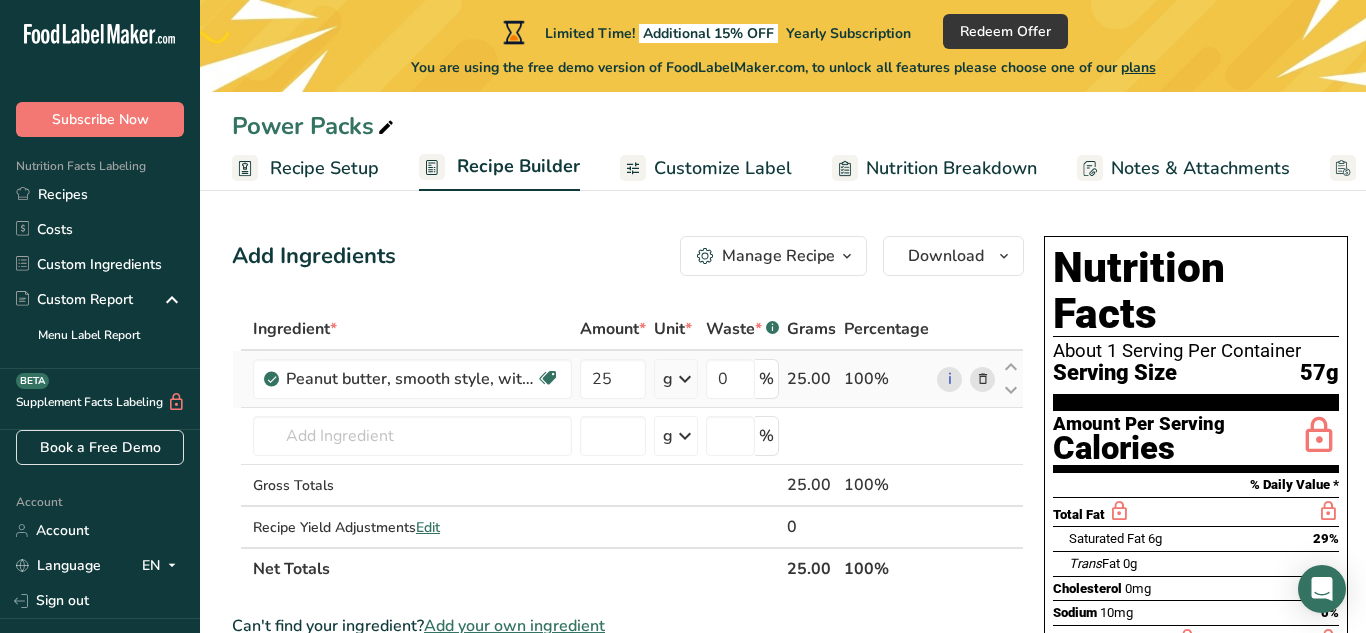 click at bounding box center (685, 379) 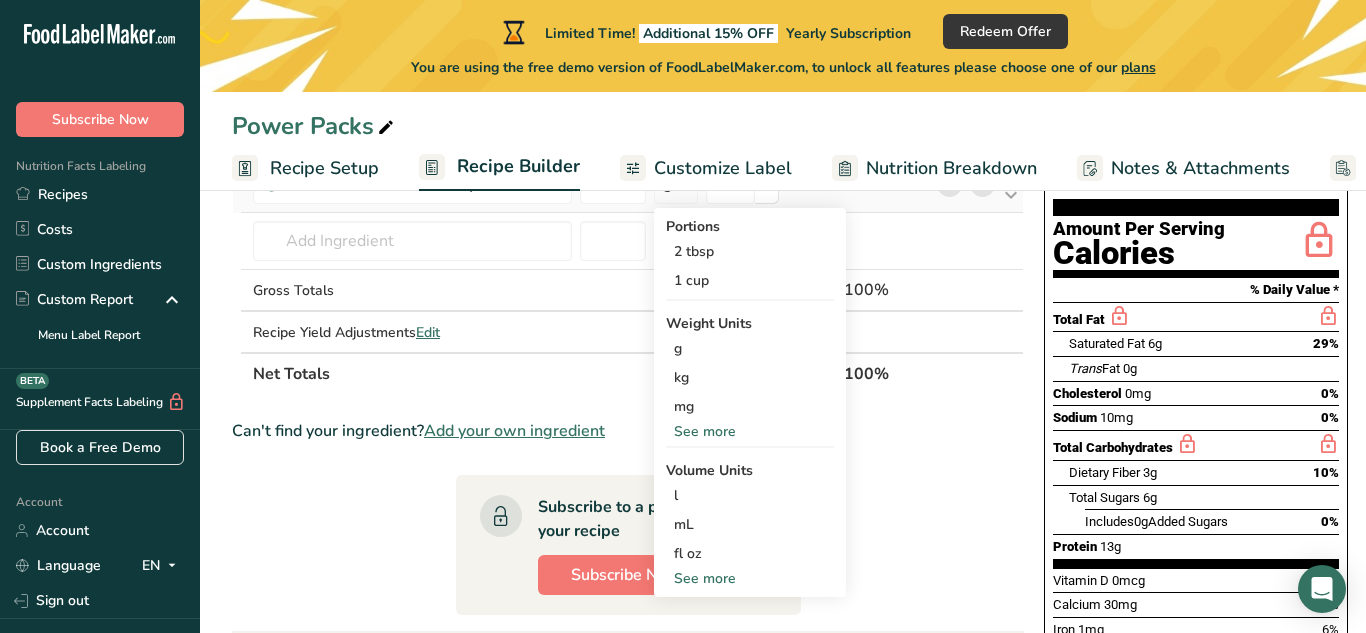 scroll, scrollTop: 203, scrollLeft: 0, axis: vertical 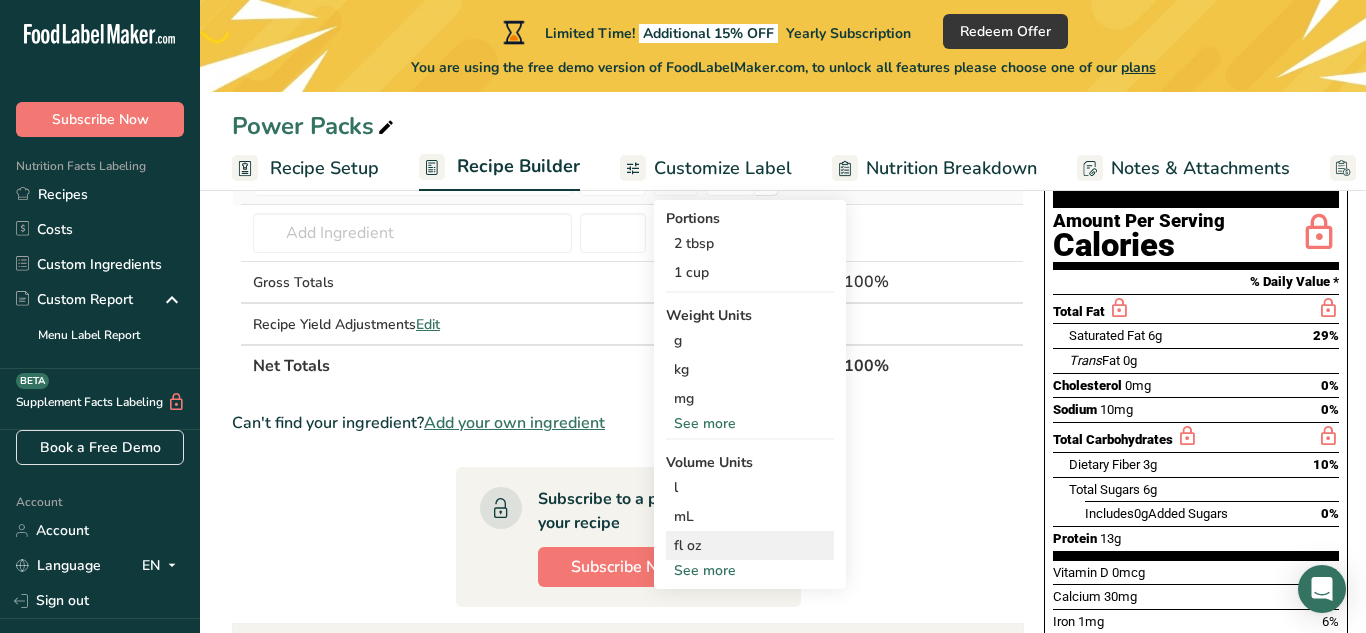 click on "fl oz" at bounding box center [750, 545] 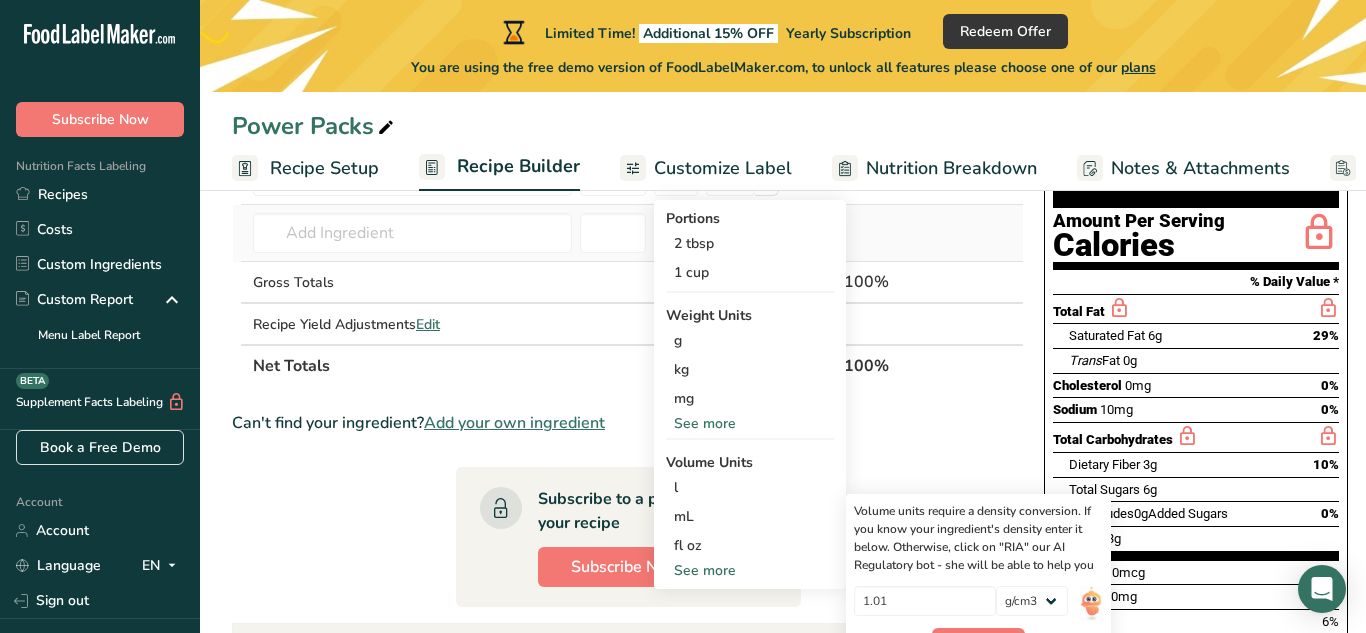 click at bounding box center [886, 233] 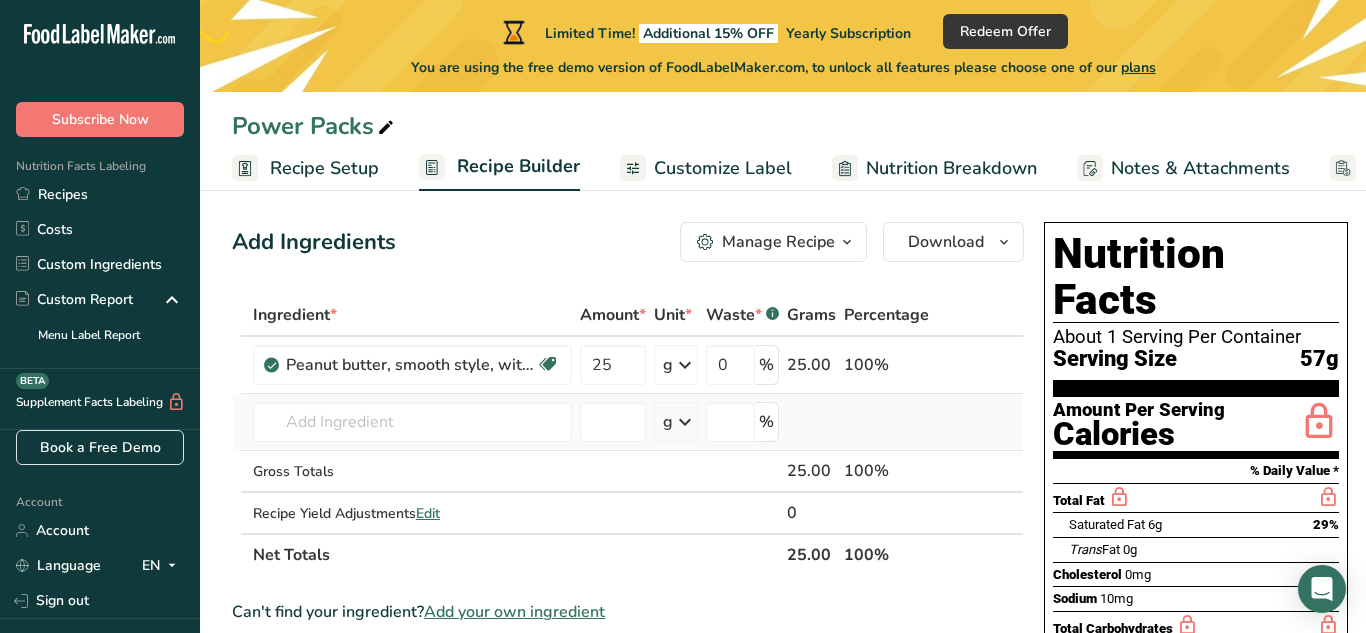 scroll, scrollTop: 0, scrollLeft: 0, axis: both 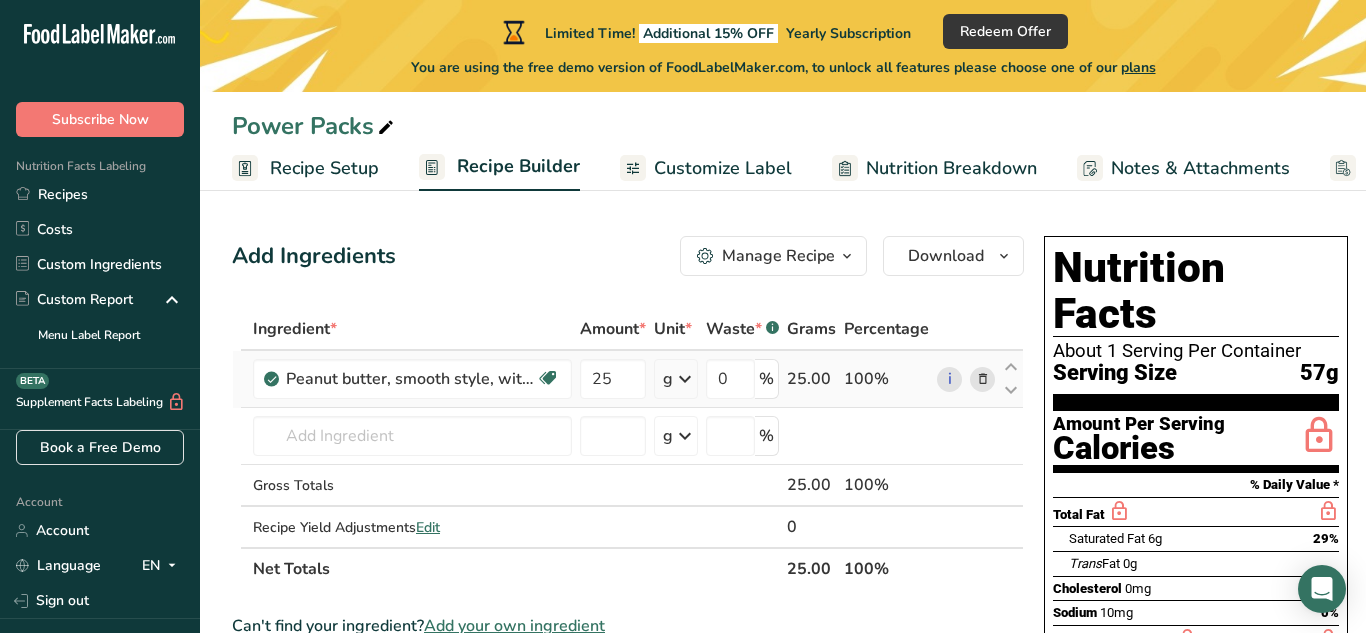 click at bounding box center [685, 379] 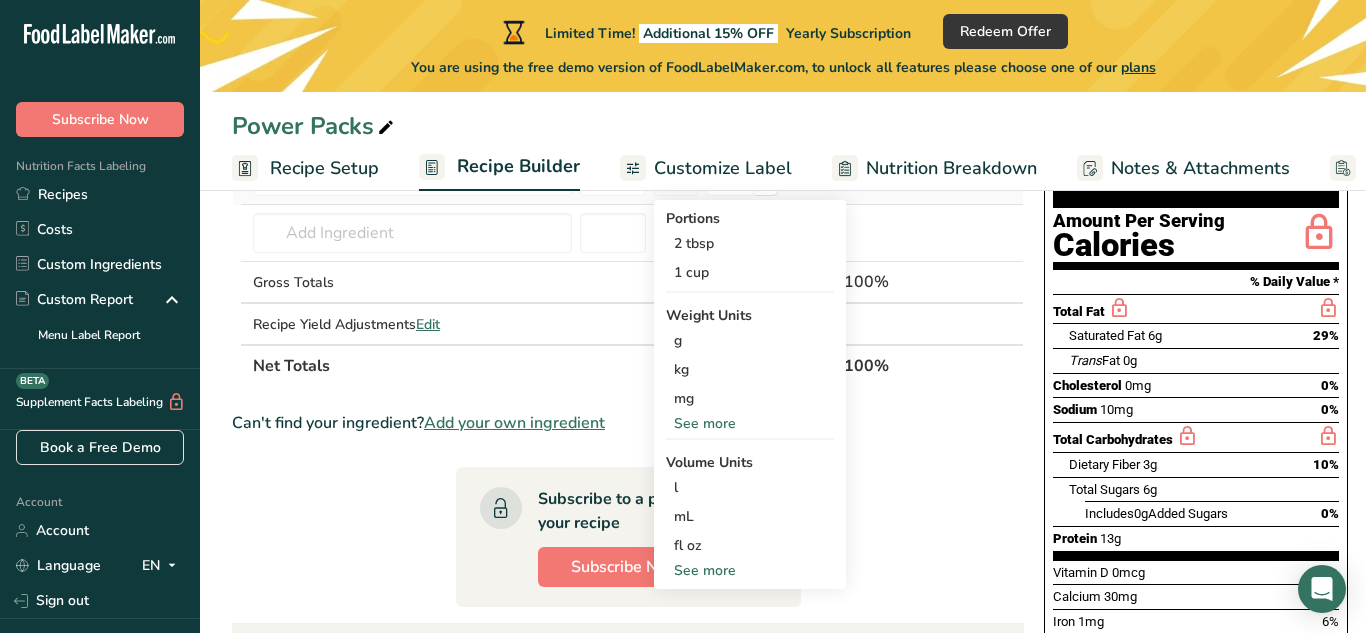 scroll, scrollTop: 216, scrollLeft: 0, axis: vertical 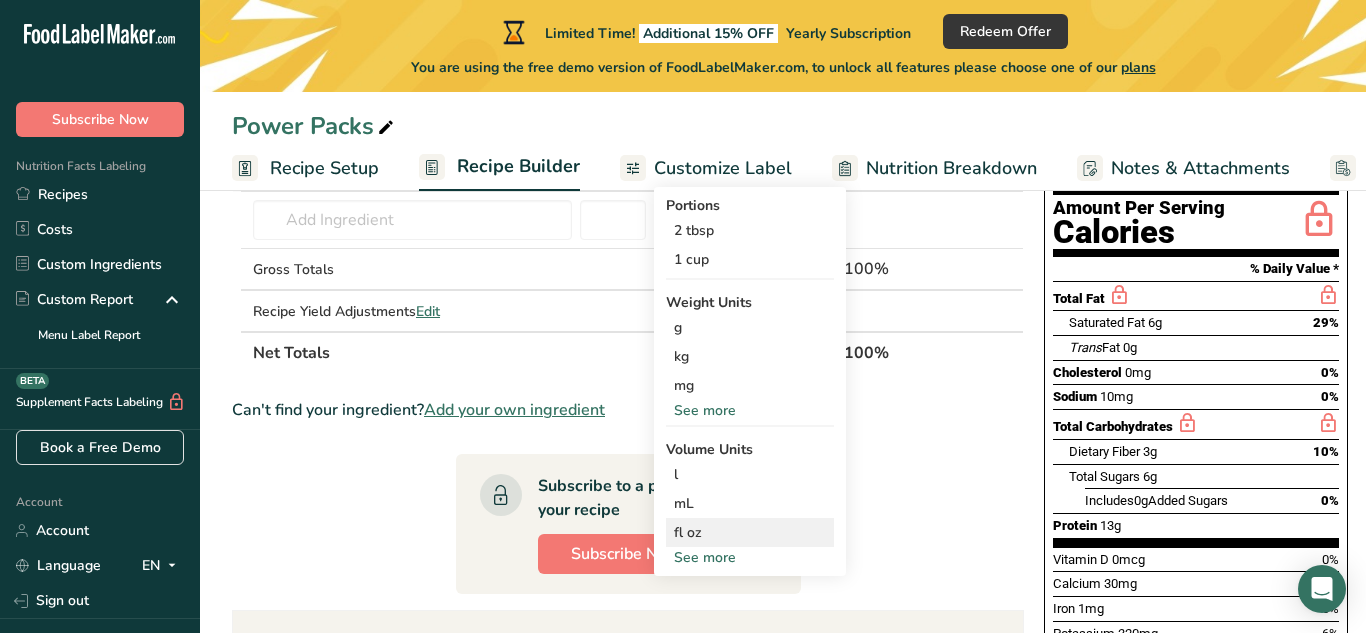 click on "fl oz" at bounding box center (750, 532) 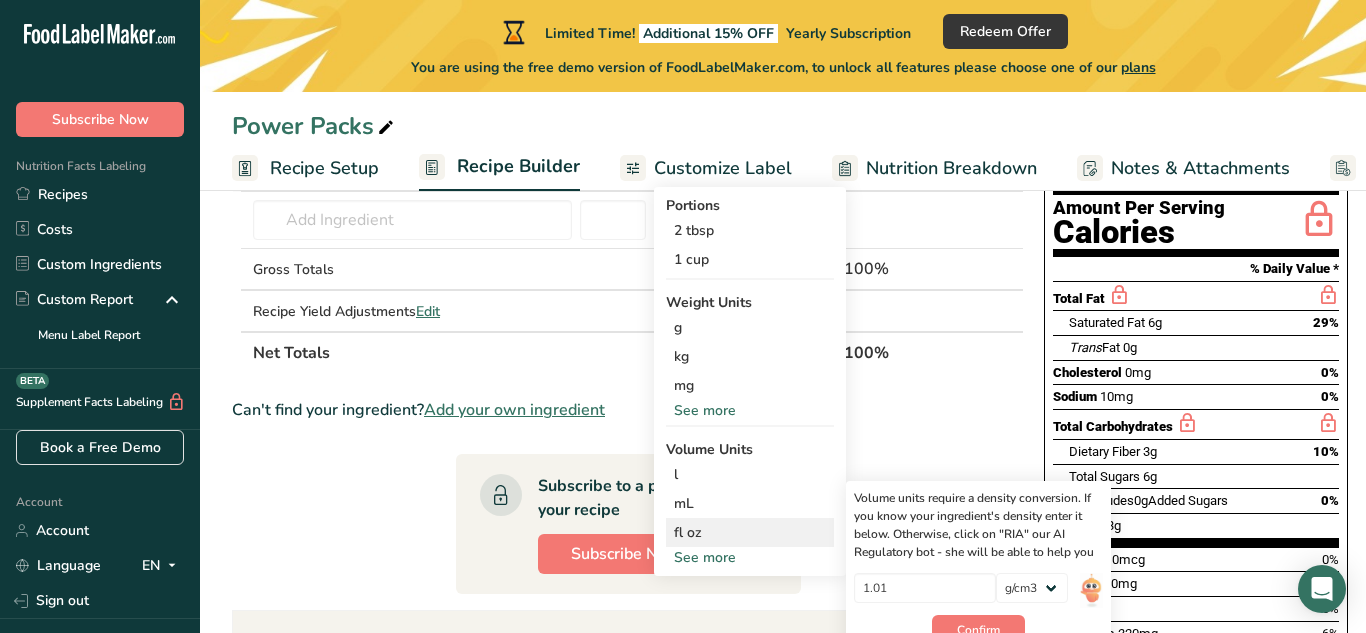 click on "fl oz" at bounding box center [750, 532] 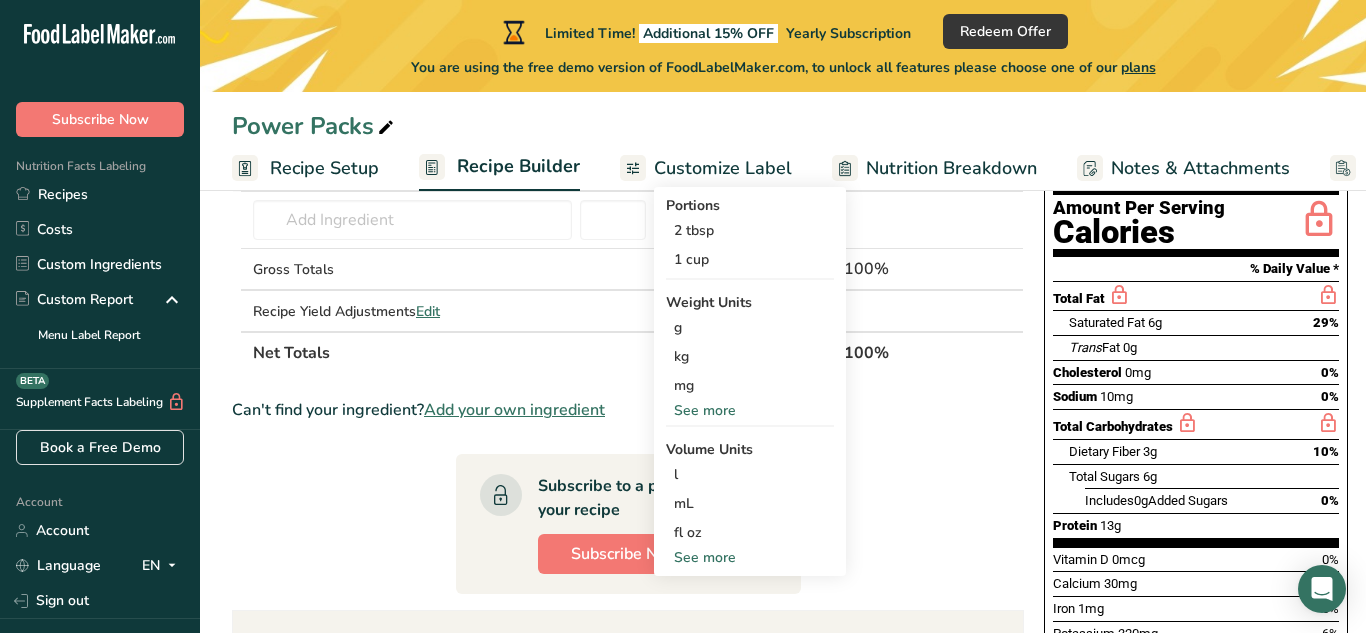 click on "See more" at bounding box center [750, 557] 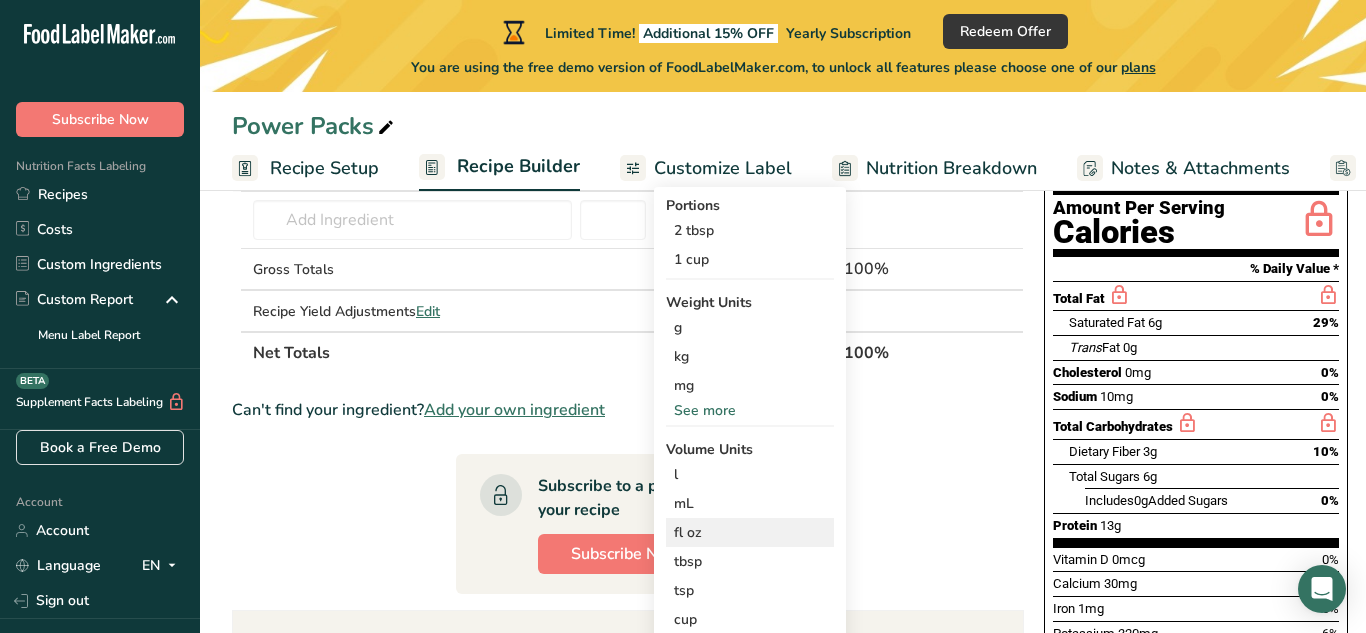 click on "fl oz" at bounding box center (750, 532) 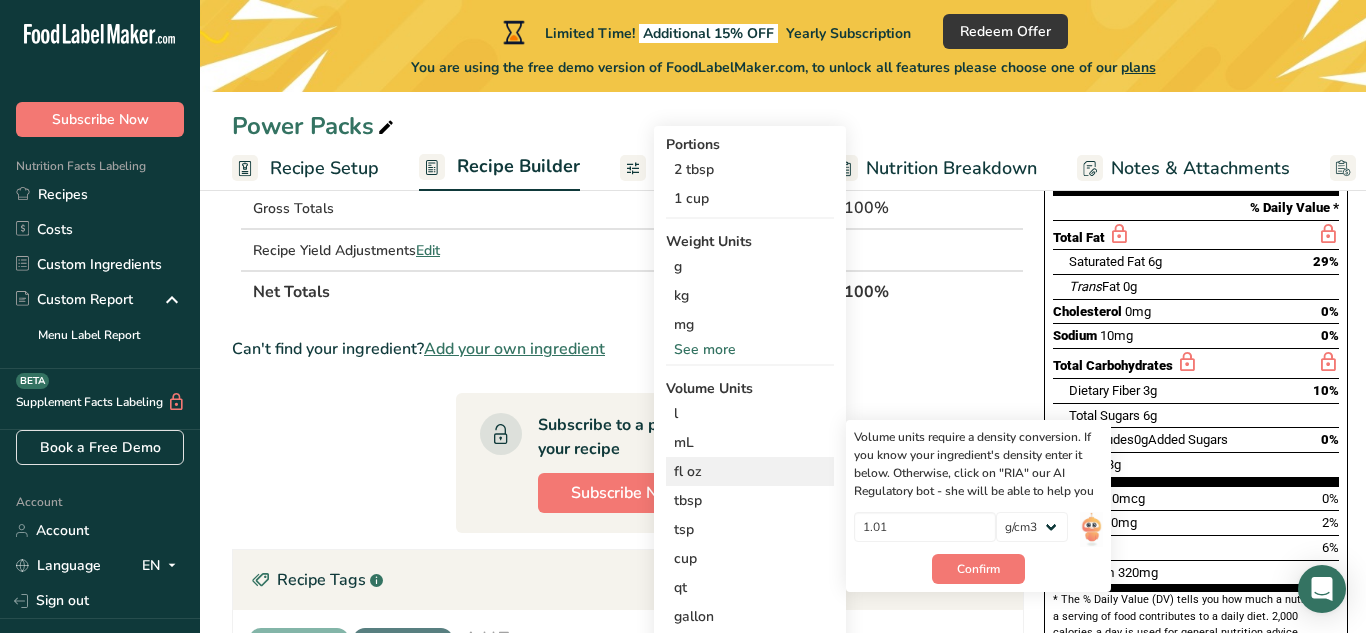 scroll, scrollTop: 285, scrollLeft: 0, axis: vertical 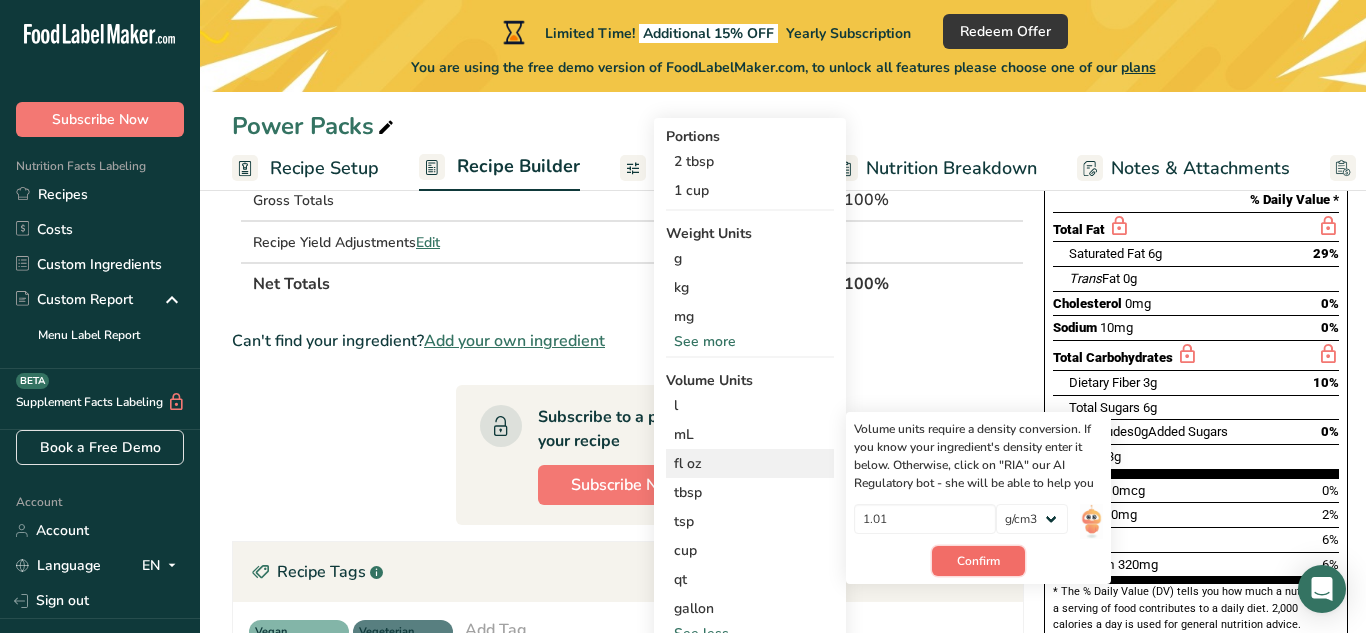 click on "Confirm" at bounding box center (978, 561) 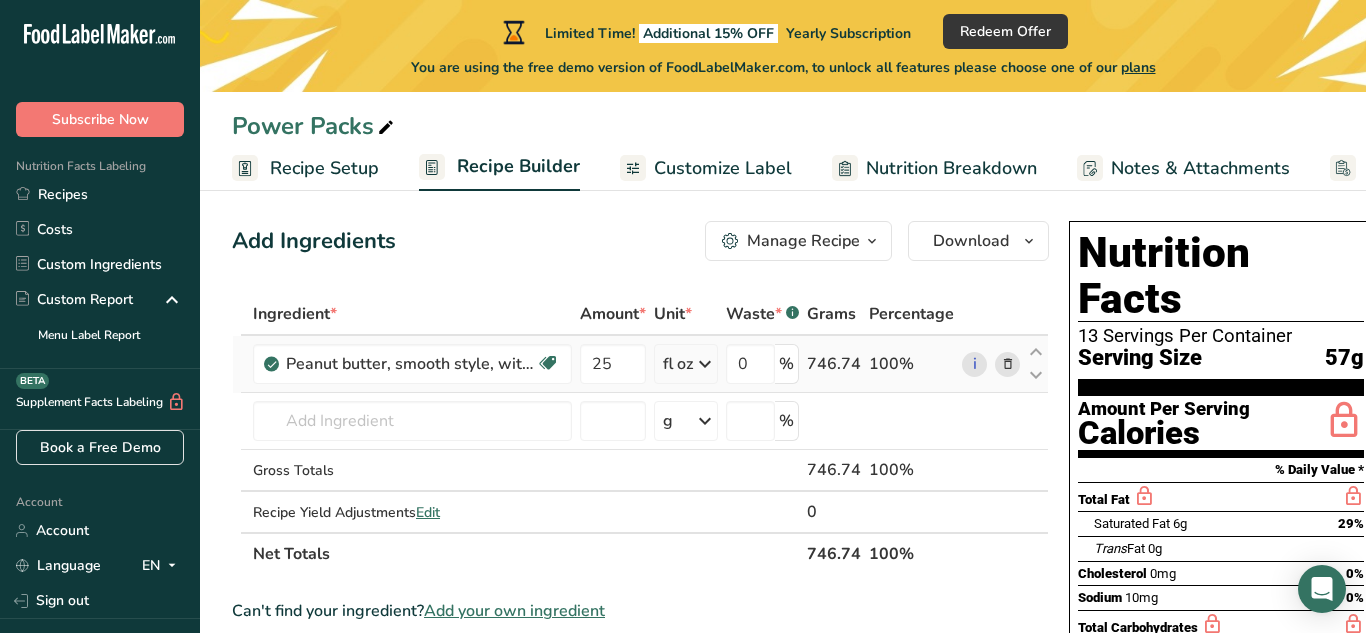 scroll, scrollTop: 0, scrollLeft: 0, axis: both 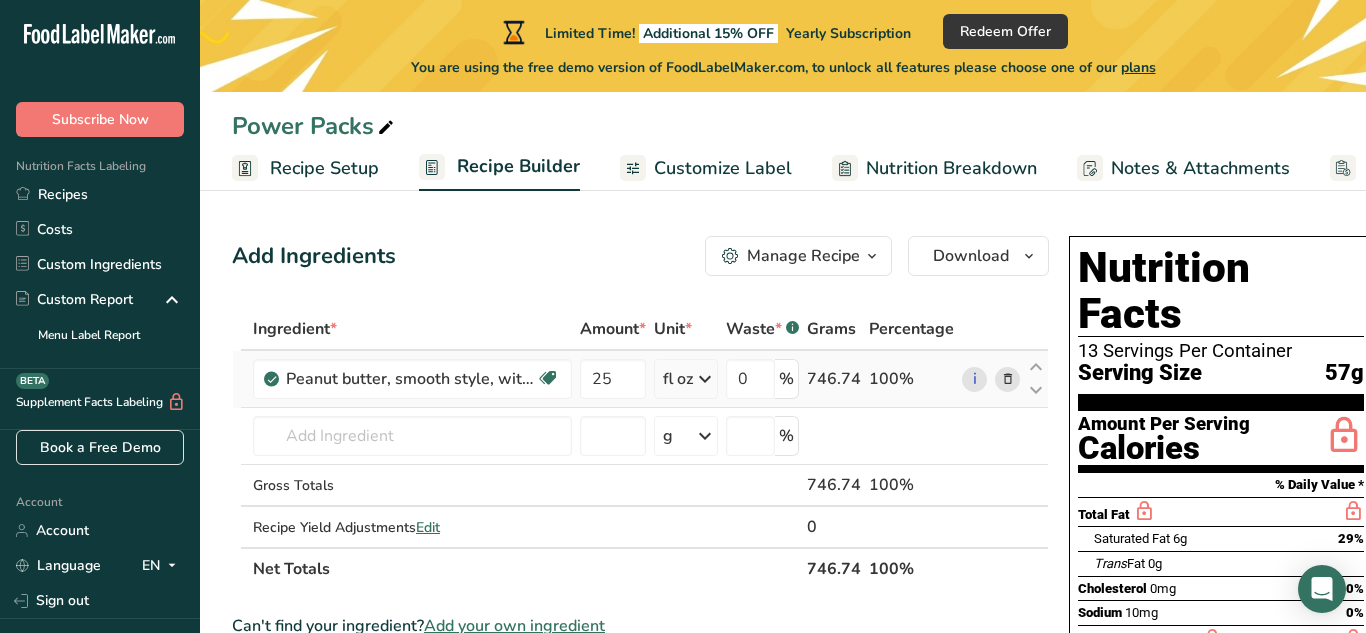 click at bounding box center (705, 379) 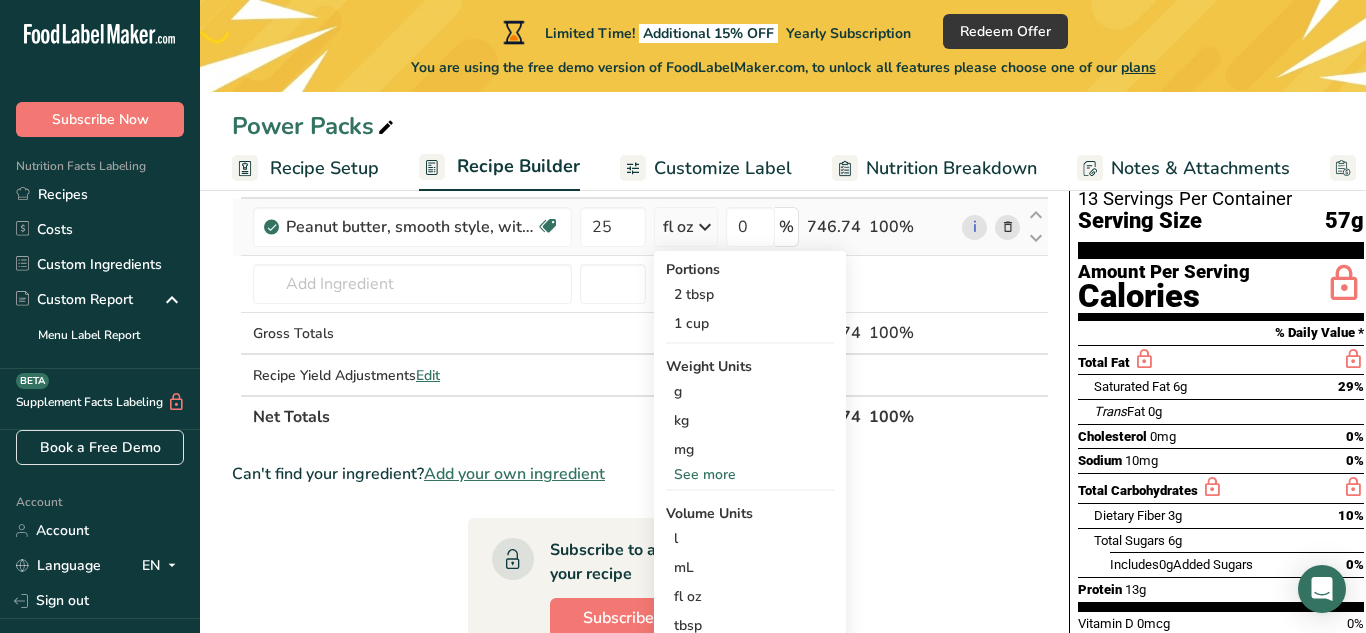 scroll, scrollTop: 158, scrollLeft: 0, axis: vertical 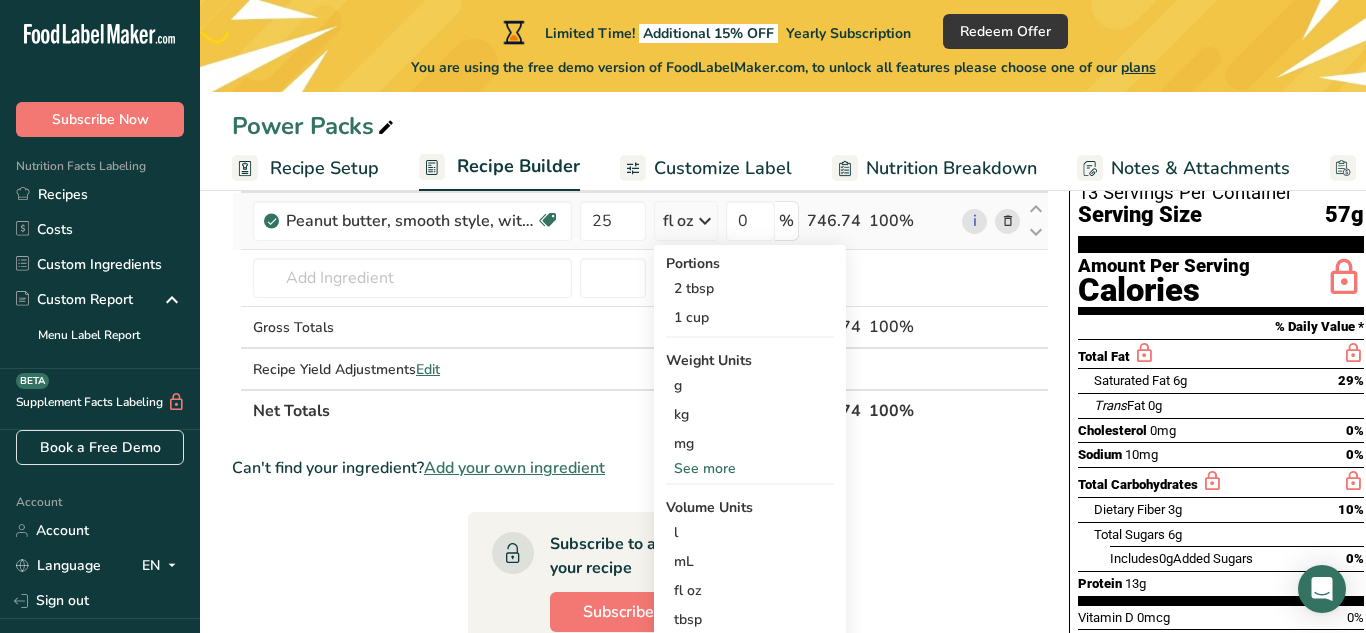 click on "See more" at bounding box center [750, 468] 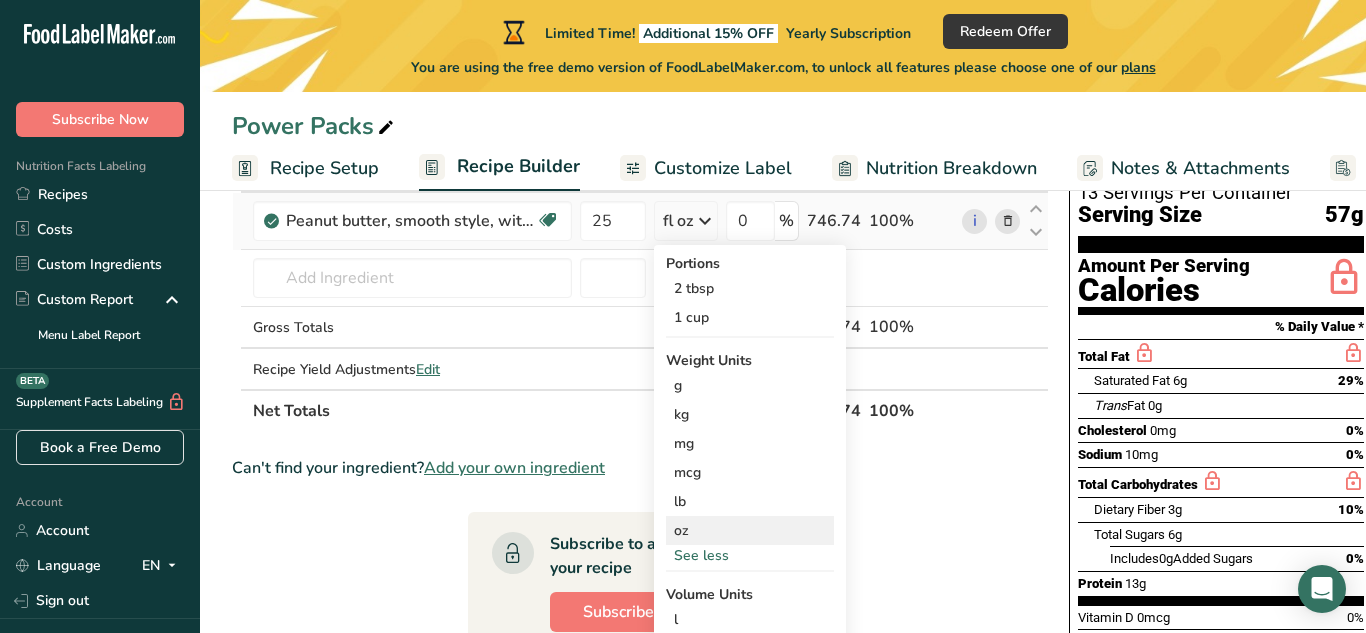 click on "oz" at bounding box center [750, 530] 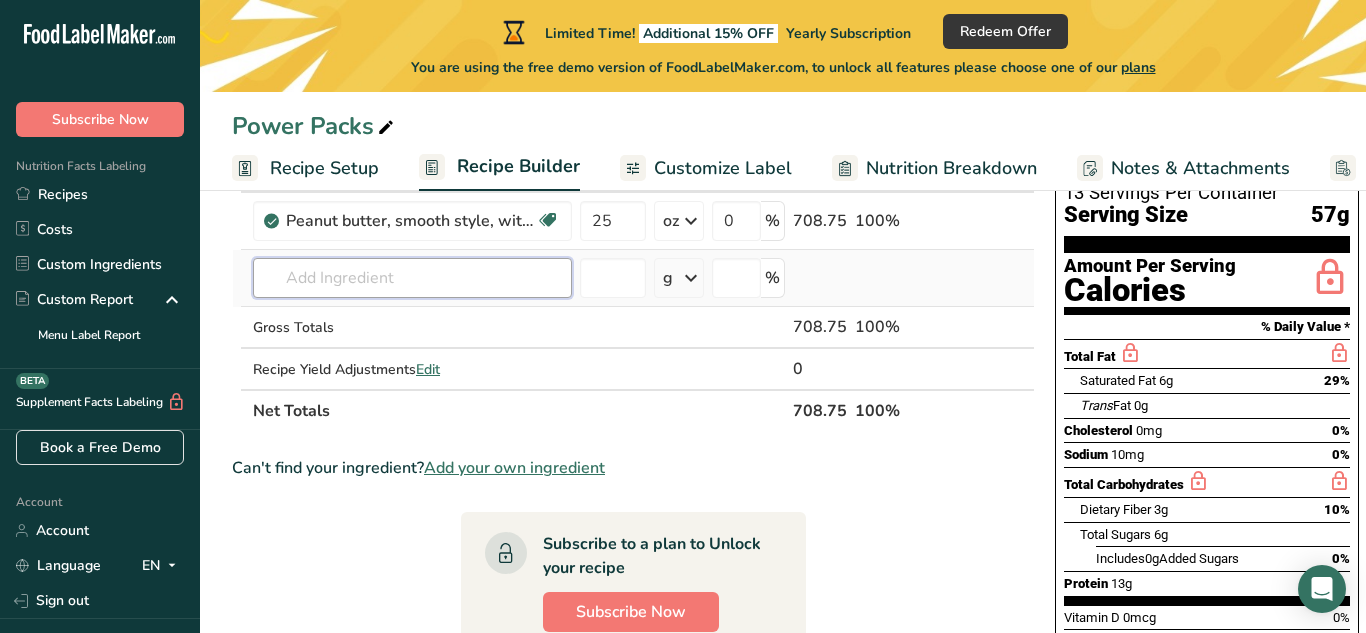 click at bounding box center (412, 278) 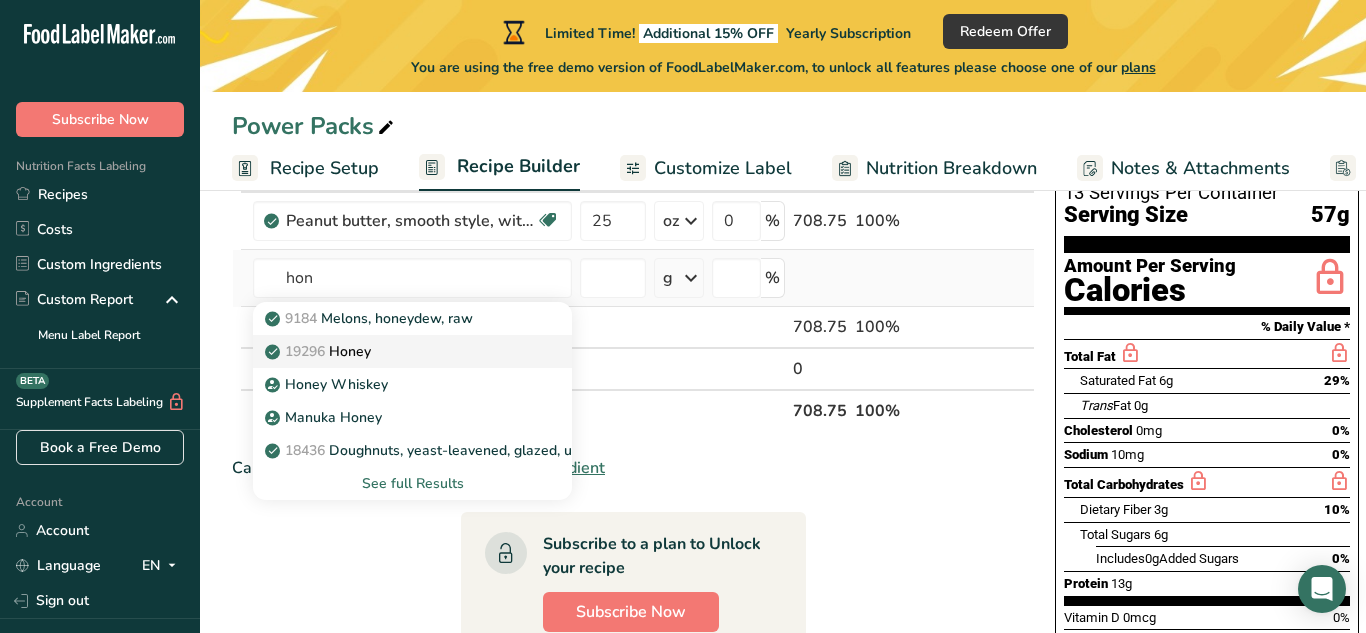 click on "19296
Honey" at bounding box center (320, 351) 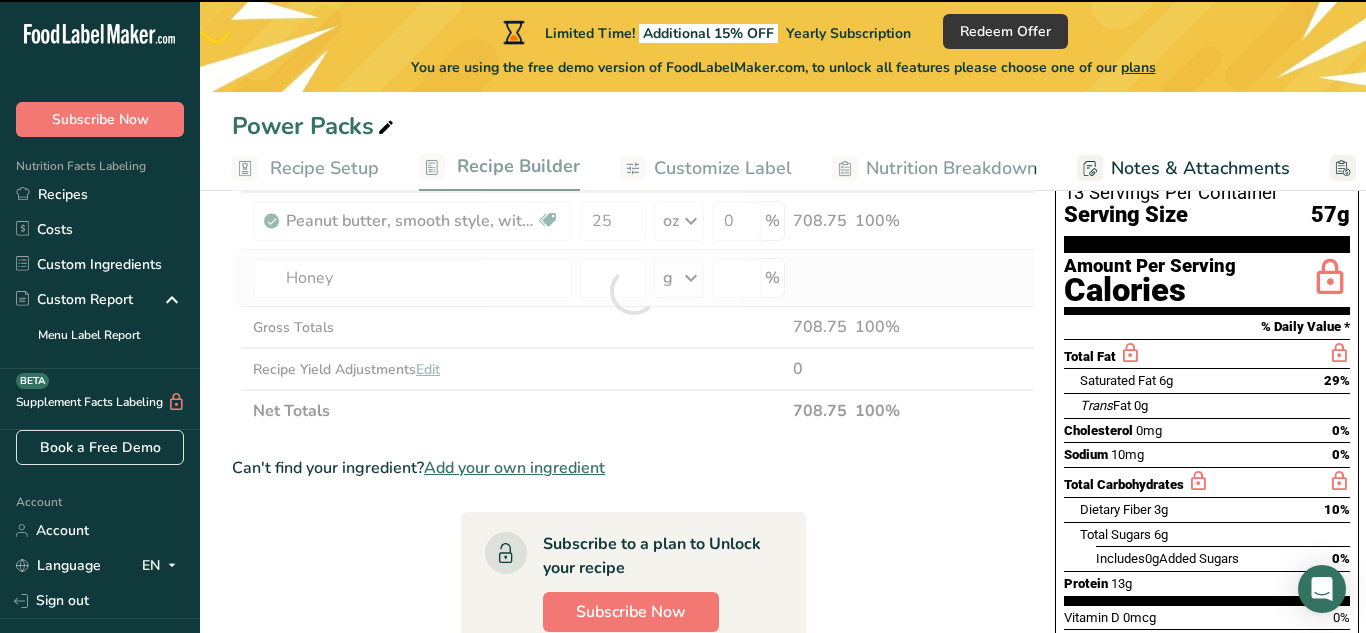 type on "0" 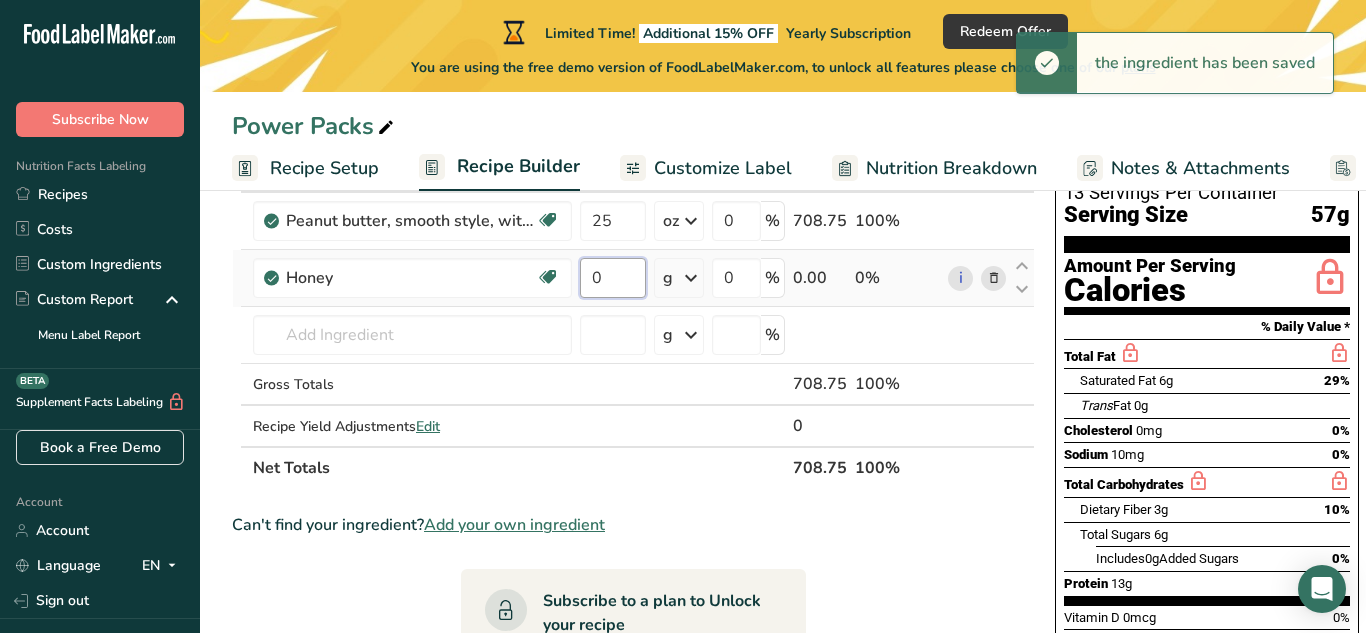 click on "0" at bounding box center [613, 278] 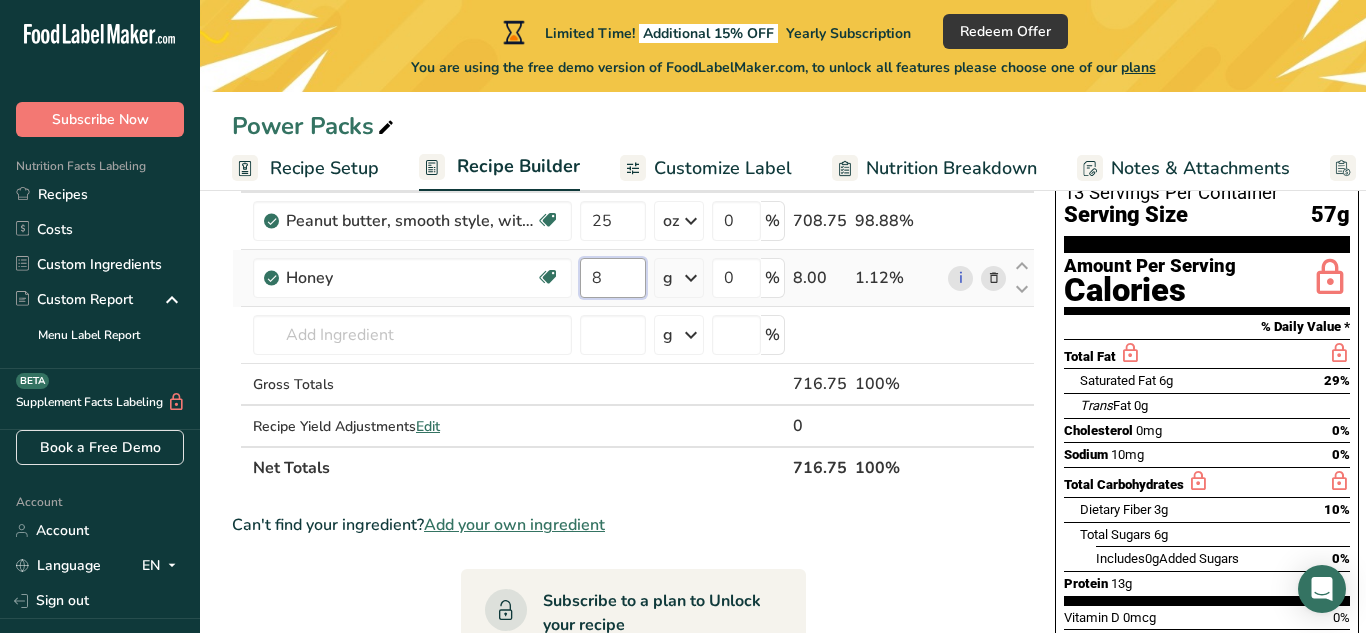 type on "8" 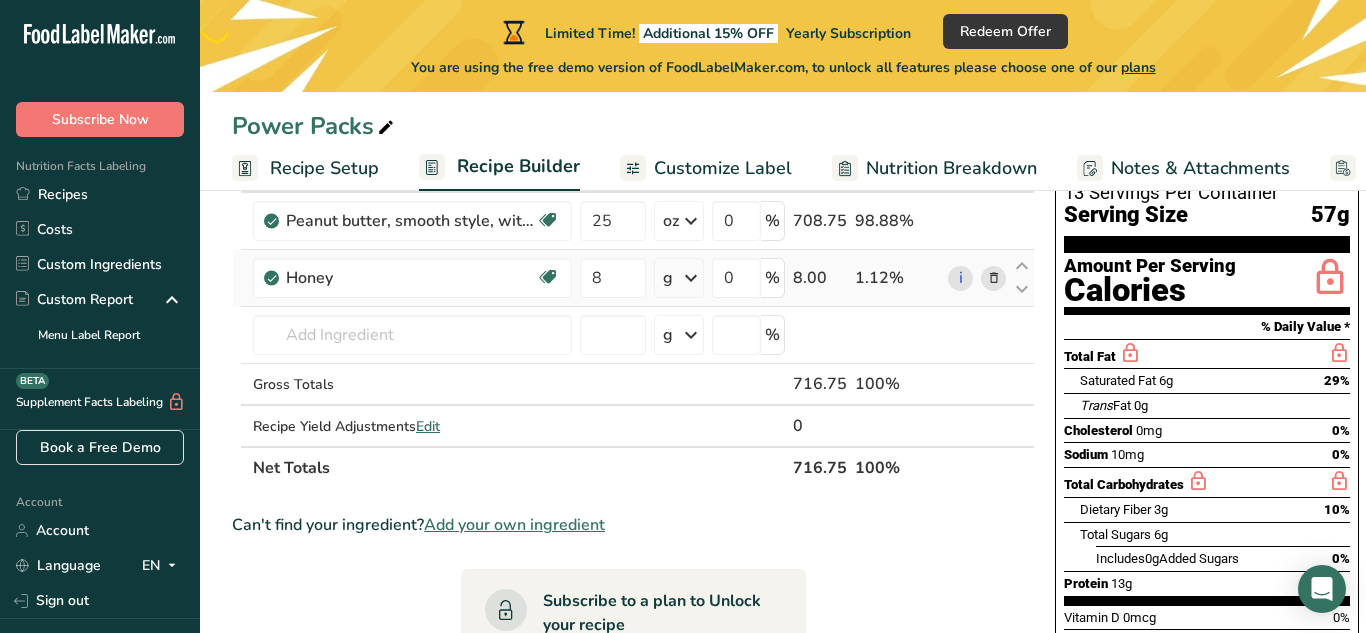 click on "Ingredient *
Amount *
Unit *
Waste *   .a-a{fill:#347362;}.b-a{fill:#fff;}          Grams
Percentage
Peanut butter, smooth style, without salt
Plant-based Protein
Dairy free
Gluten free
Vegan
Vegetarian
Soy free
Source of Healthy Fats
25
oz
Portions
2 tbsp
1 cup
Weight Units
g
kg
mg
mcg
lb
oz
See less
Volume Units
l
Volume units require a density conversion. If you know your ingredient's density enter it below. Otherwise, click on "RIA" our AI Regulatory bot - she will be able to help you
1.01
lb/ft3
mL" at bounding box center (633, 319) 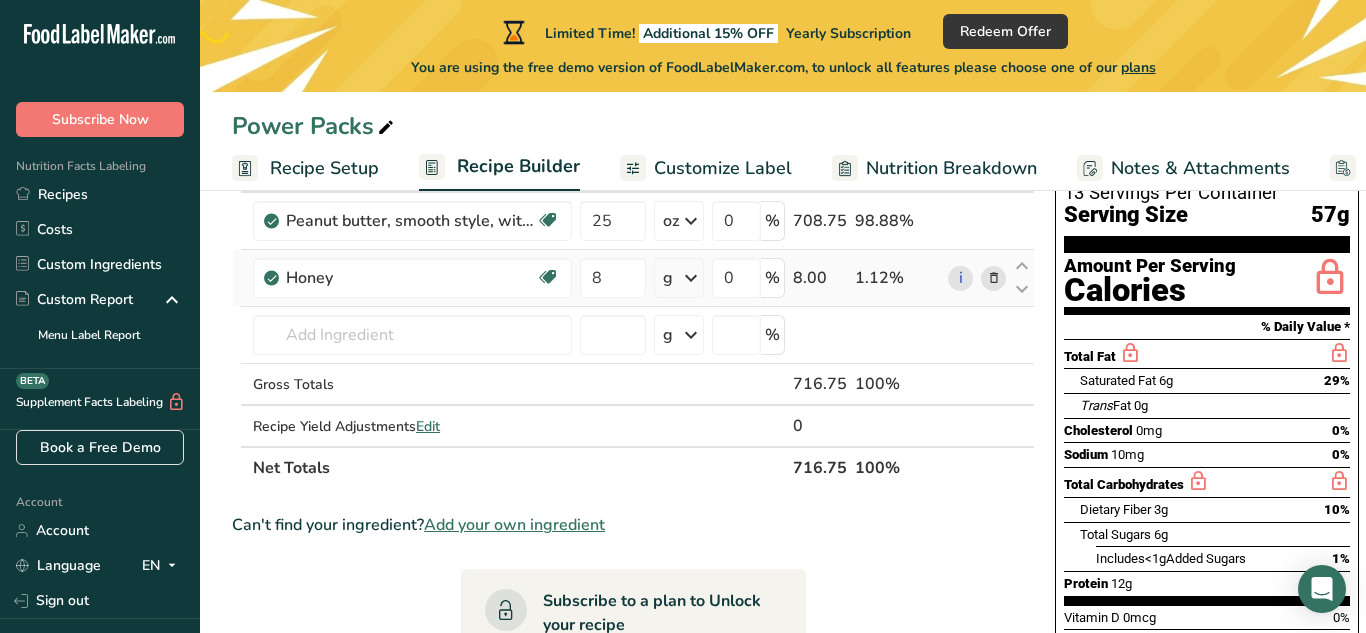 click at bounding box center [691, 278] 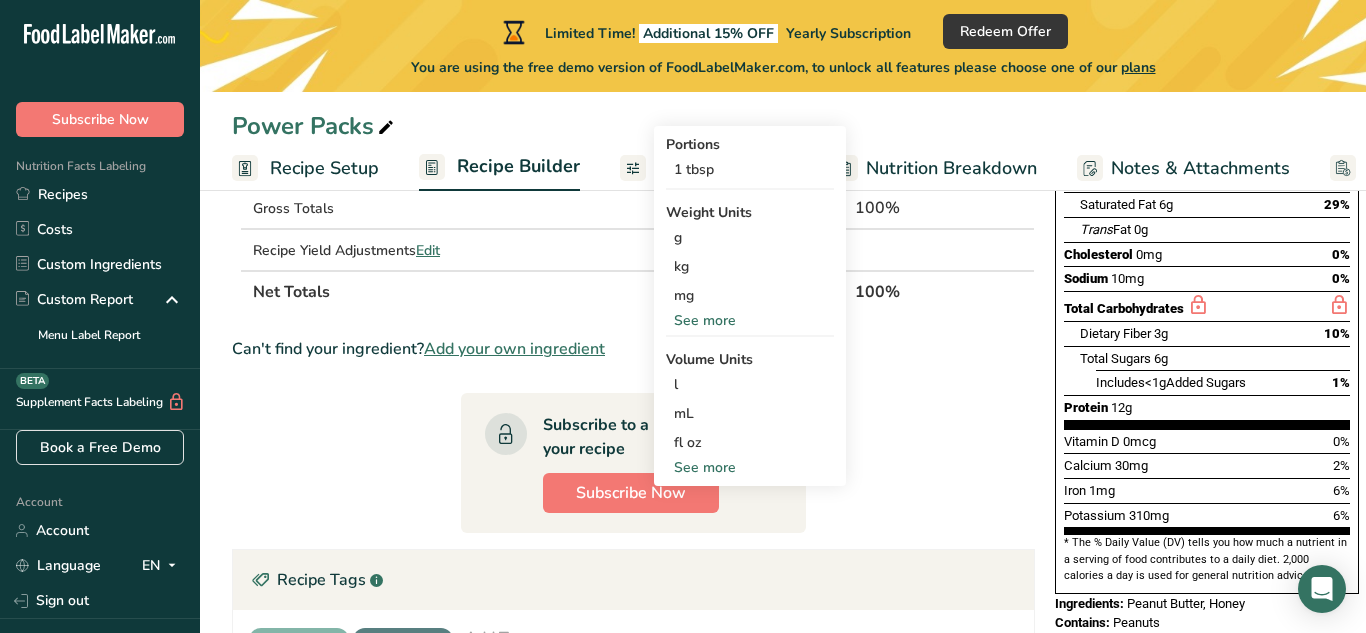 scroll, scrollTop: 340, scrollLeft: 0, axis: vertical 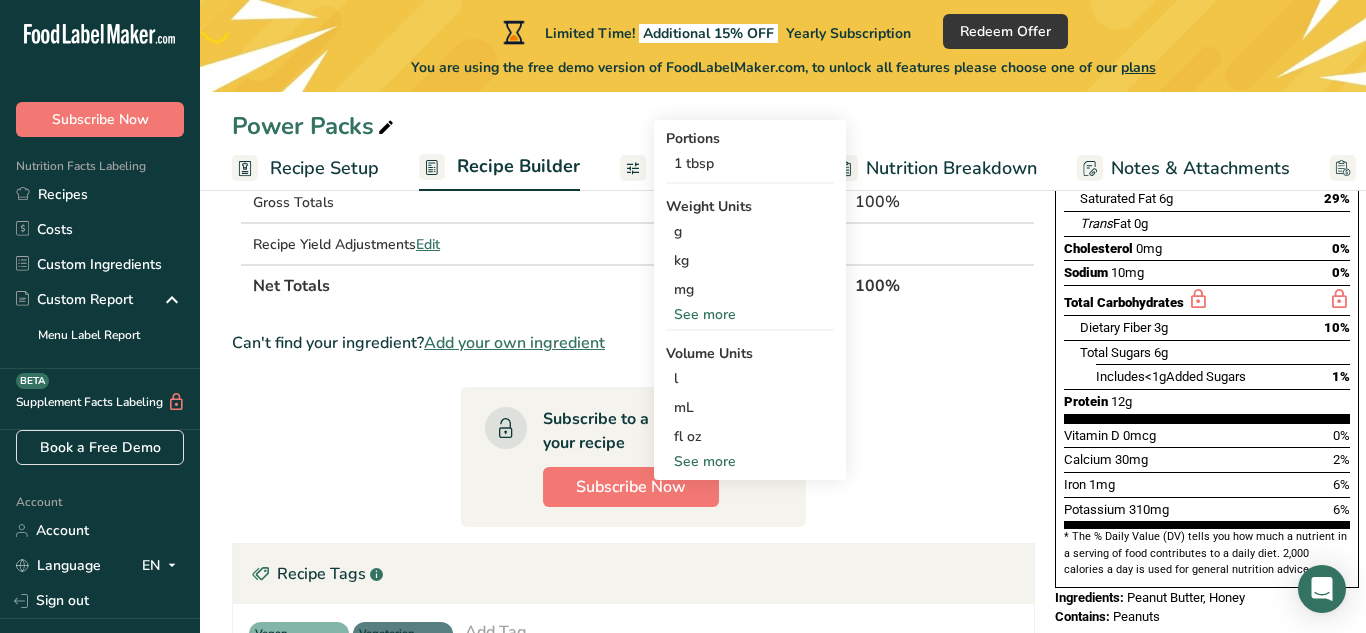 click on "See more" at bounding box center (750, 314) 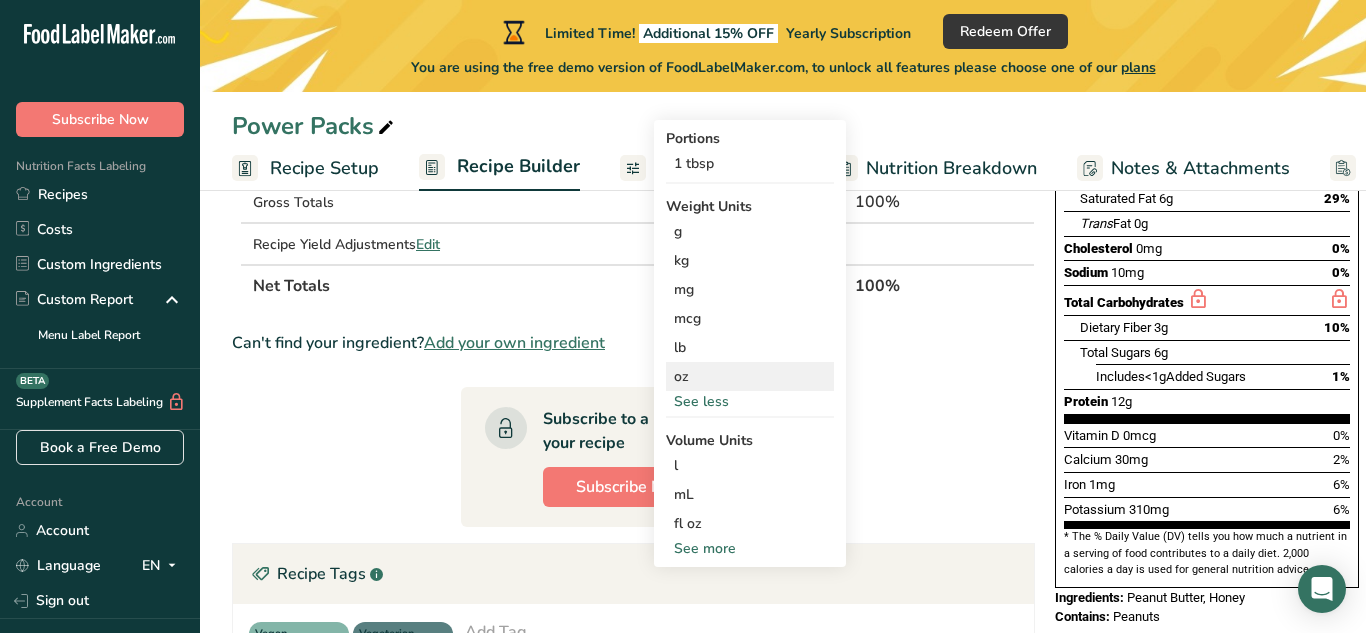 click on "oz" at bounding box center (750, 376) 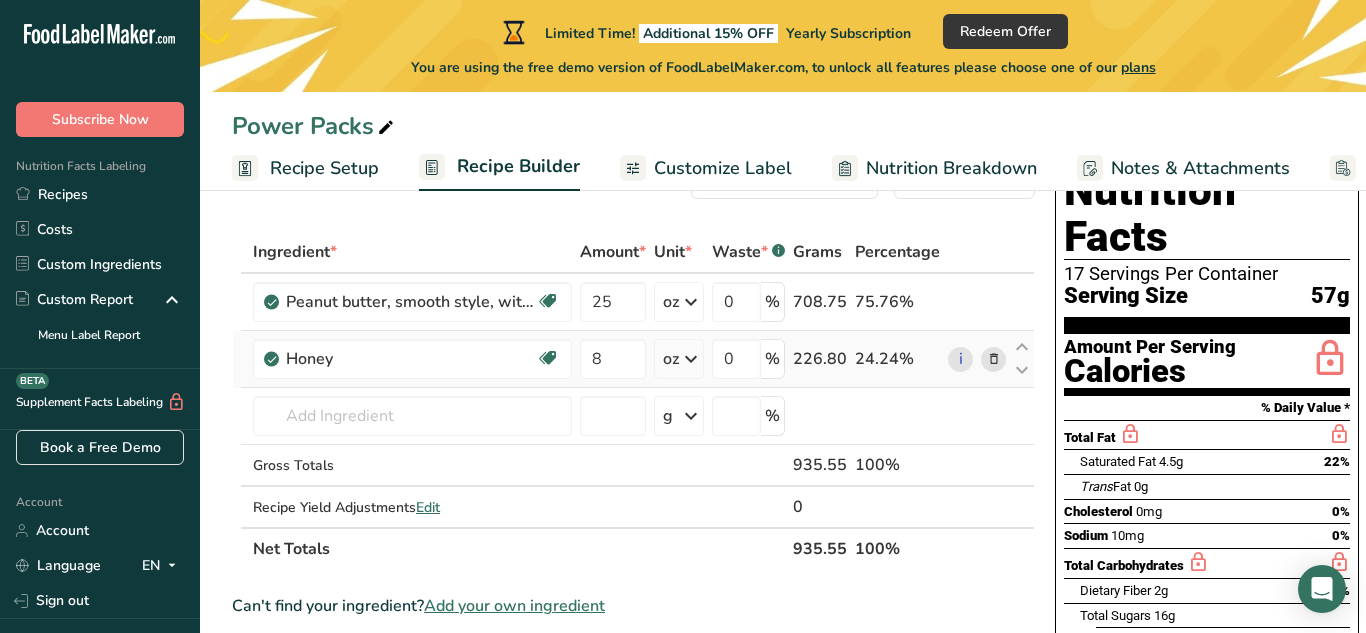 scroll, scrollTop: 74, scrollLeft: 0, axis: vertical 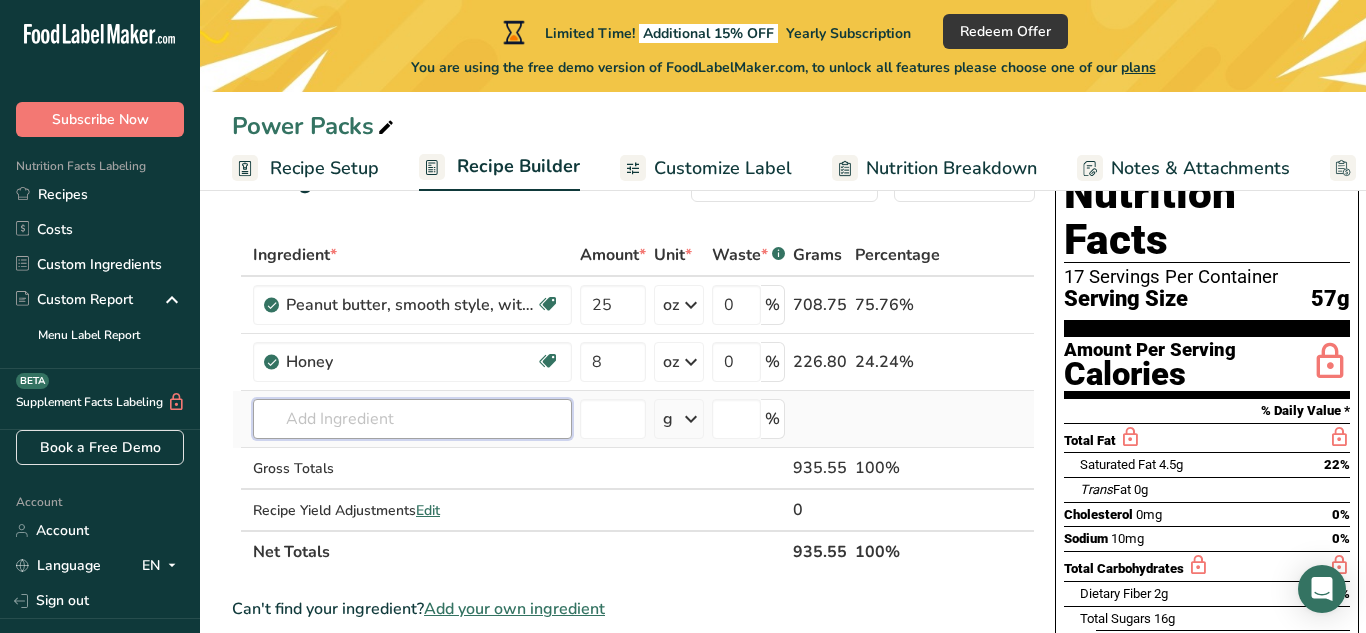 click at bounding box center (412, 419) 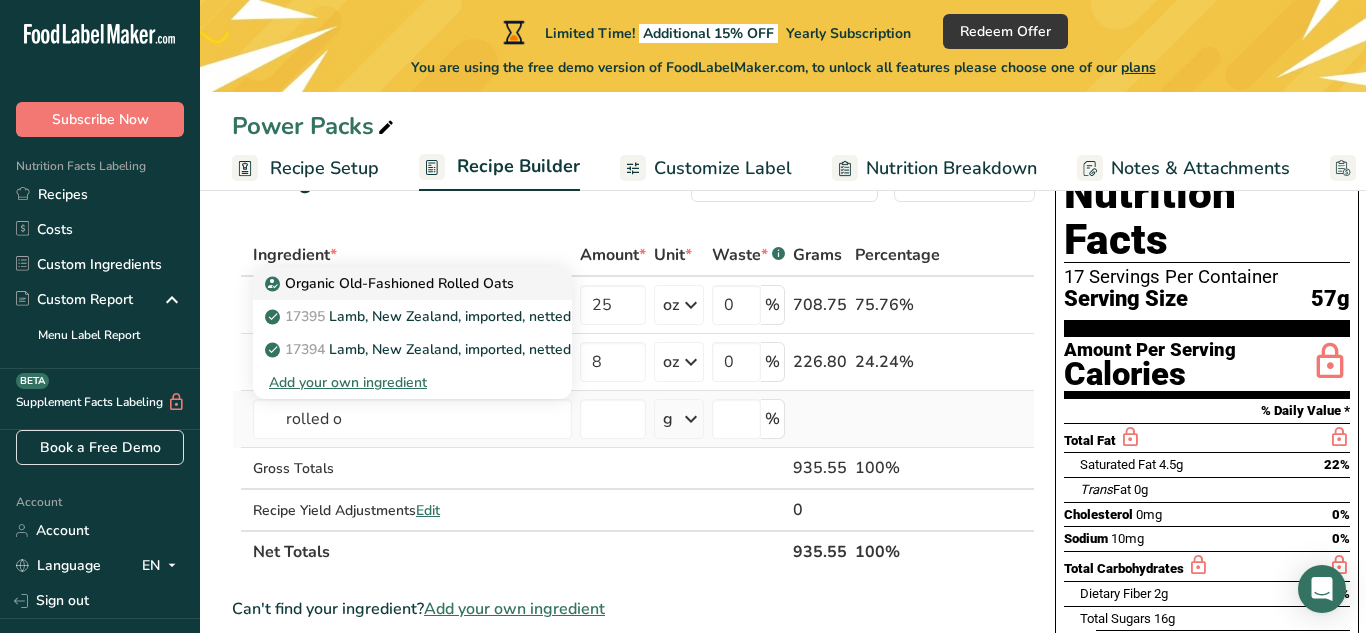 click on "Organic Old-Fashioned Rolled Oats" at bounding box center [391, 283] 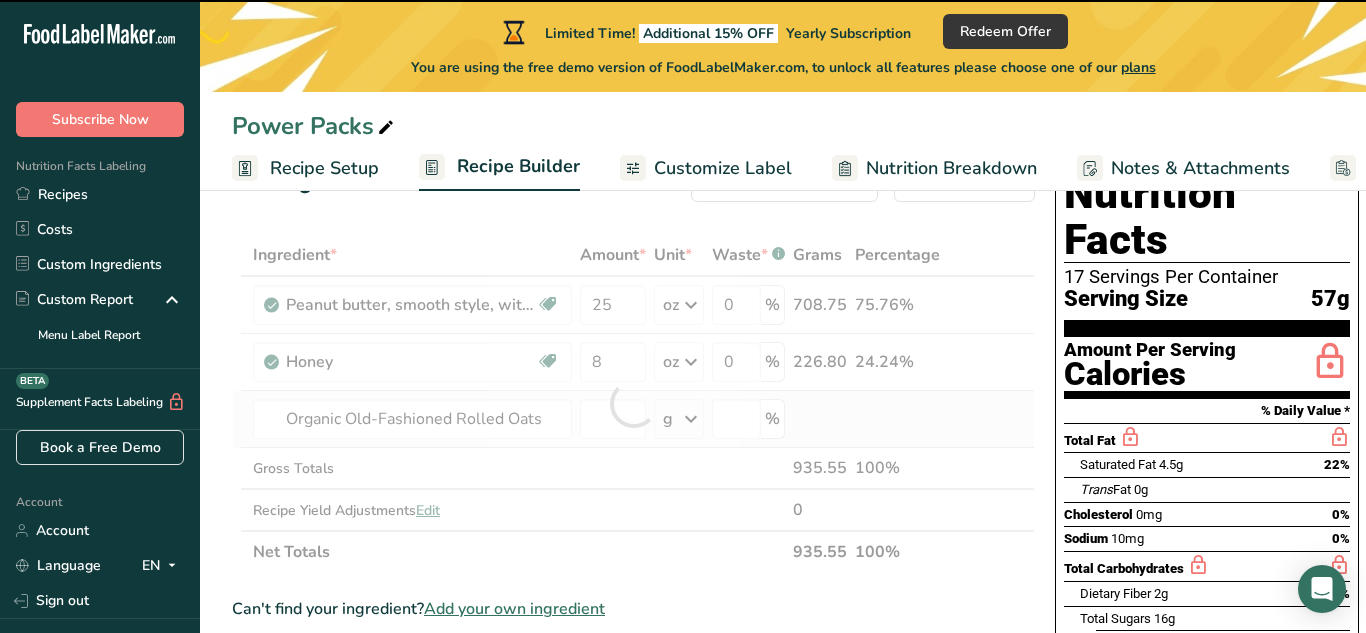type on "0" 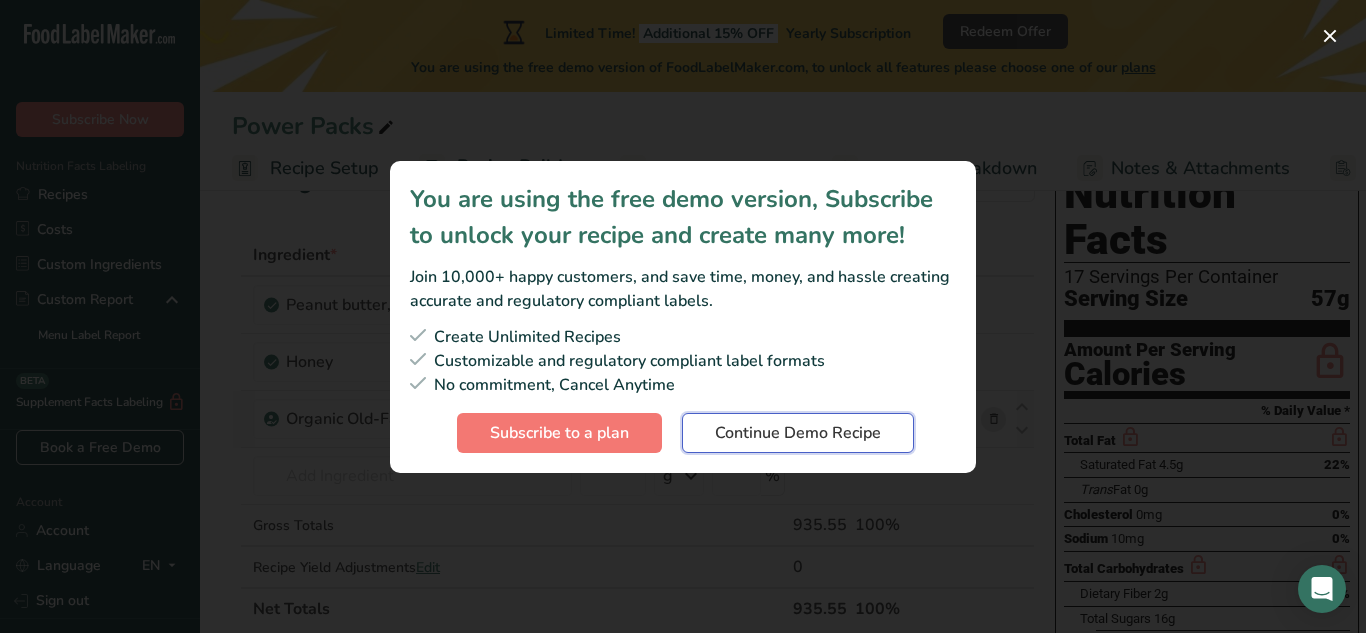click on "Continue Demo Recipe" at bounding box center (798, 433) 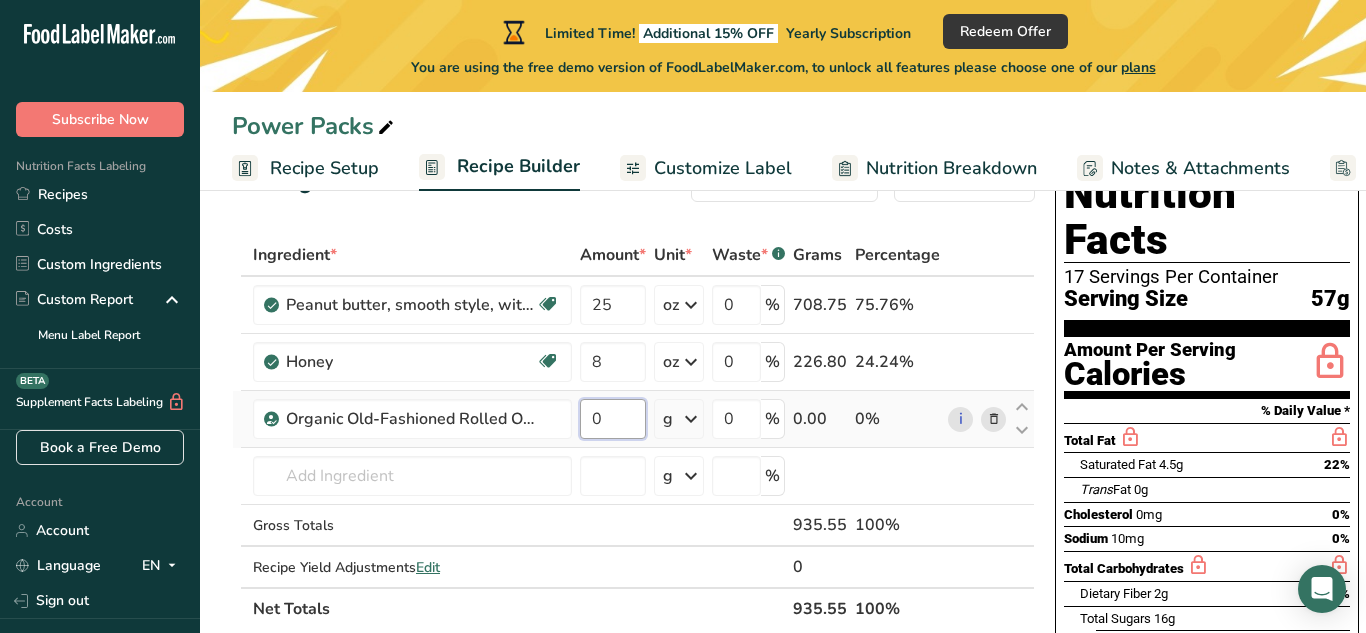 click on "0" at bounding box center (613, 419) 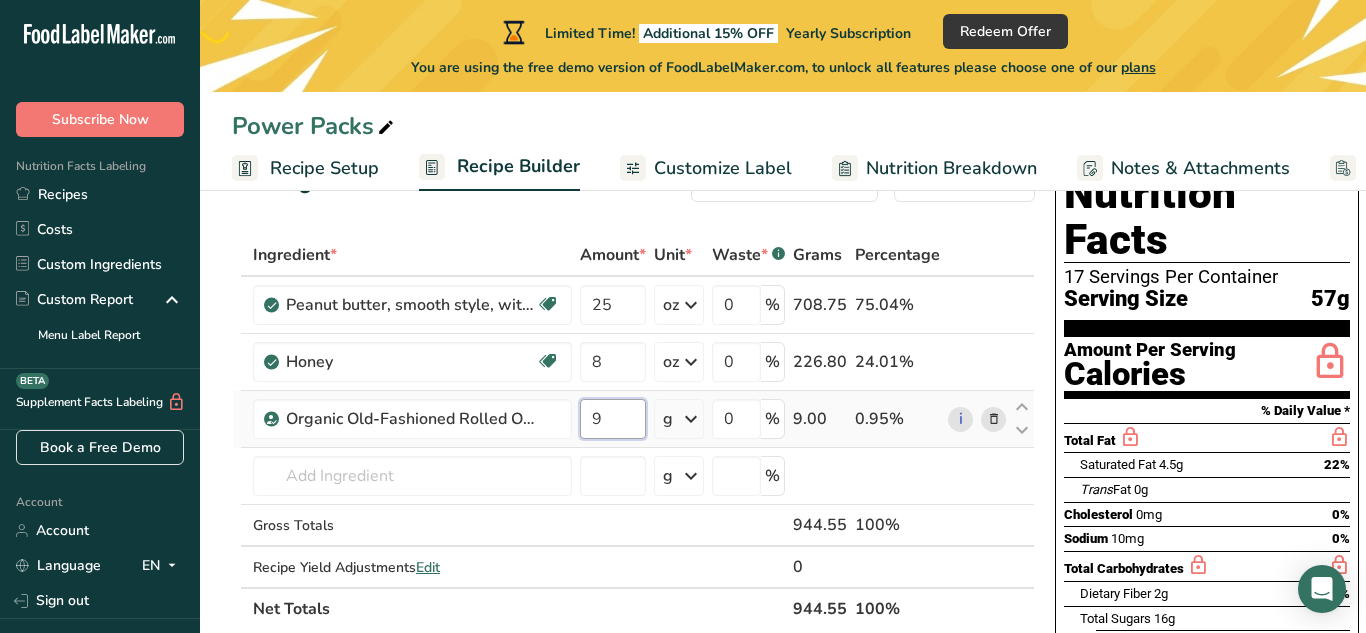 type on "9" 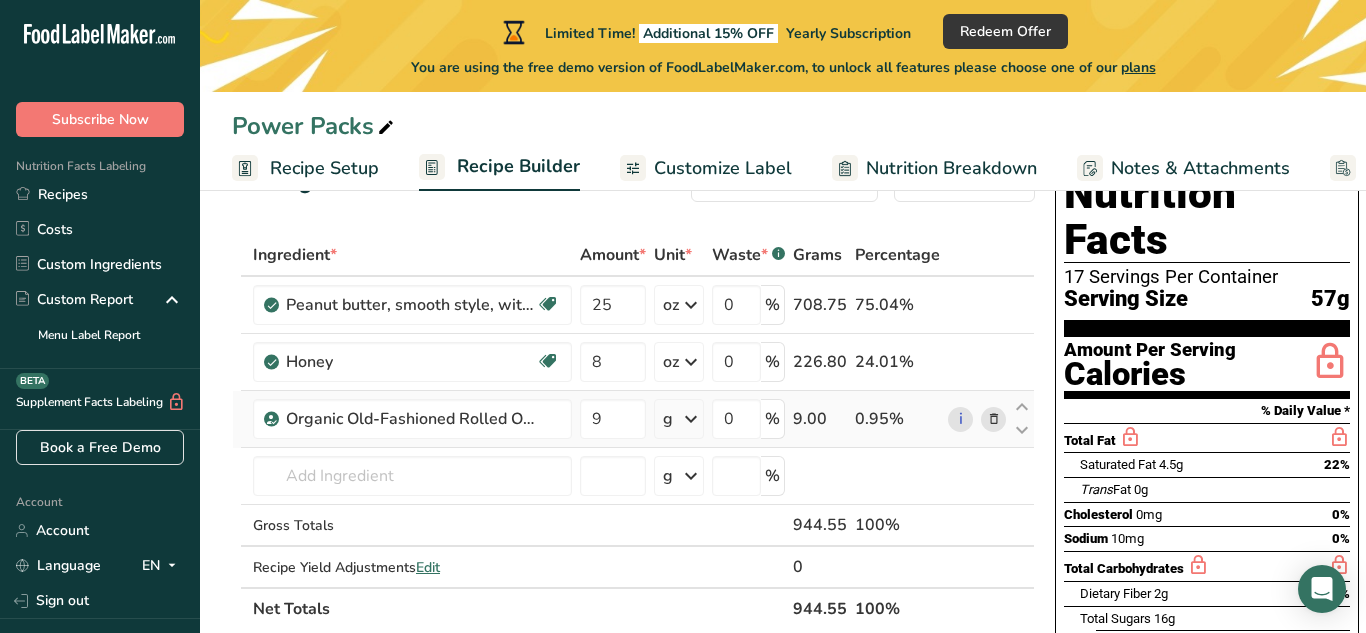 click on "Ingredient *
Amount *
Unit *
Waste *   .a-a{fill:#347362;}.b-a{fill:#fff;}          Grams
Percentage
Peanut butter, smooth style, without salt
Plant-based Protein
Dairy free
Gluten free
Vegan
Vegetarian
Soy free
Source of Healthy Fats
25
oz
Portions
2 tbsp
1 cup
Weight Units
g
kg
mg
mcg
lb
oz
See less
Volume Units
l
Volume units require a density conversion. If you know your ingredient's density enter it below. Otherwise, click on "RIA" our AI Regulatory bot - she will be able to help you
1.01
lb/ft3
mL" at bounding box center (633, 432) 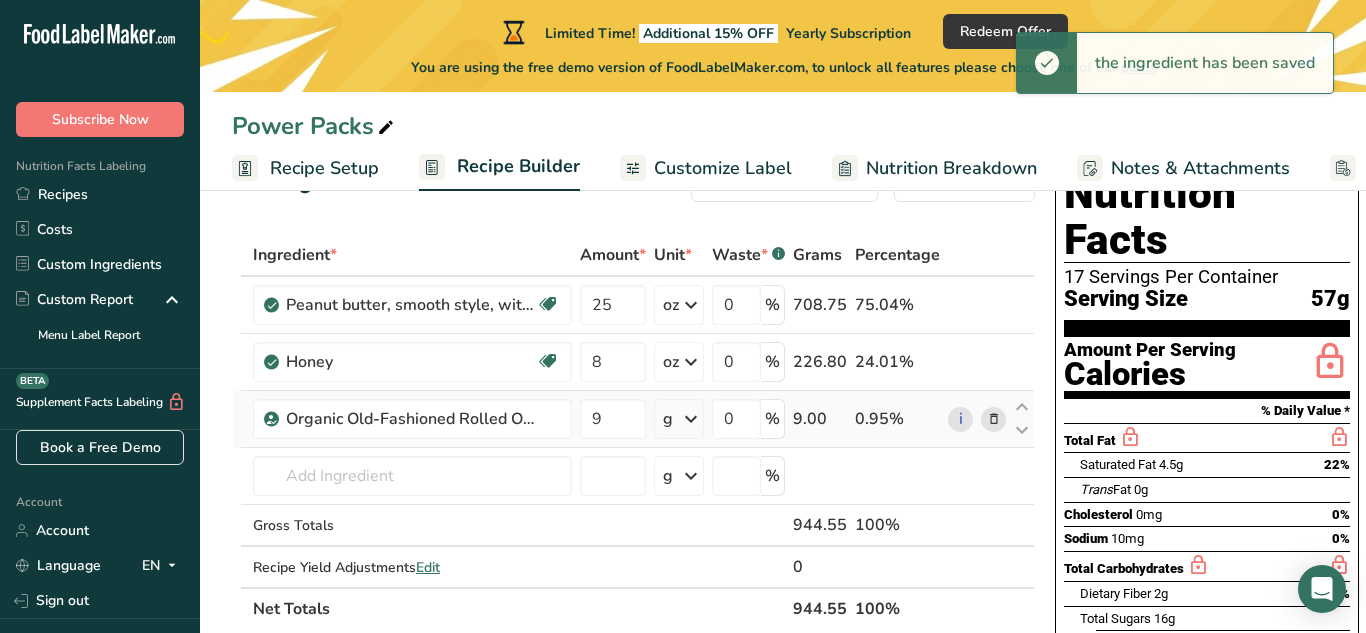 click at bounding box center (691, 419) 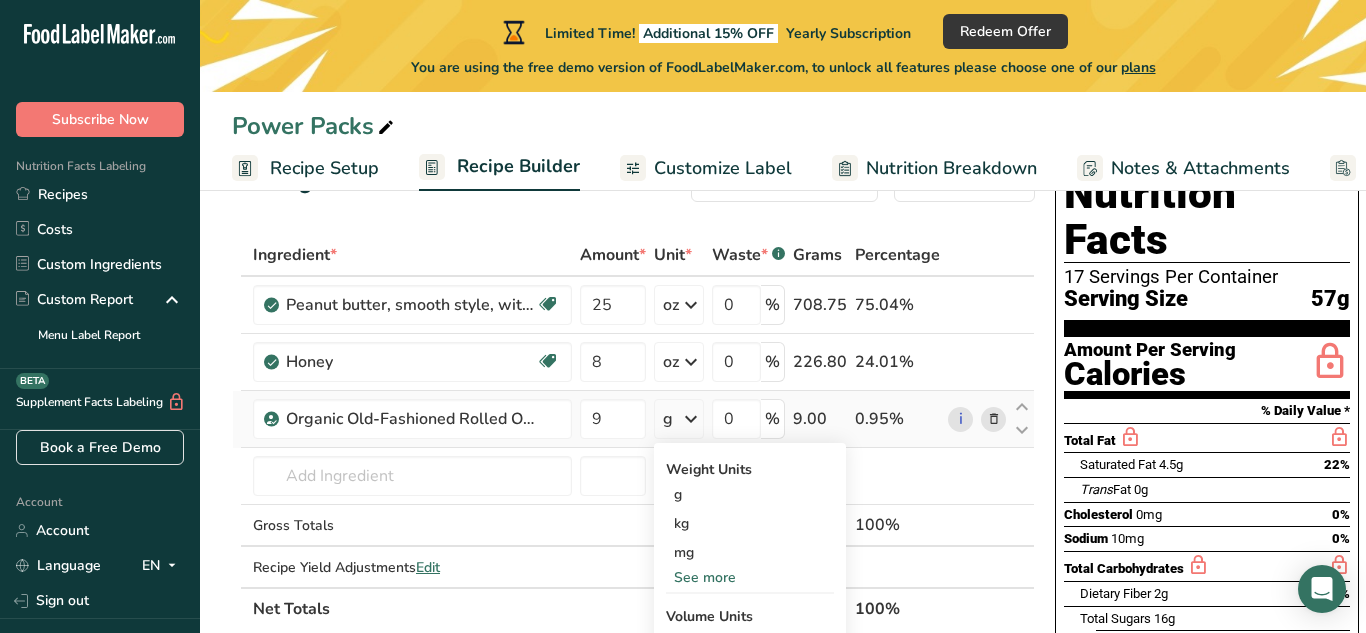 click on "See more" at bounding box center (750, 577) 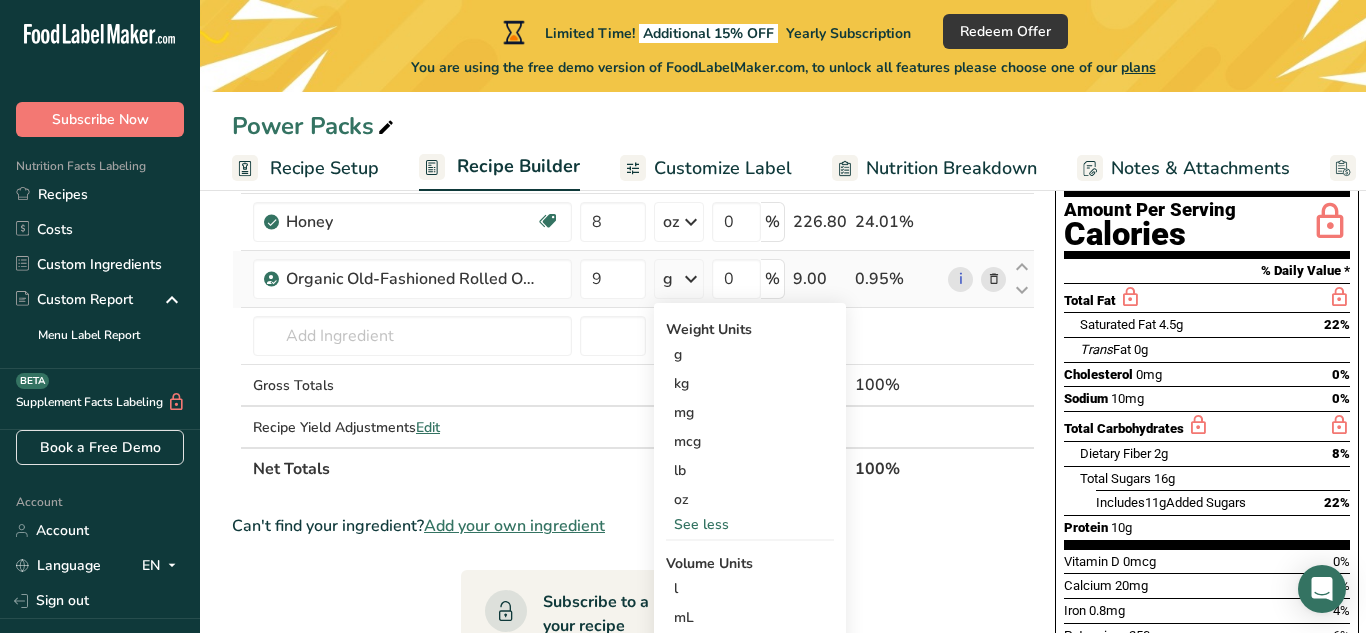 scroll, scrollTop: 227, scrollLeft: 0, axis: vertical 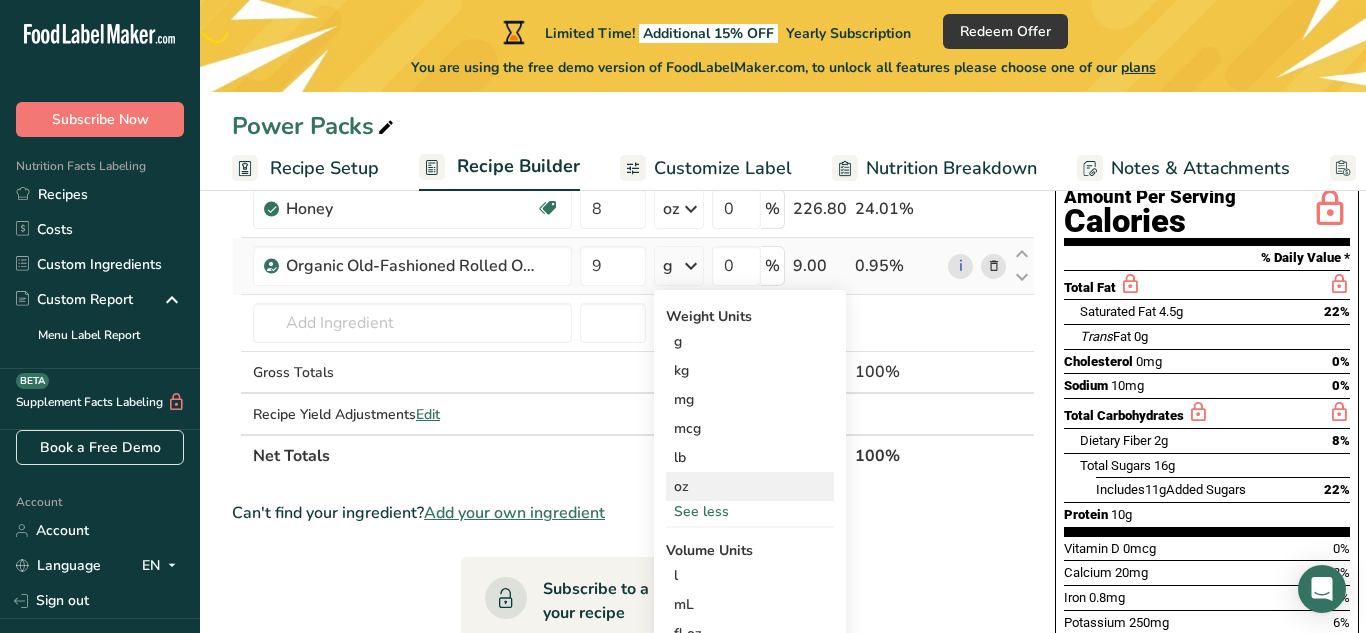 click on "oz" at bounding box center (750, 486) 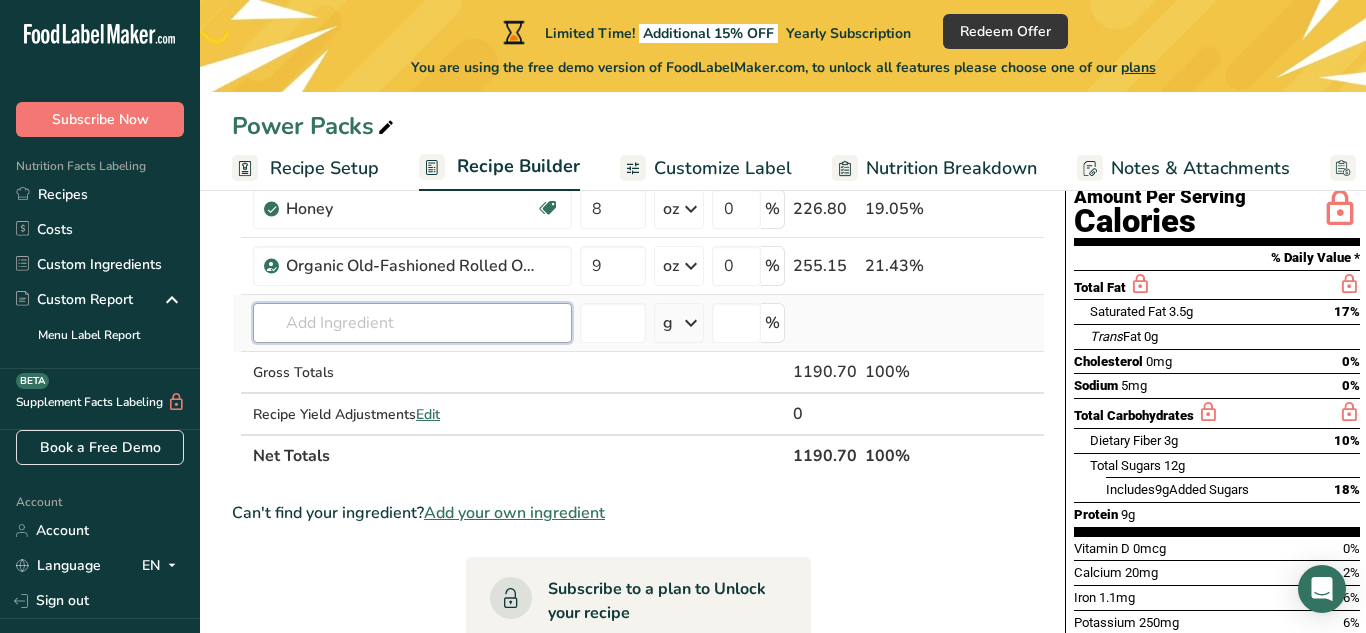 click at bounding box center [412, 323] 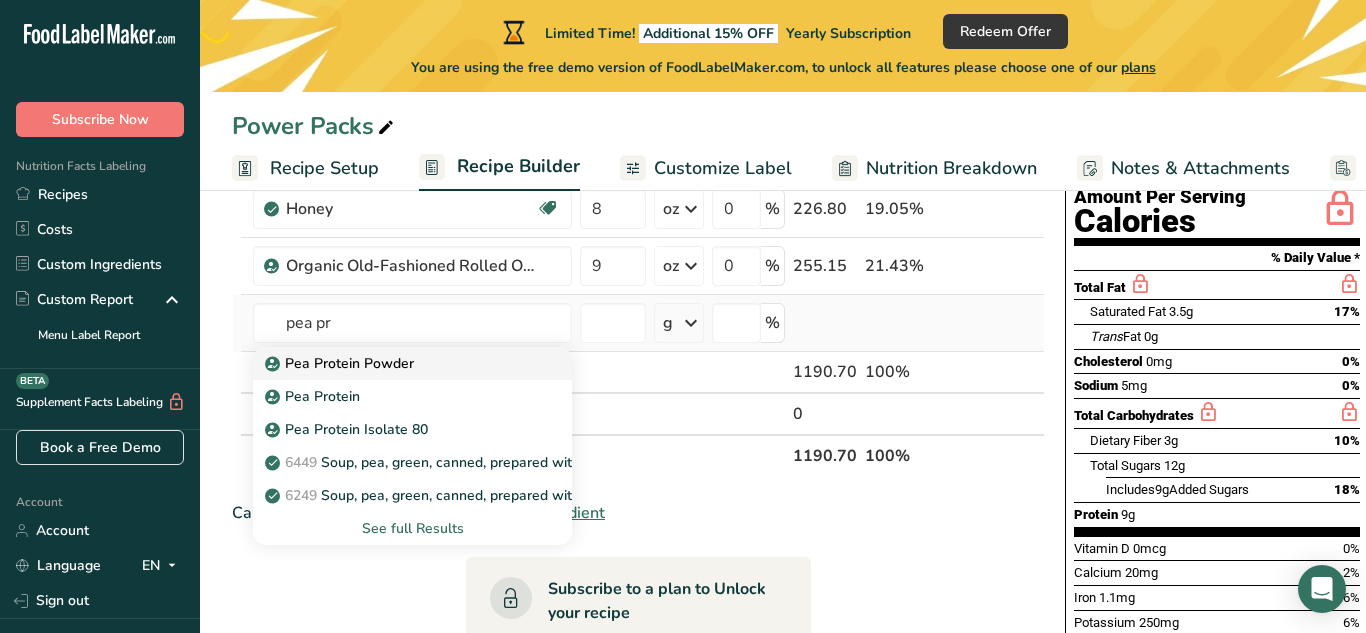 click on "Pea Protein Powder" at bounding box center [341, 363] 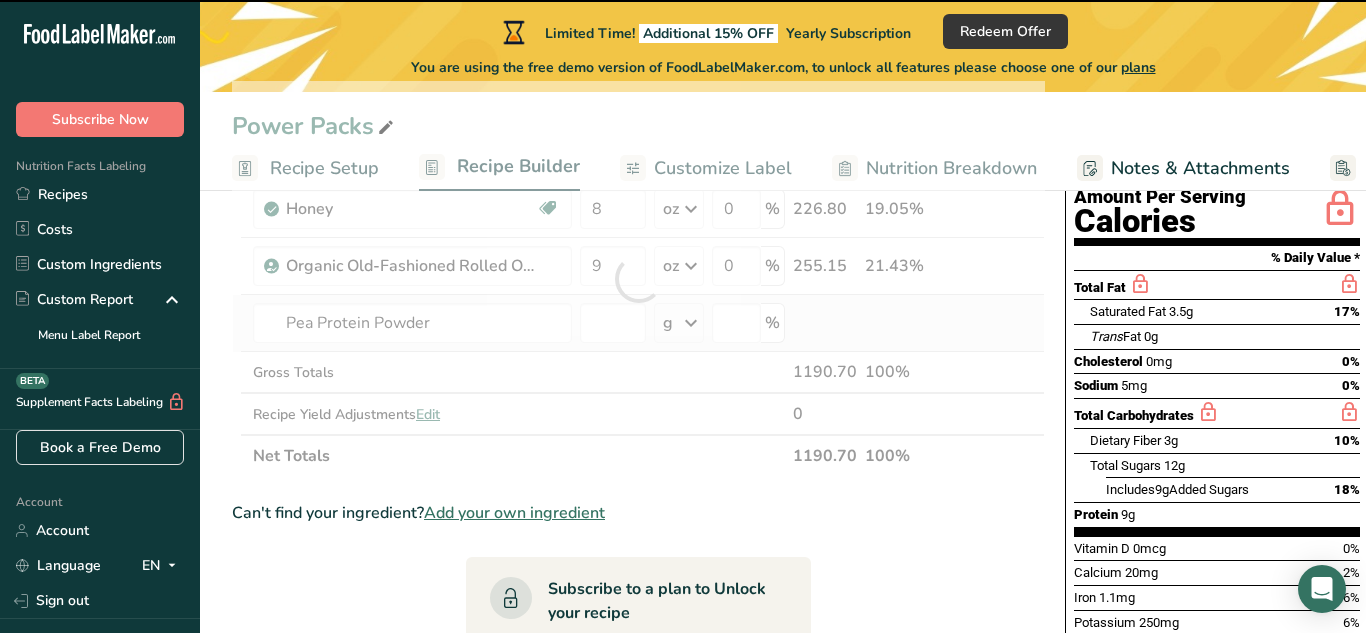 type on "0" 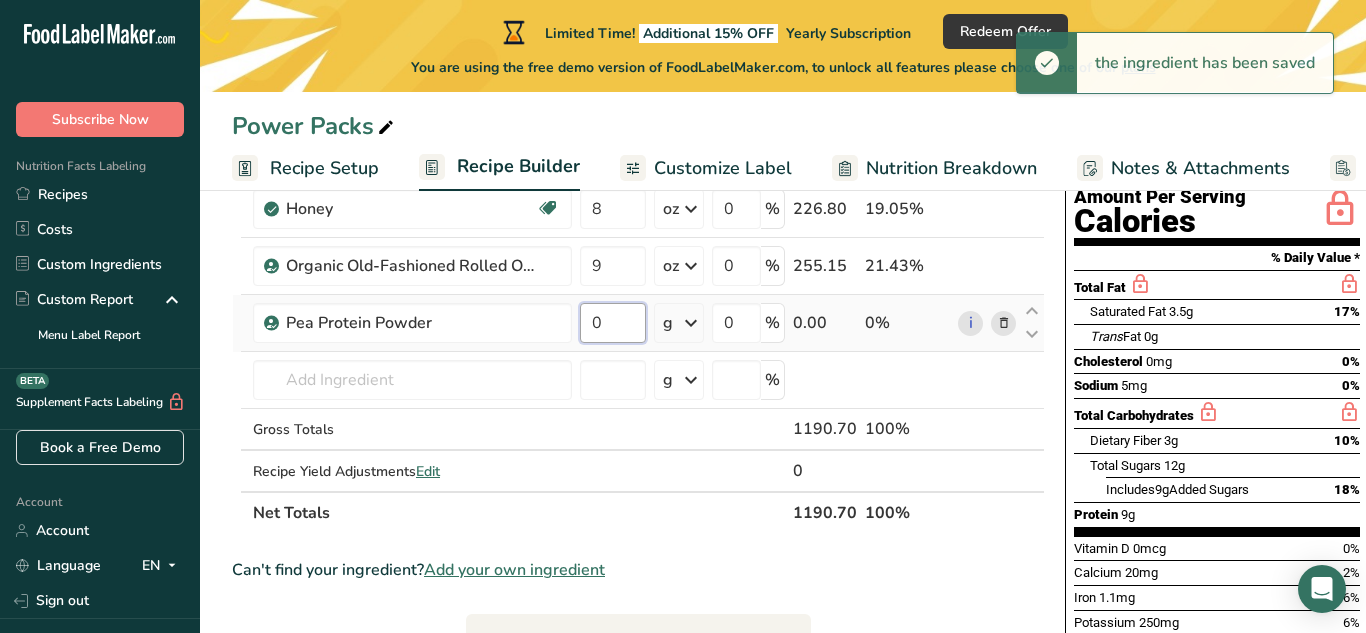 click on "0" at bounding box center (613, 323) 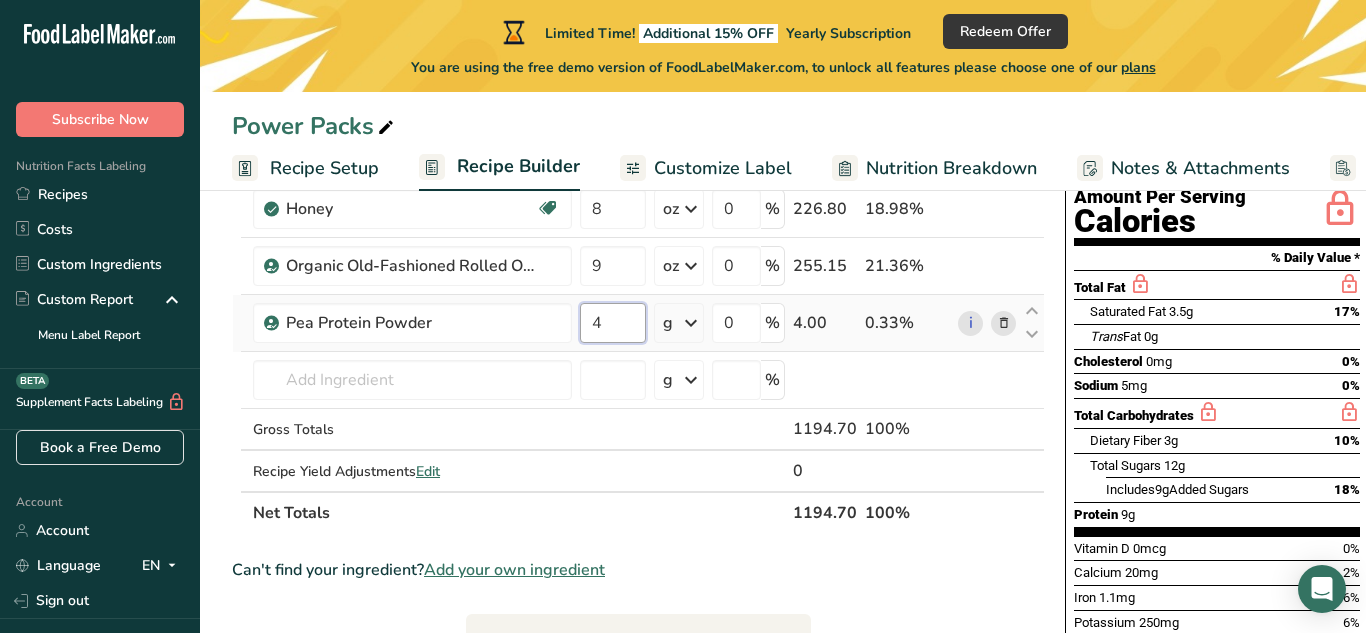 type on "4" 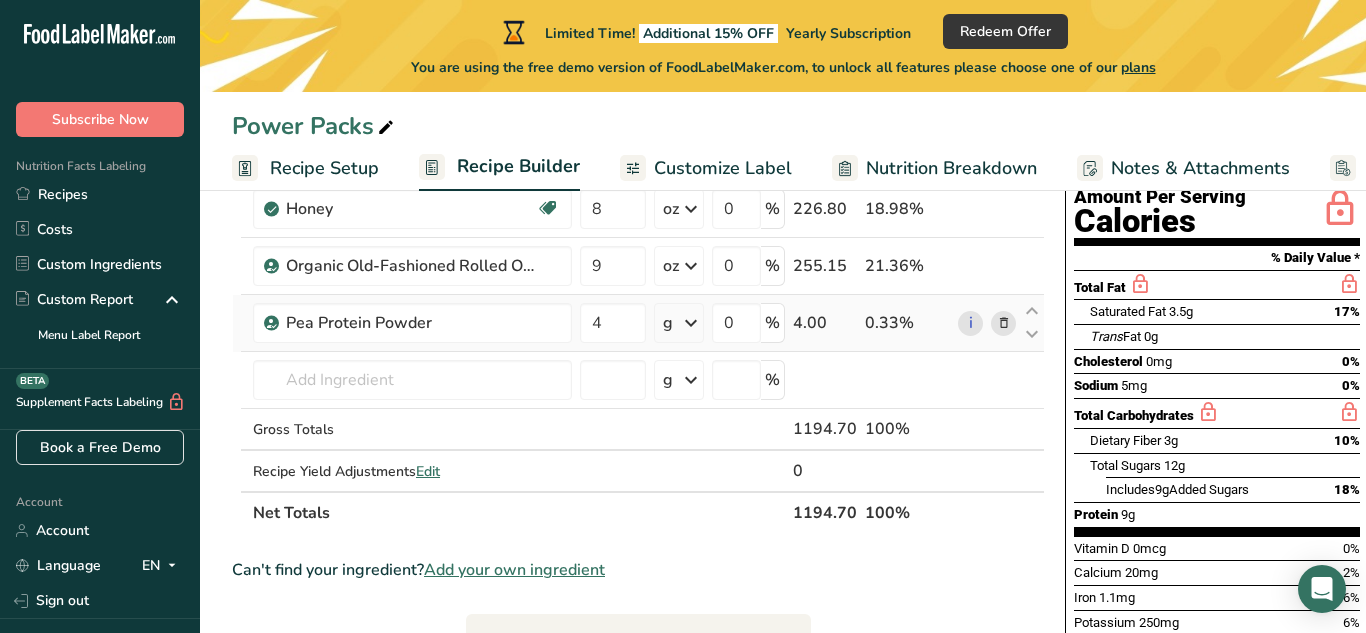 click on "Ingredient *
Amount *
Unit *
Waste *   .a-a{fill:#347362;}.b-a{fill:#fff;}          Grams
Percentage
Peanut butter, smooth style, without salt
Plant-based Protein
Dairy free
Gluten free
Vegan
Vegetarian
Soy free
Source of Healthy Fats
25
oz
Portions
2 tbsp
1 cup
Weight Units
g
kg
mg
mcg
lb
oz
See less
Volume Units
l
Volume units require a density conversion. If you know your ingredient's density enter it below. Otherwise, click on "RIA" our AI Regulatory bot - she will be able to help you
1.01
lb/ft3
mL" at bounding box center [638, 307] 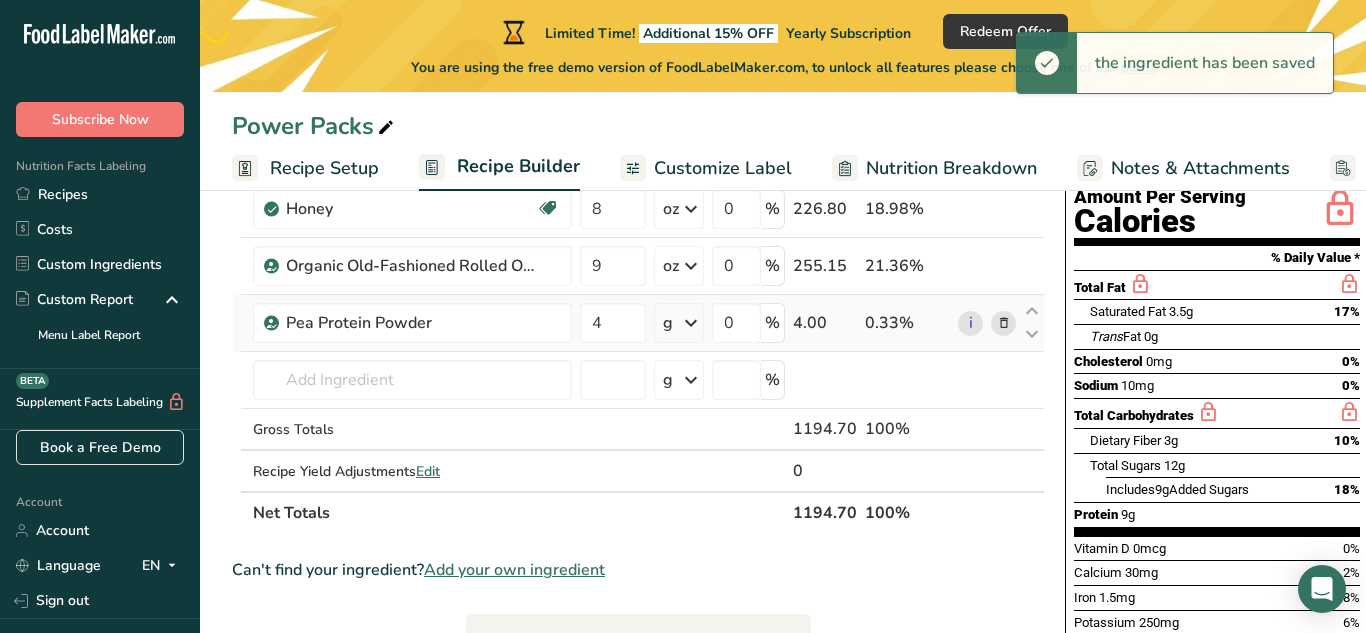 click on "g" at bounding box center (679, 323) 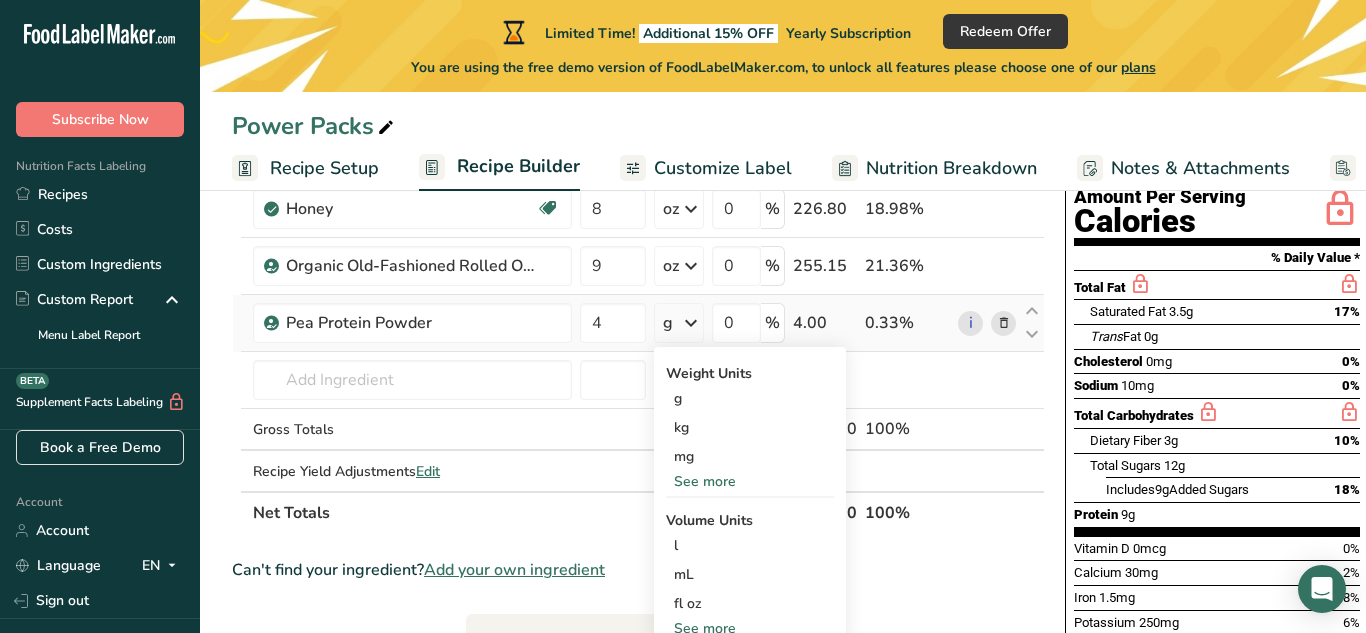 click on "See more" at bounding box center [750, 481] 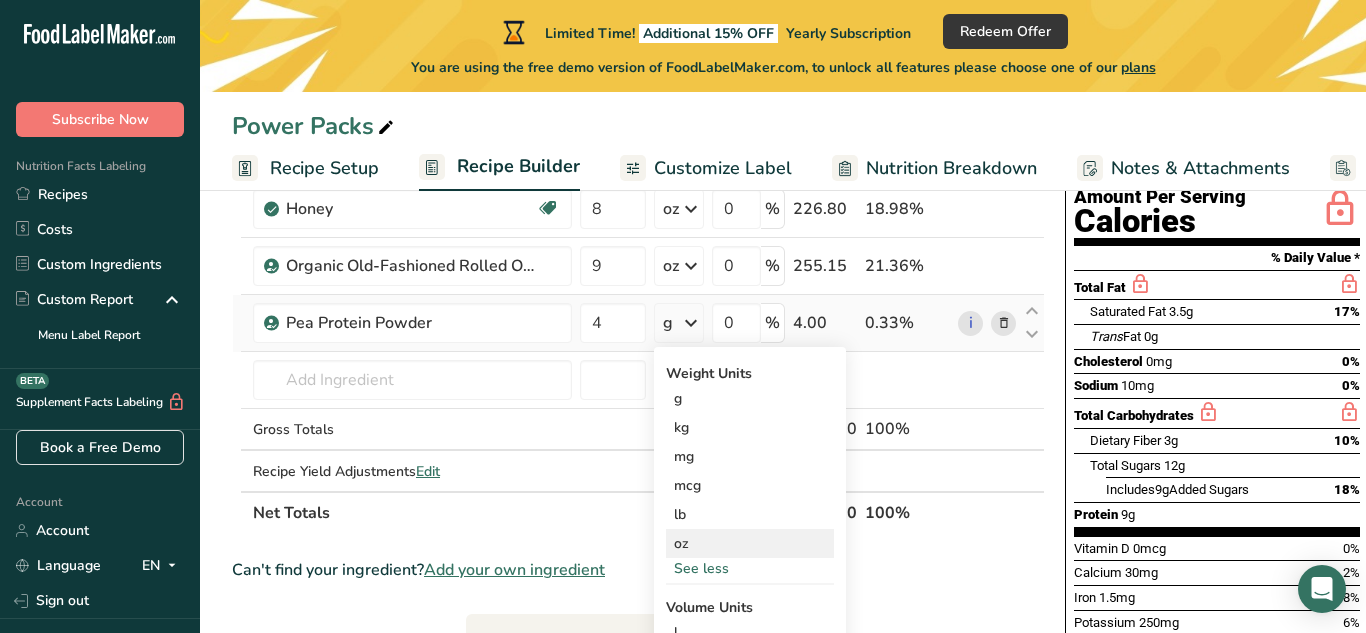 click on "oz" at bounding box center (750, 543) 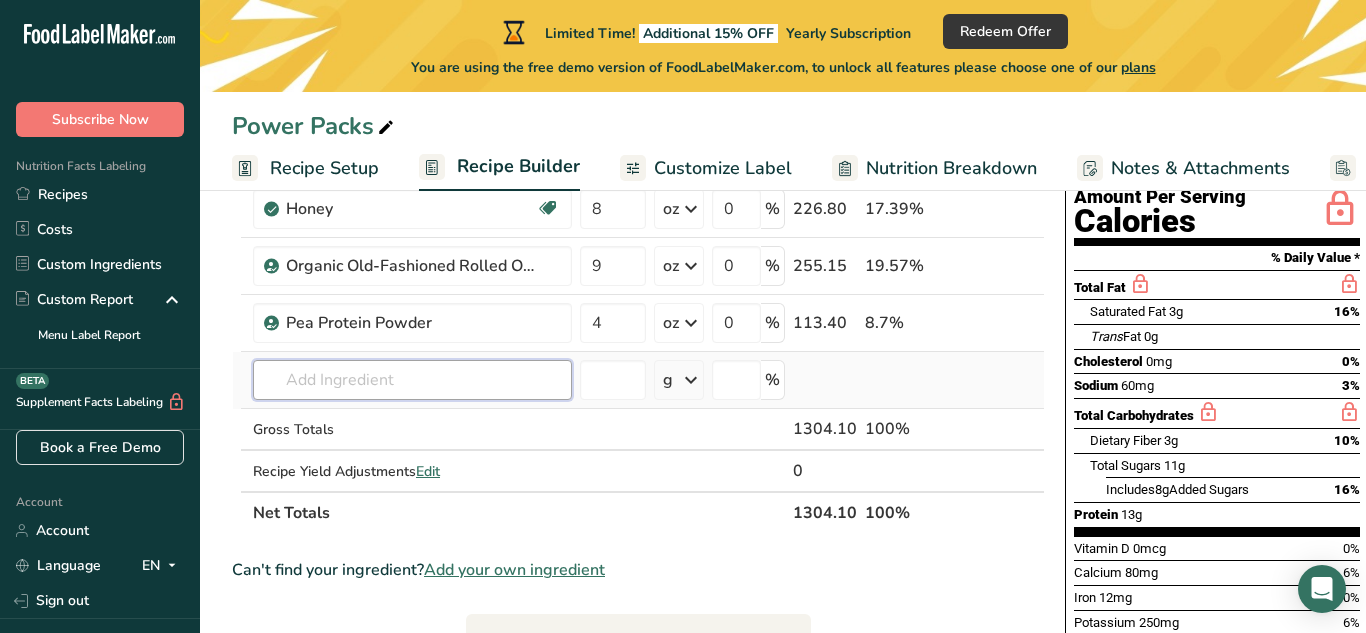 click at bounding box center [412, 380] 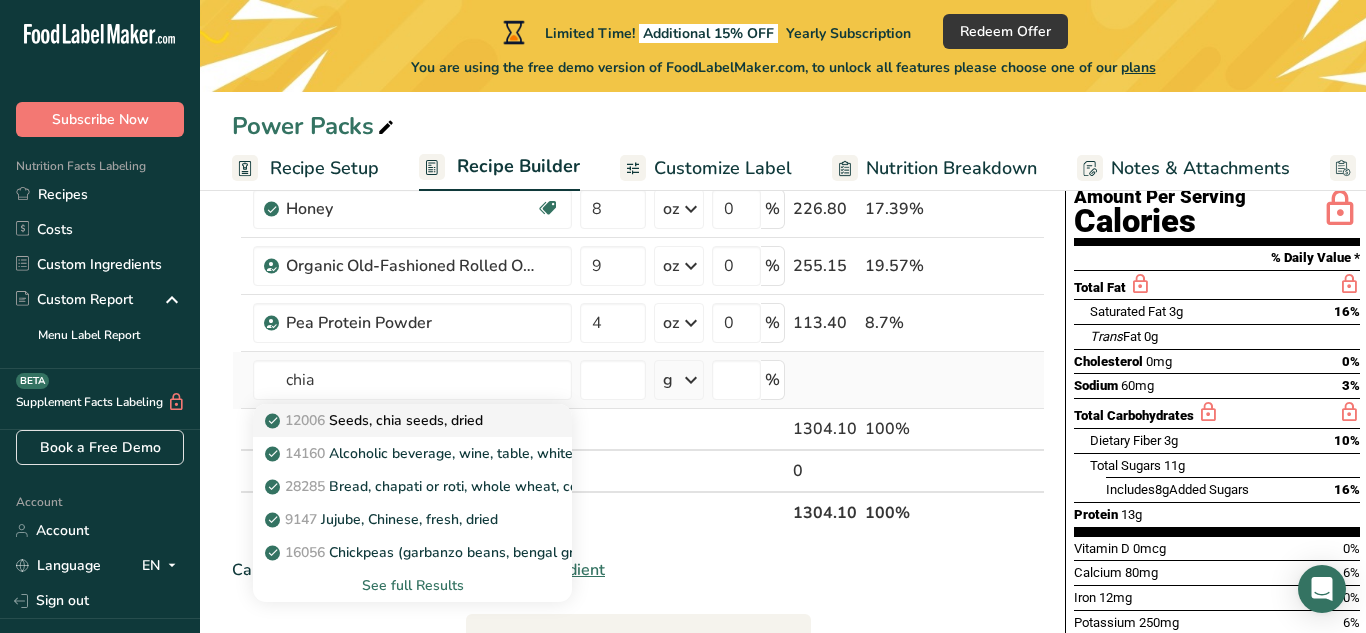 click on "12006
Seeds, chia seeds, dried" at bounding box center (376, 420) 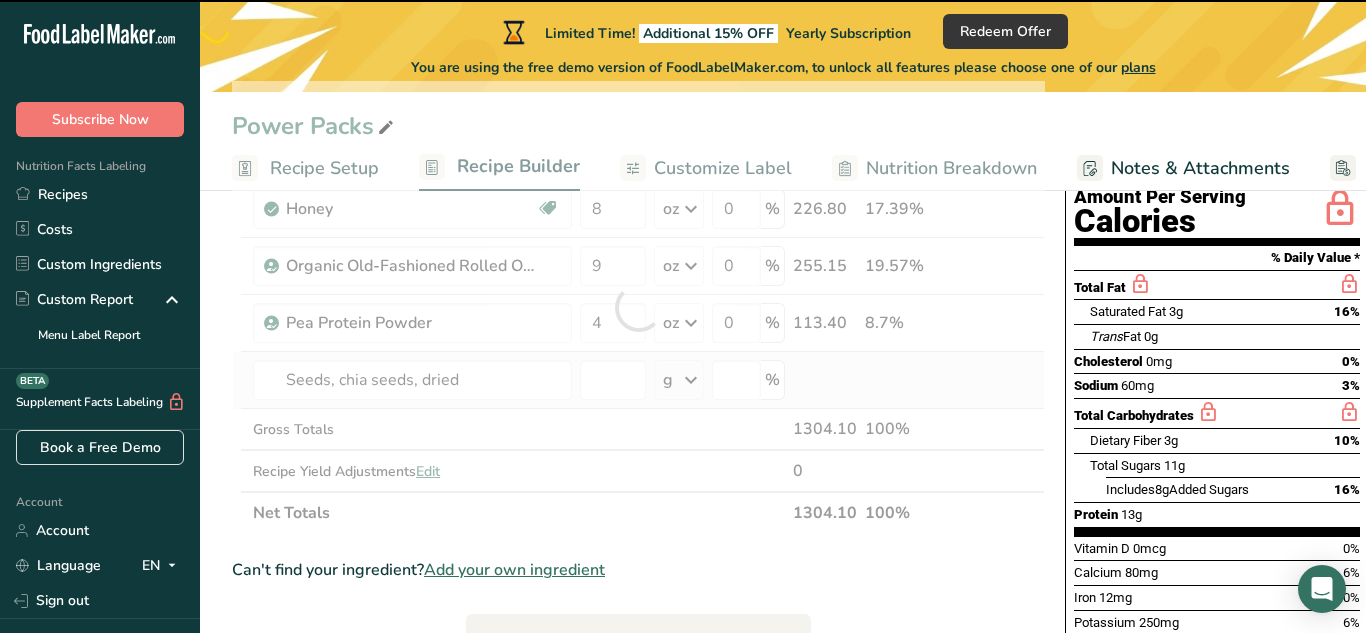 type on "0" 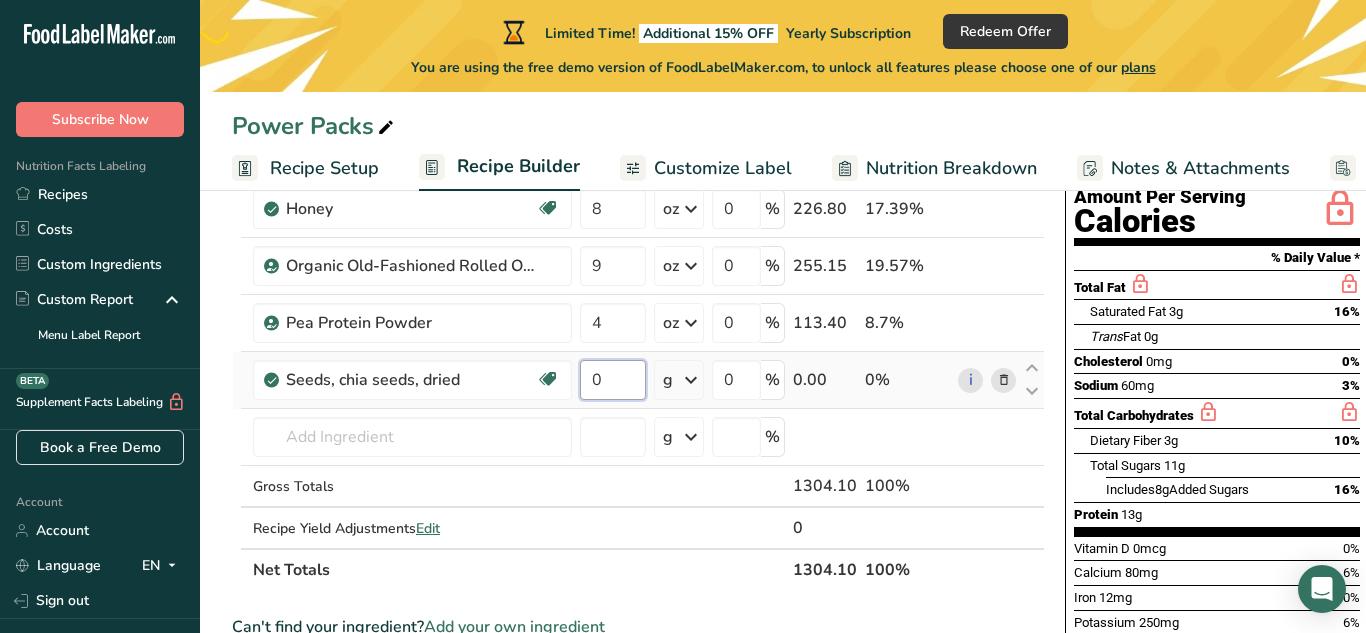 click on "0" at bounding box center [613, 380] 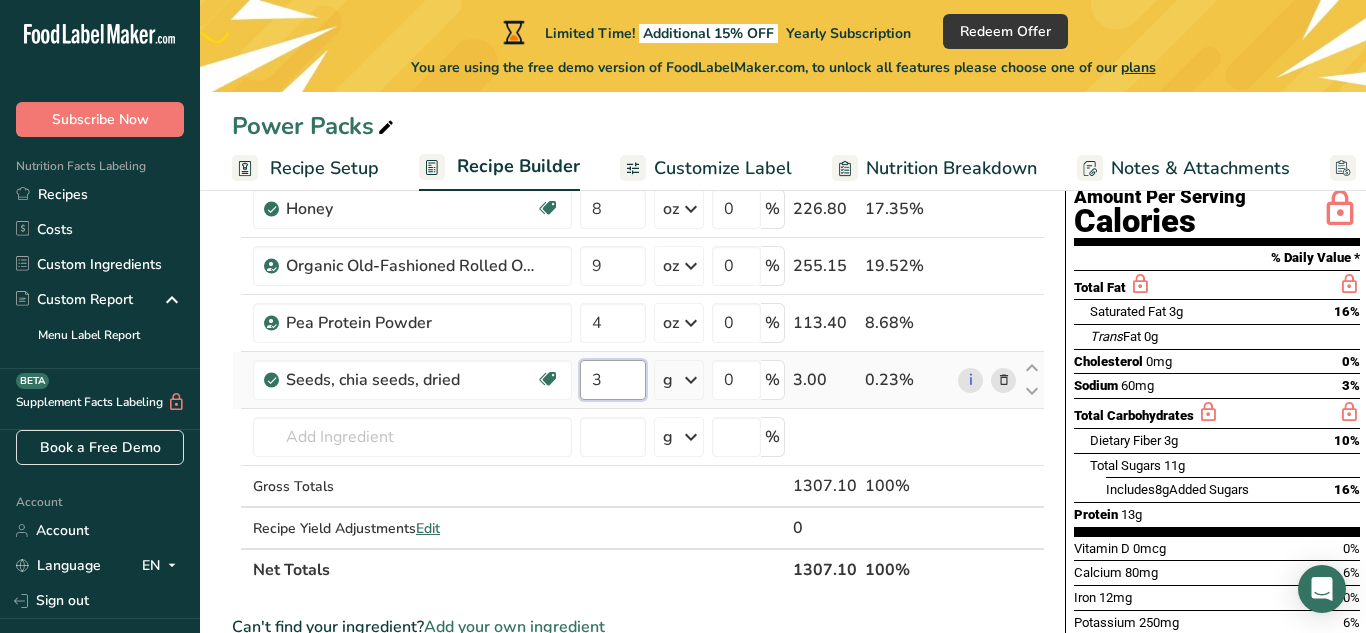 type on "3" 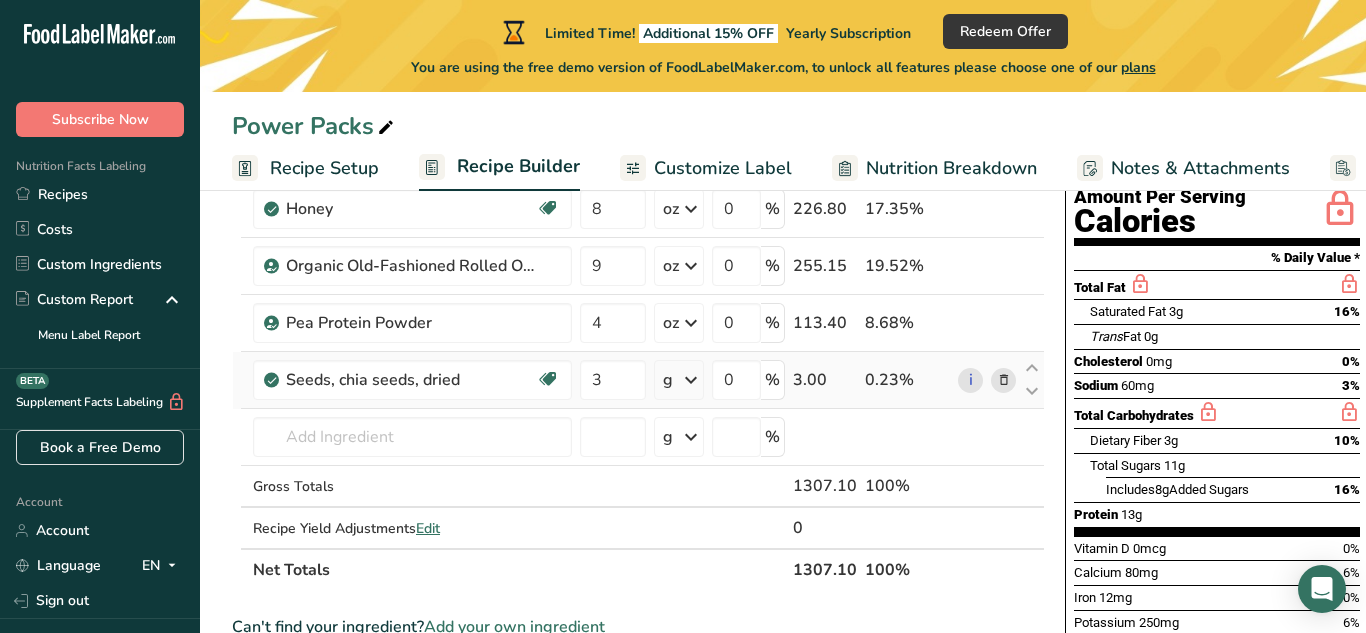 click on "Ingredient *
Amount *
Unit *
Waste *   .a-a{fill:#347362;}.b-a{fill:#fff;}          Grams
Percentage
Peanut butter, smooth style, without salt
Plant-based Protein
Dairy free
Gluten free
Vegan
Vegetarian
Soy free
Source of Healthy Fats
25
oz
Portions
2 tbsp
1 cup
Weight Units
g
kg
mg
mcg
lb
oz
See less
Volume Units
l
Volume units require a density conversion. If you know your ingredient's density enter it below. Otherwise, click on "RIA" our AI Regulatory bot - she will be able to help you
1.01
lb/ft3
mL" at bounding box center (638, 336) 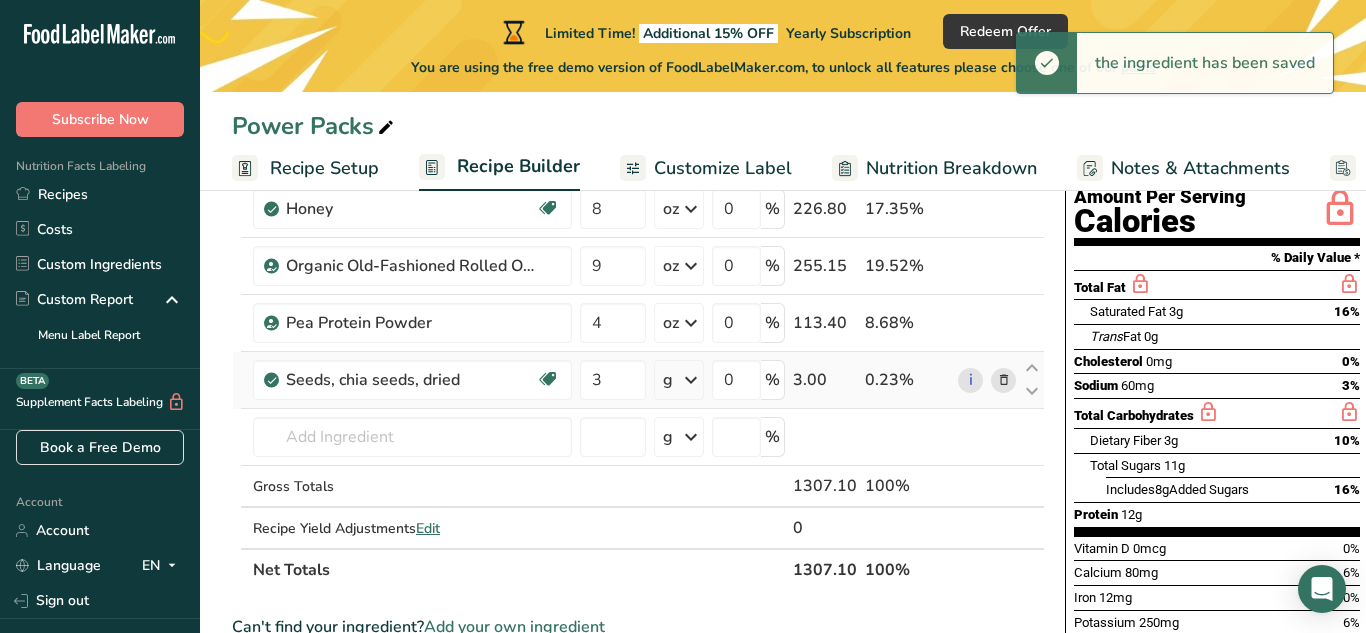 click at bounding box center [691, 380] 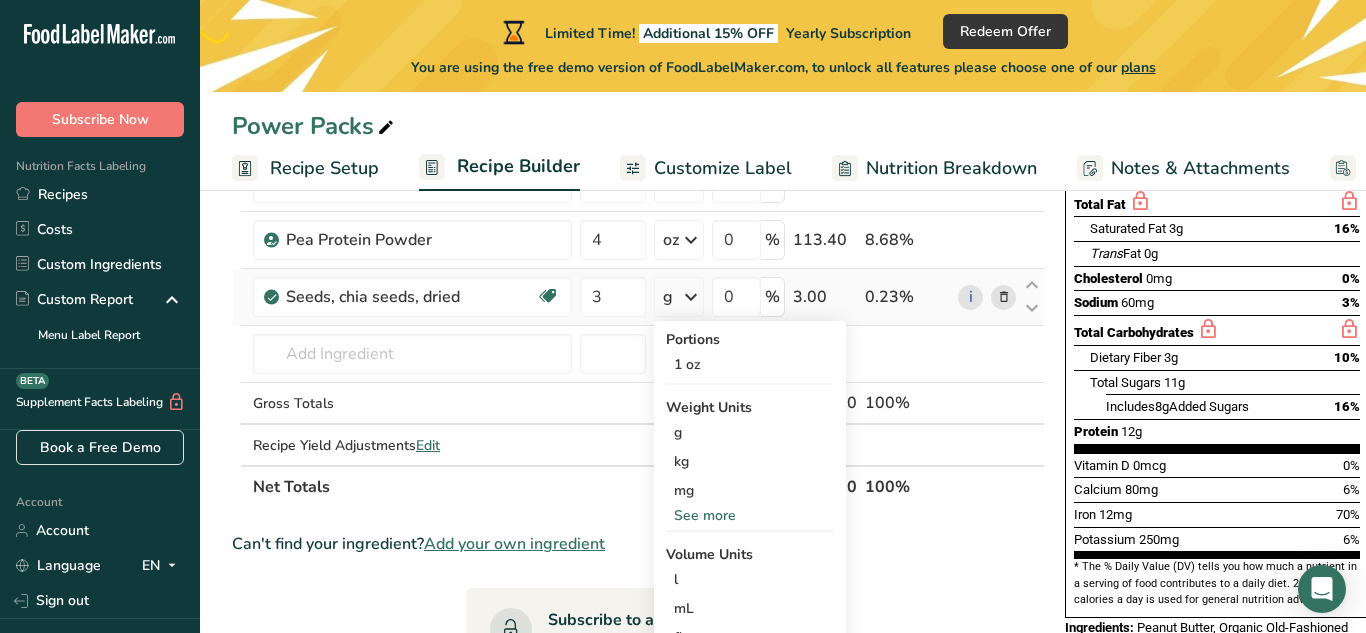 scroll, scrollTop: 312, scrollLeft: 0, axis: vertical 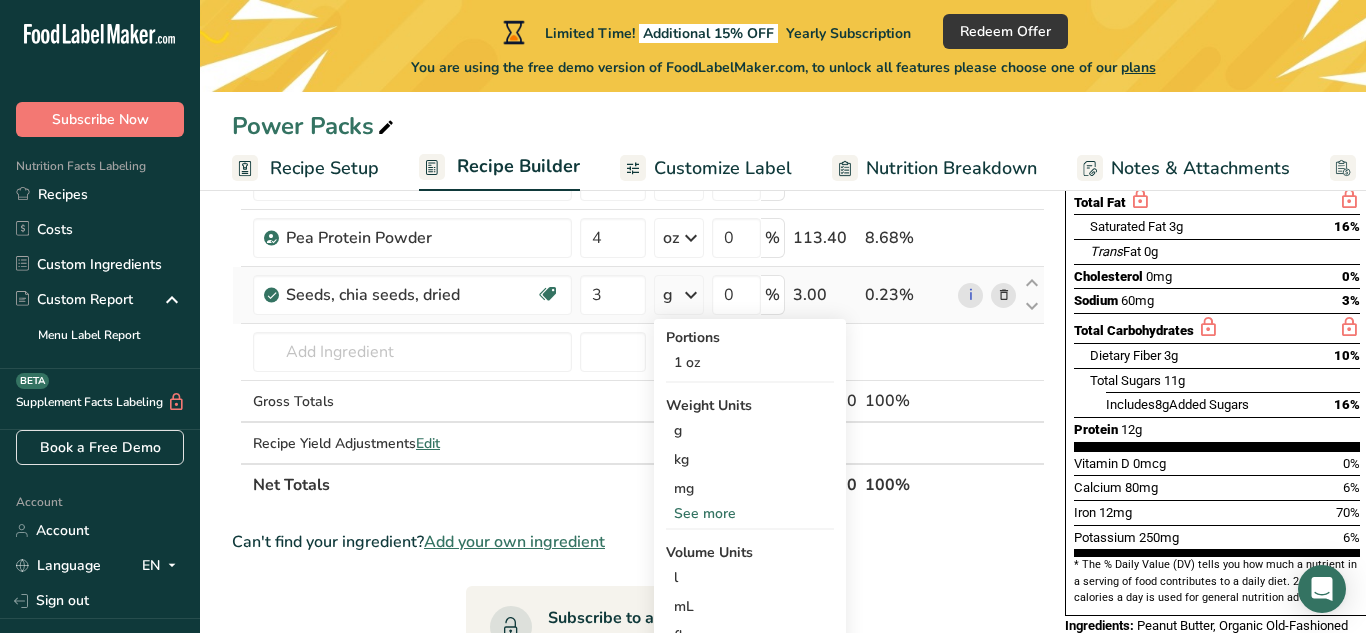 click on "See more" at bounding box center [750, 513] 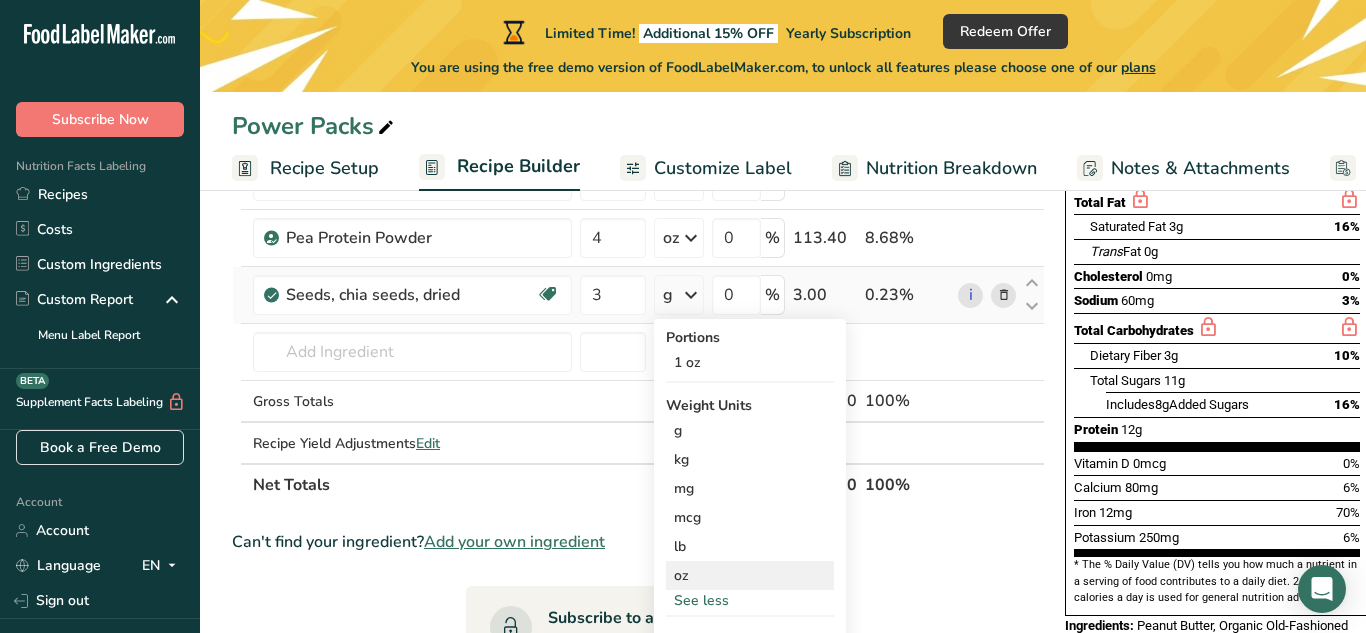 click on "oz" at bounding box center (750, 575) 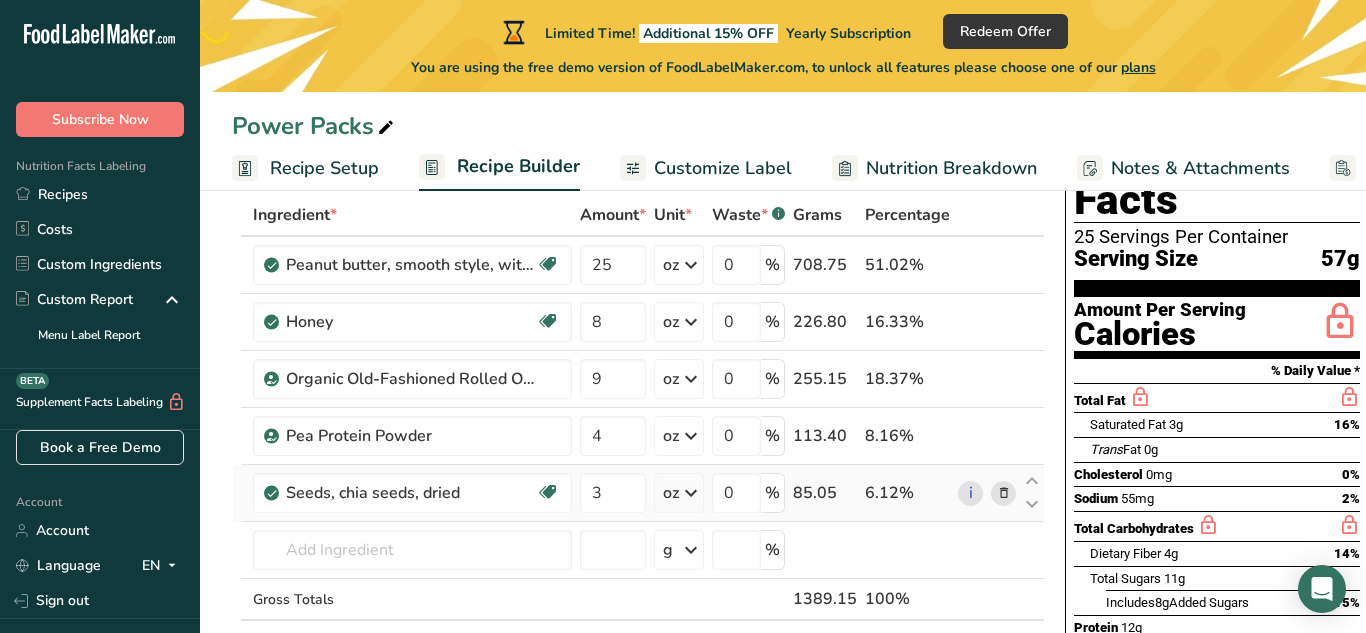 scroll, scrollTop: 113, scrollLeft: 0, axis: vertical 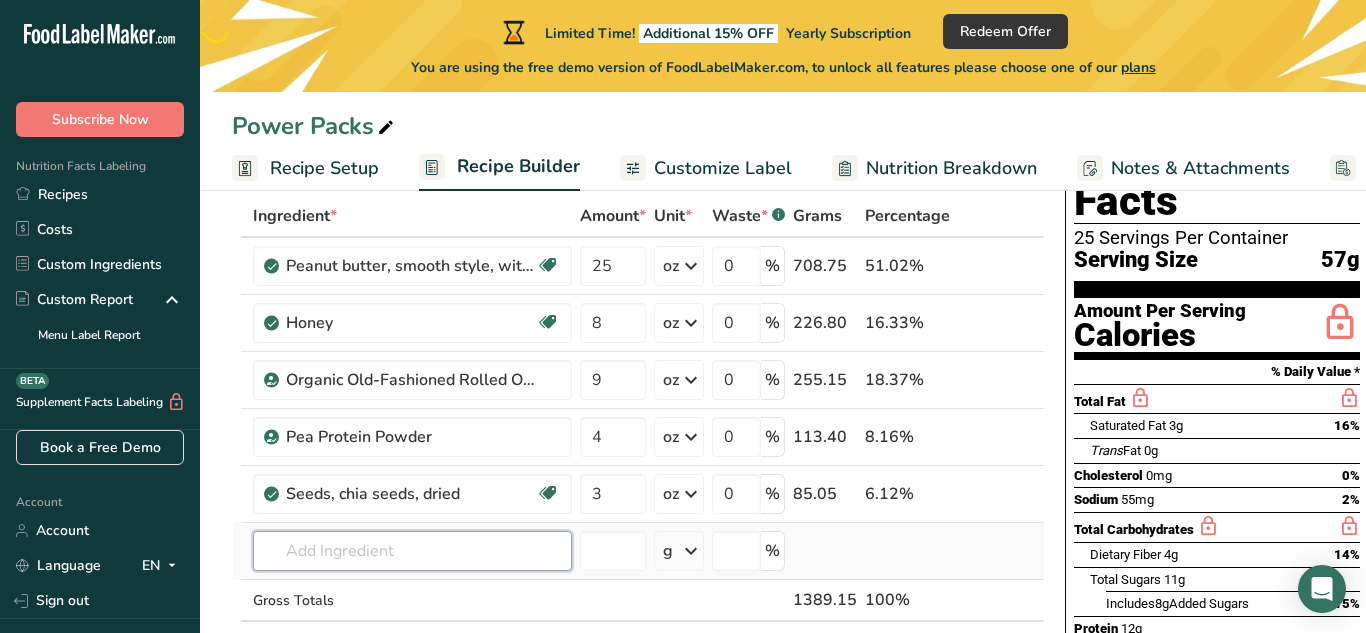 click at bounding box center (412, 551) 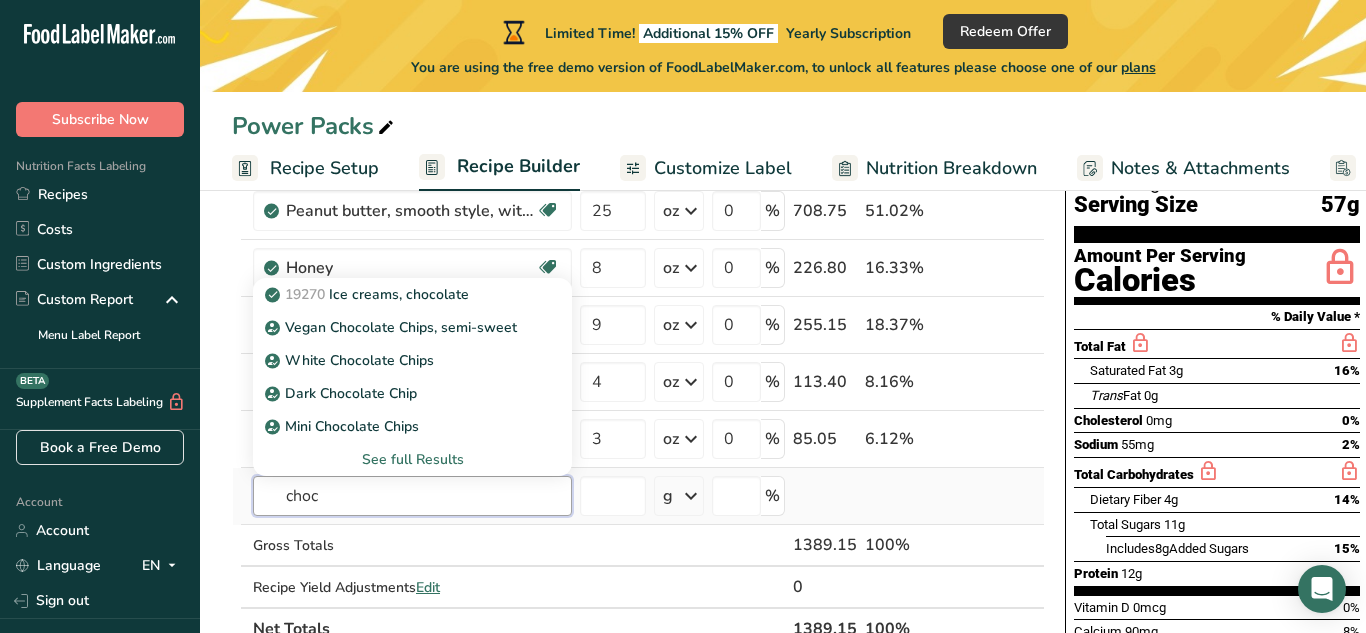 scroll, scrollTop: 174, scrollLeft: 0, axis: vertical 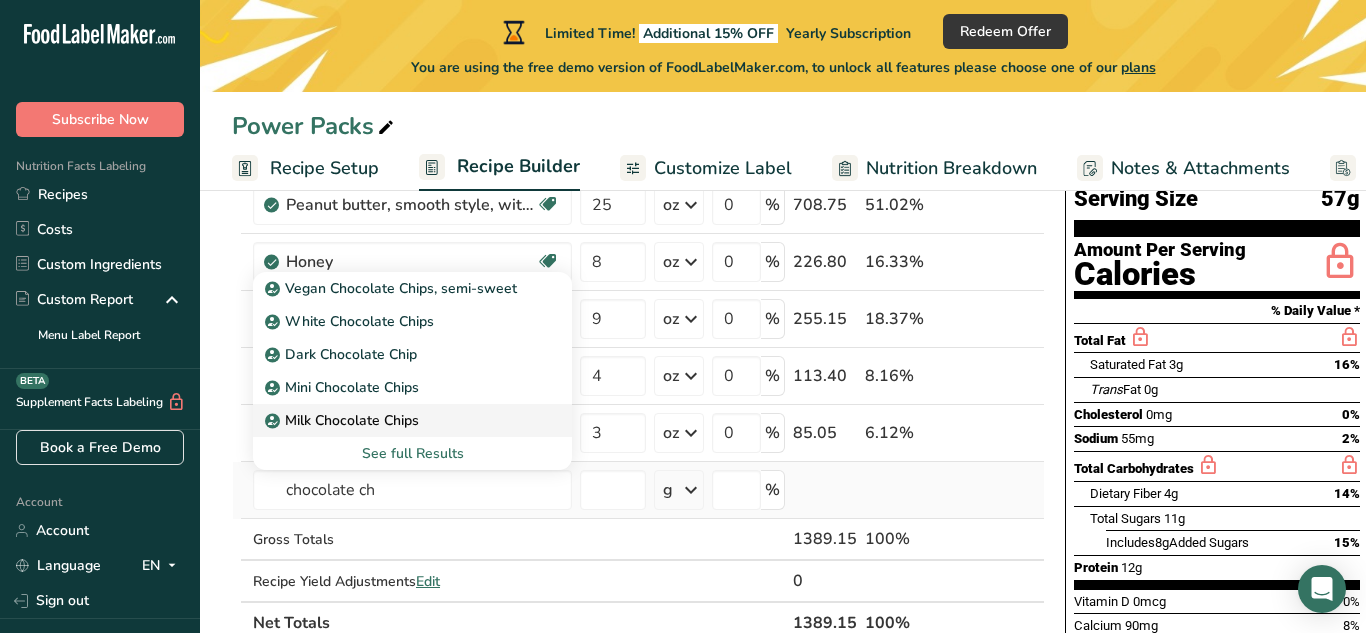 click on "Milk Chocolate Chips" at bounding box center [344, 420] 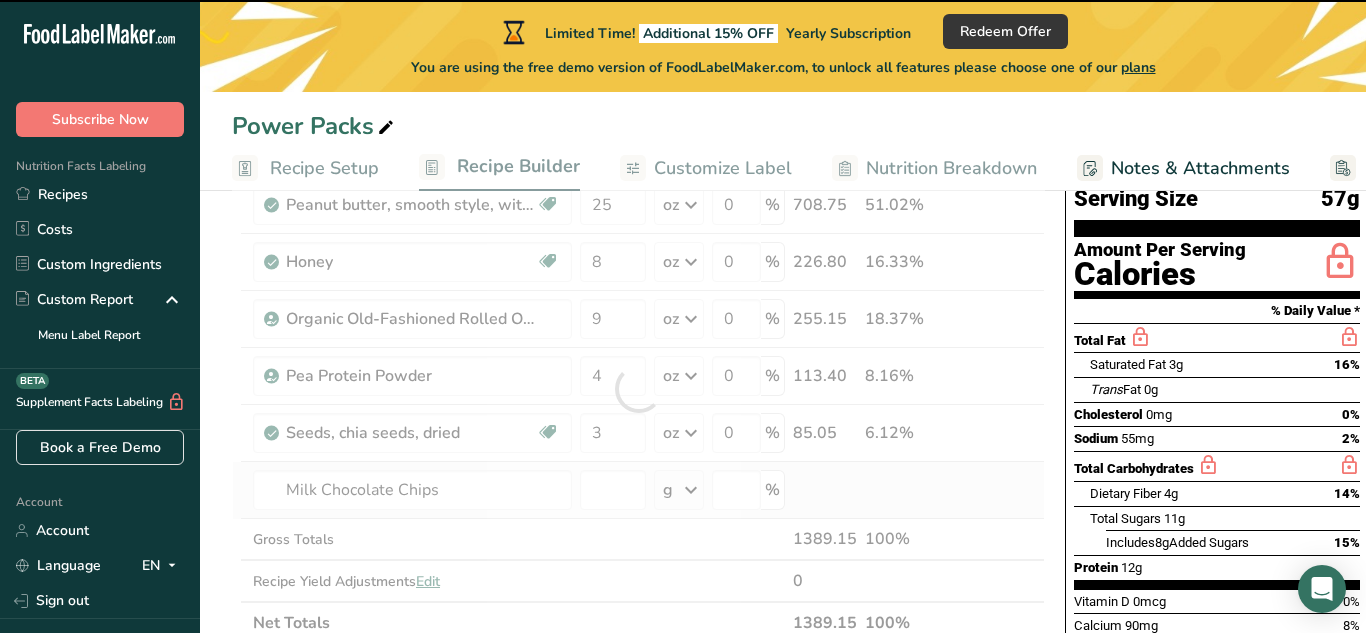 type on "0" 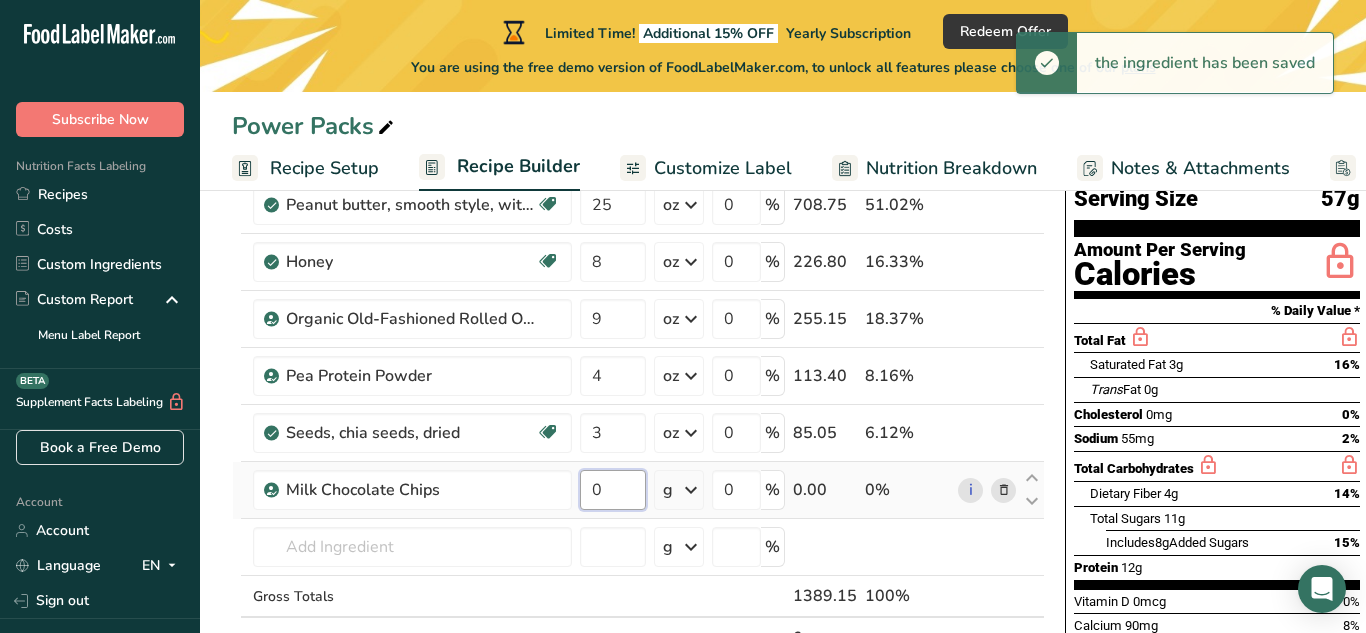 click on "0" at bounding box center [613, 490] 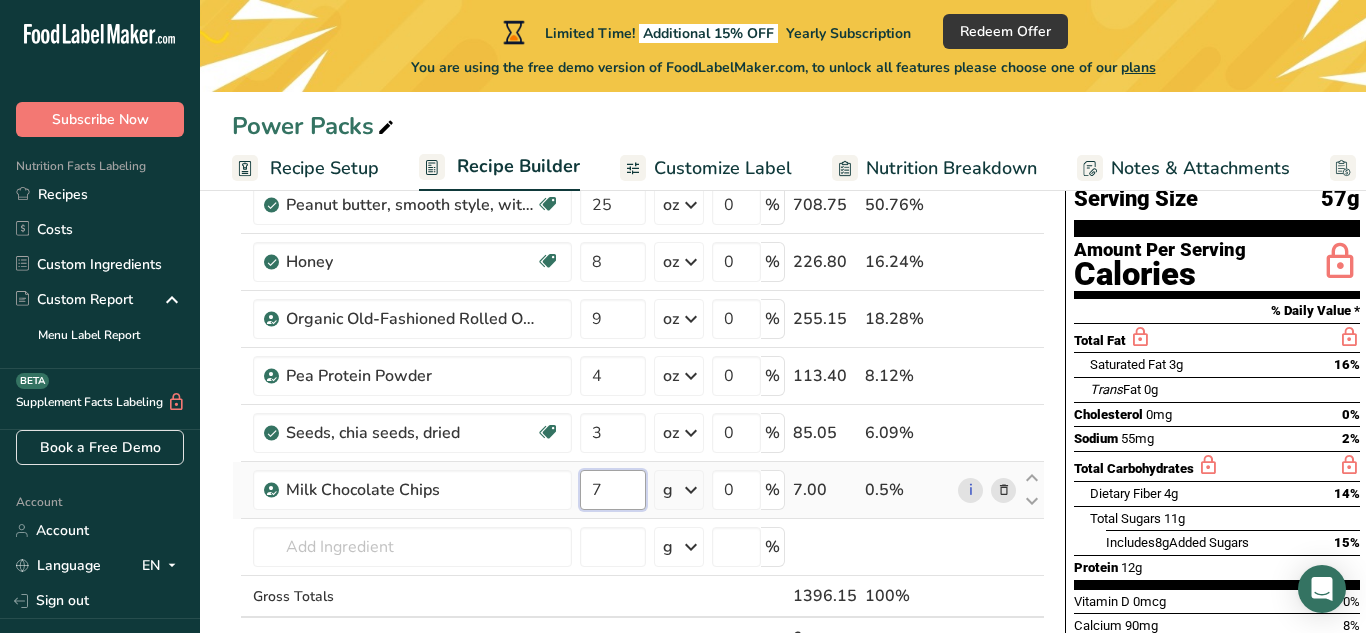 type on "7" 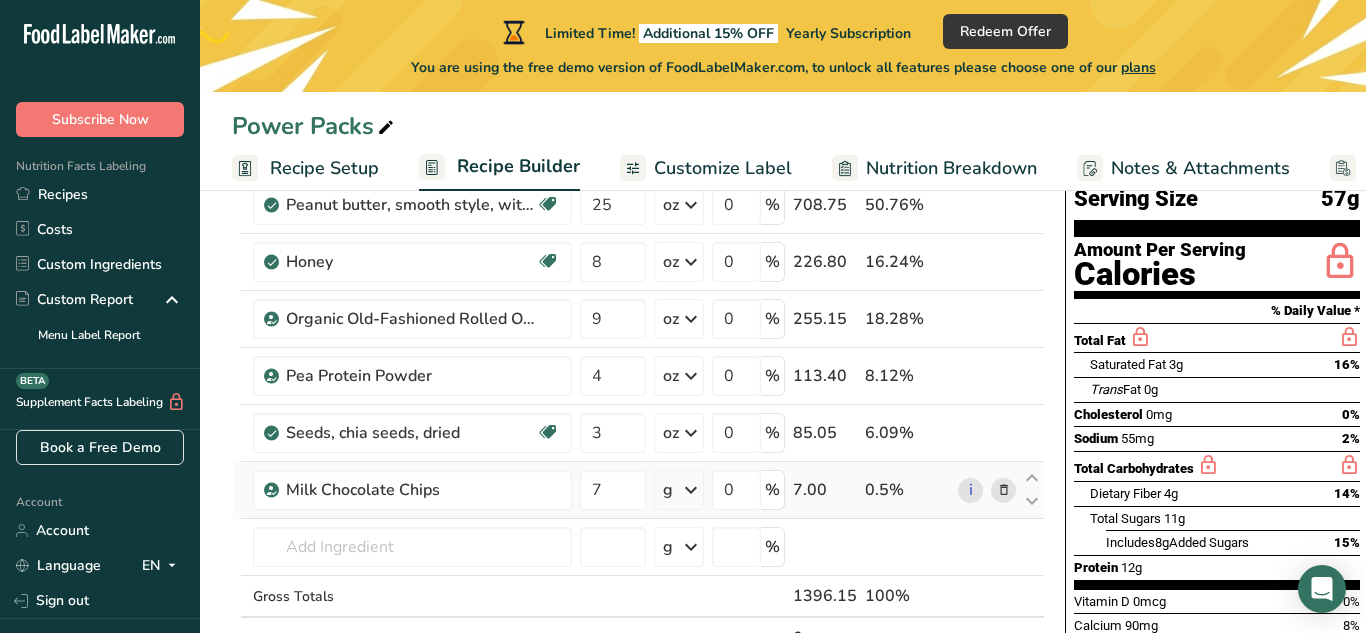 click on "Ingredient *
Amount *
Unit *
Waste *   .a-a{fill:#347362;}.b-a{fill:#fff;}          Grams
Percentage
Peanut butter, smooth style, without salt
Plant-based Protein
Dairy free
Gluten free
Vegan
Vegetarian
Soy free
Source of Healthy Fats
25
oz
Portions
2 tbsp
1 cup
Weight Units
g
kg
mg
mcg
lb
oz
See less
Volume Units
l
Volume units require a density conversion. If you know your ingredient's density enter it below. Otherwise, click on "RIA" our AI Regulatory bot - she will be able to help you
1.01
lb/ft3
mL" at bounding box center [638, 417] 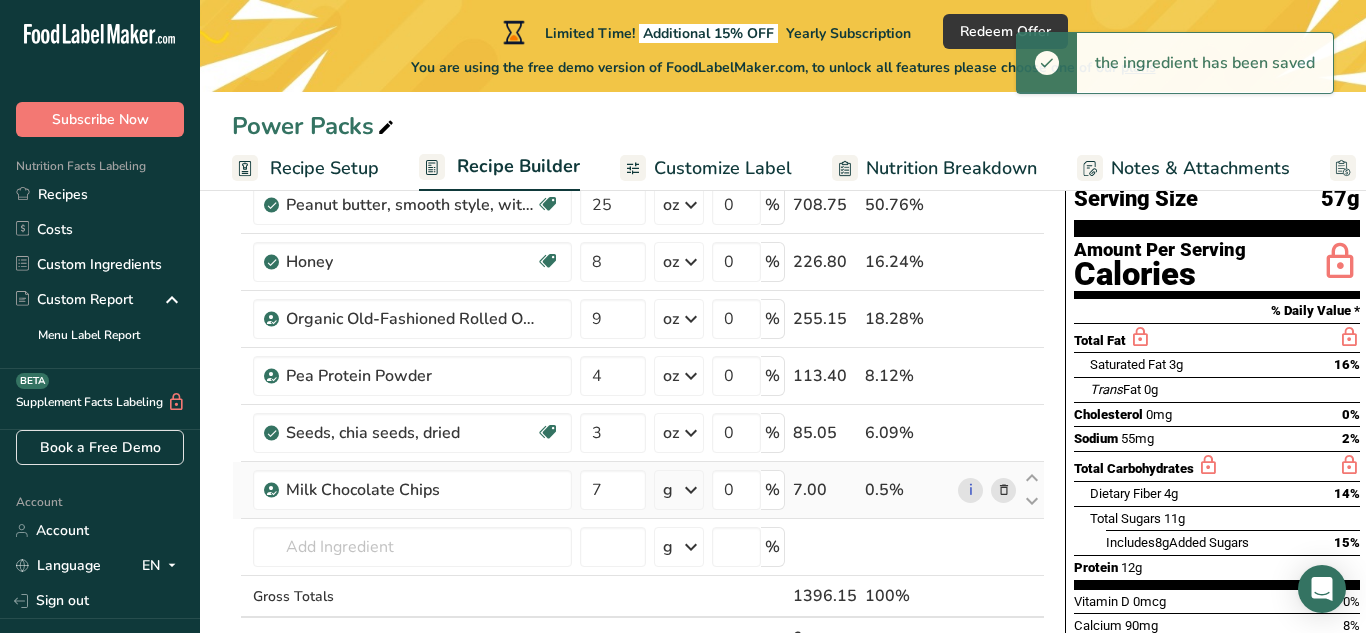 click at bounding box center [691, 490] 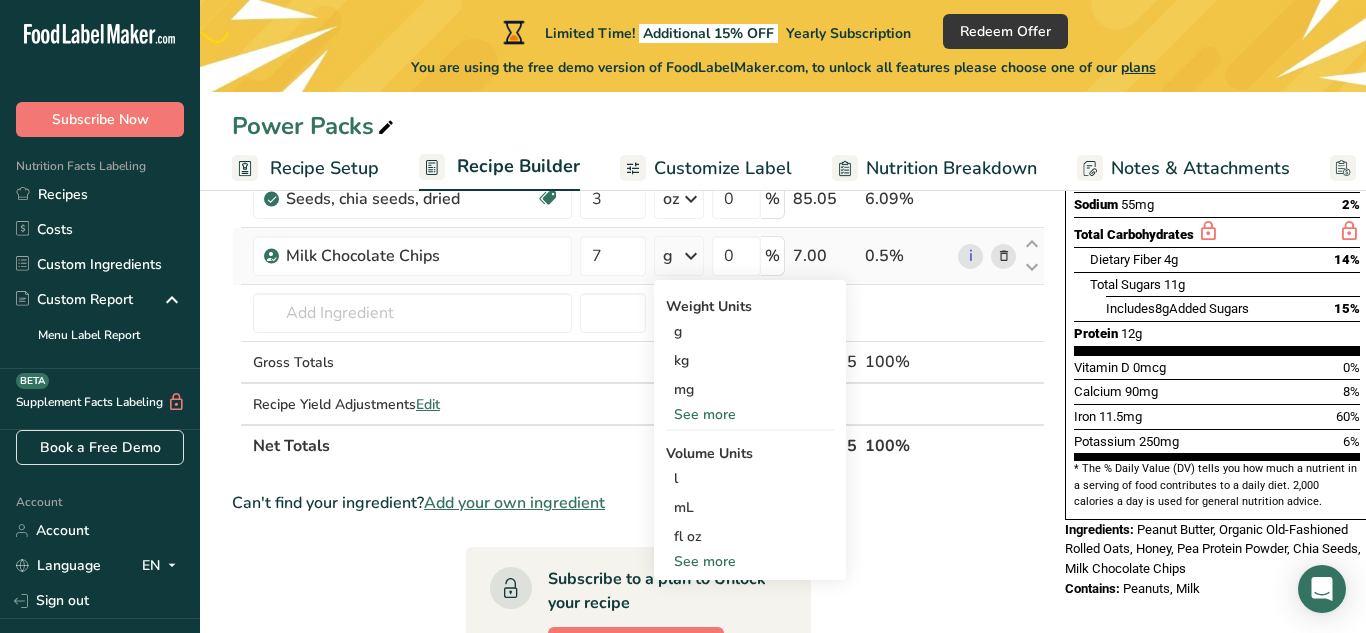 scroll, scrollTop: 411, scrollLeft: 0, axis: vertical 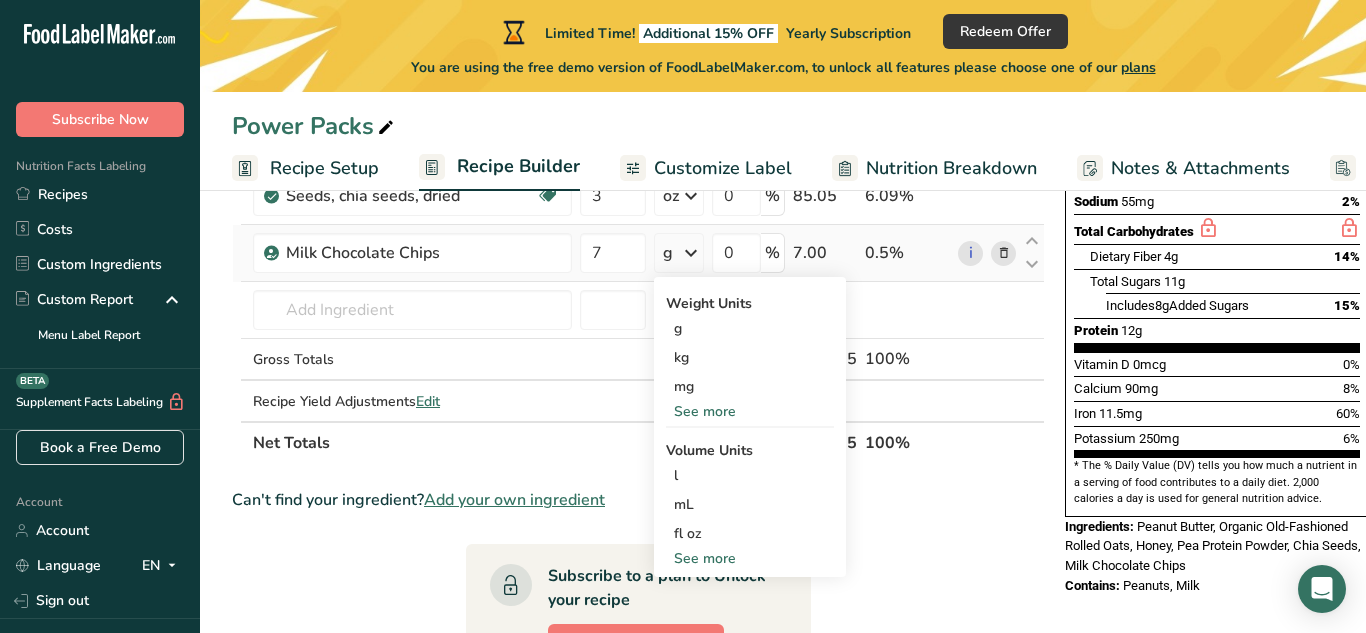 click on "See more" at bounding box center [750, 411] 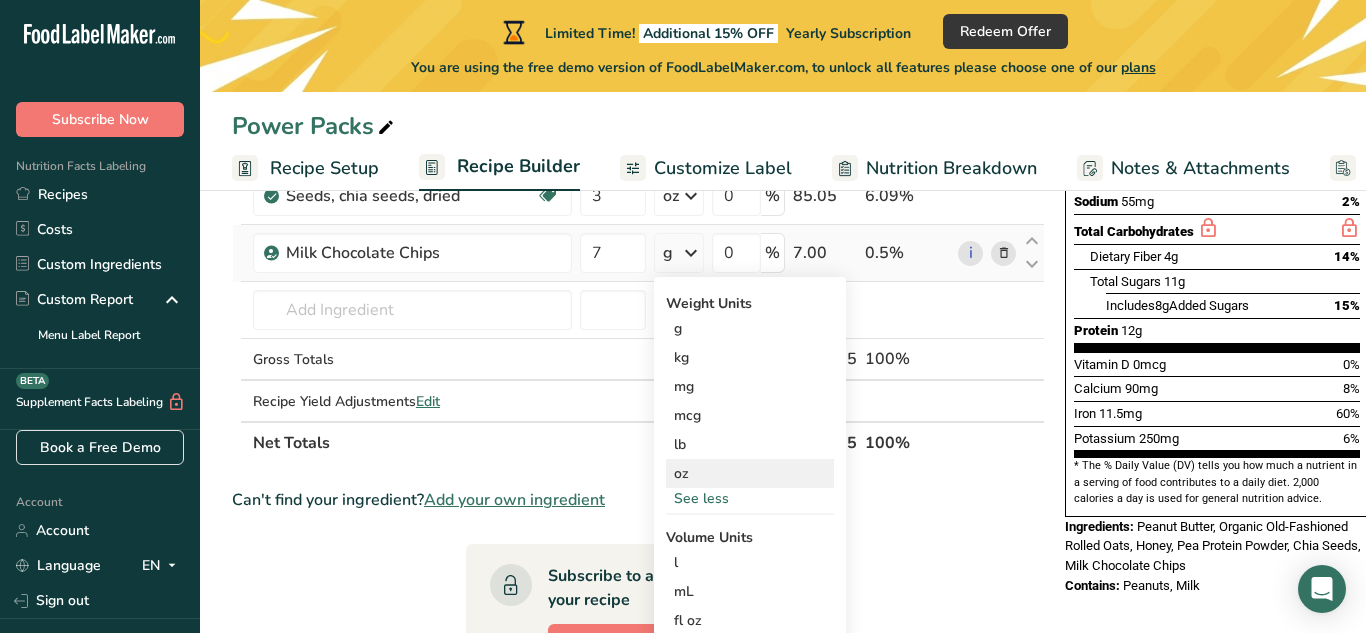 click on "oz" at bounding box center [750, 473] 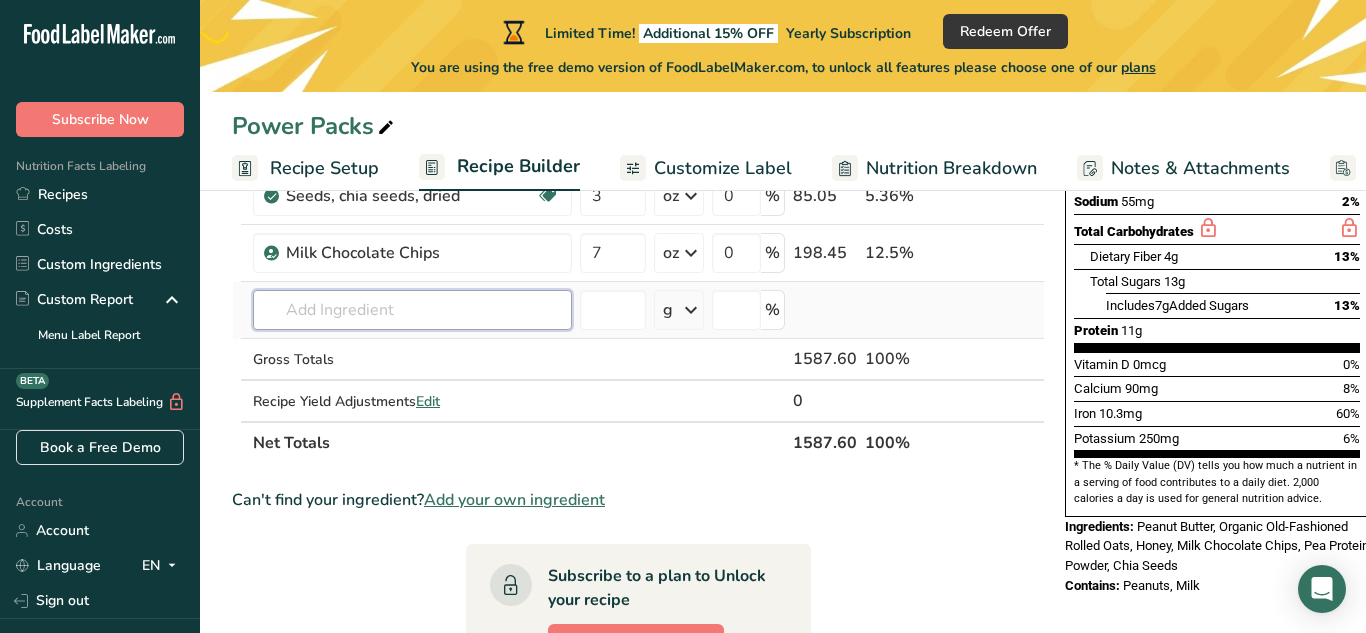 click at bounding box center [412, 310] 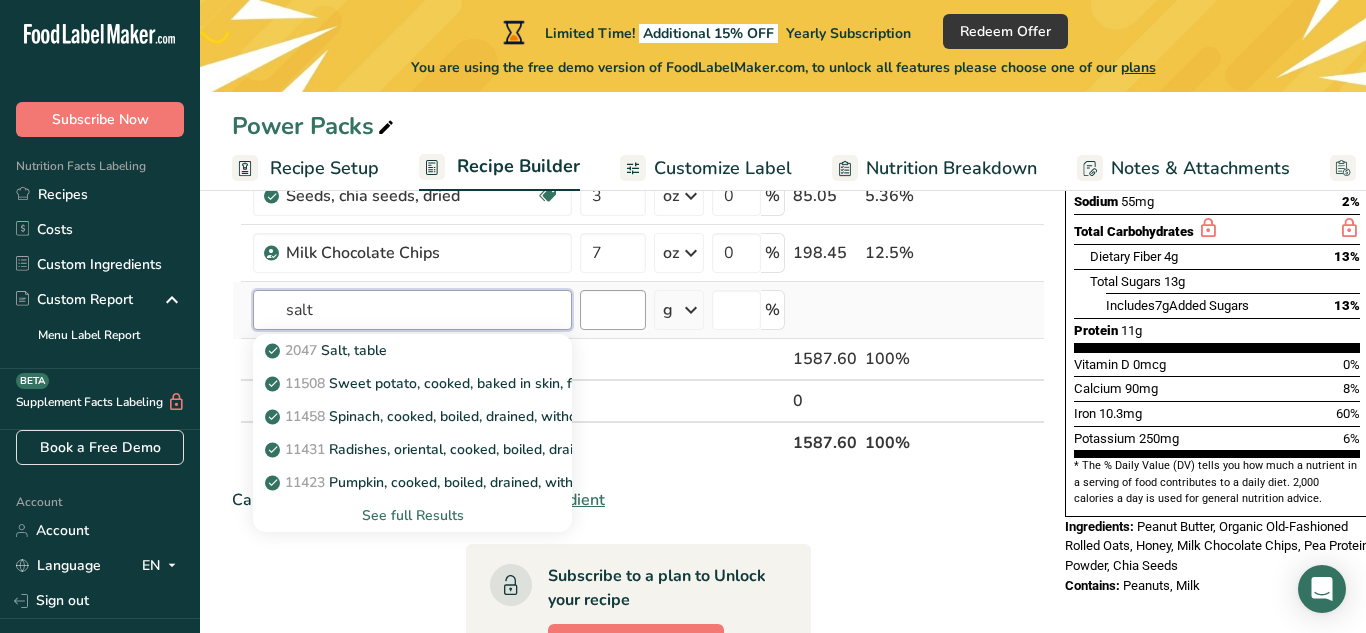 type on "salt" 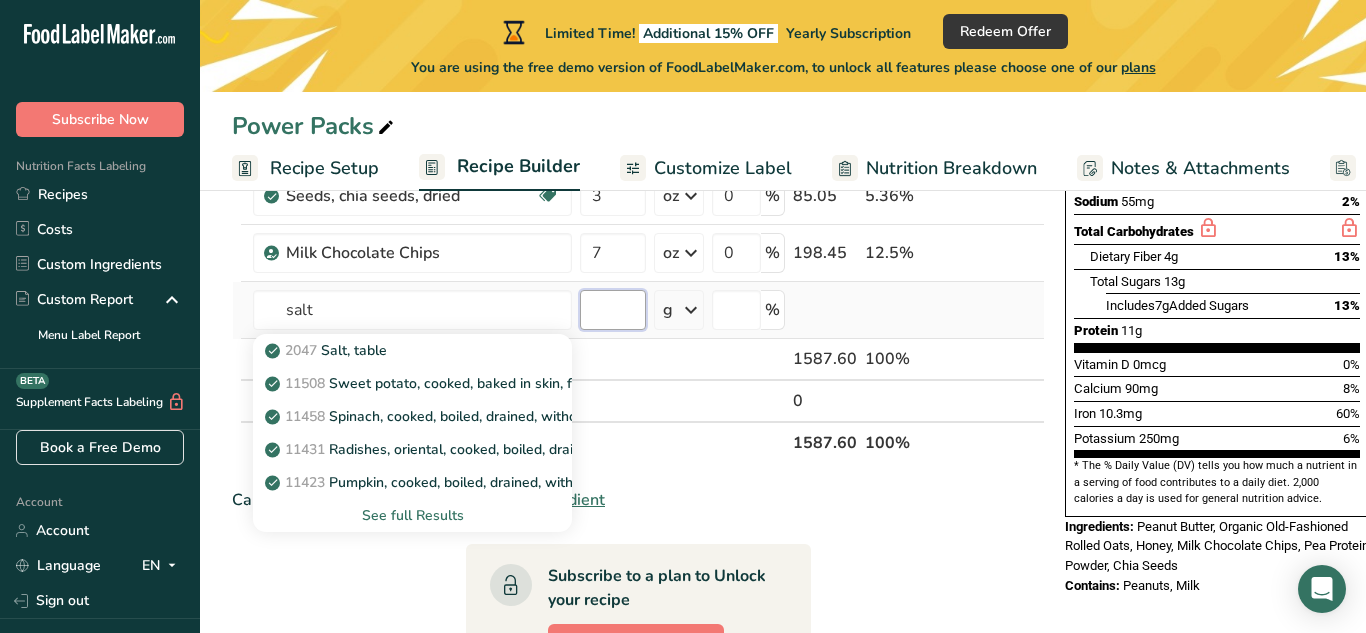 click at bounding box center [613, 310] 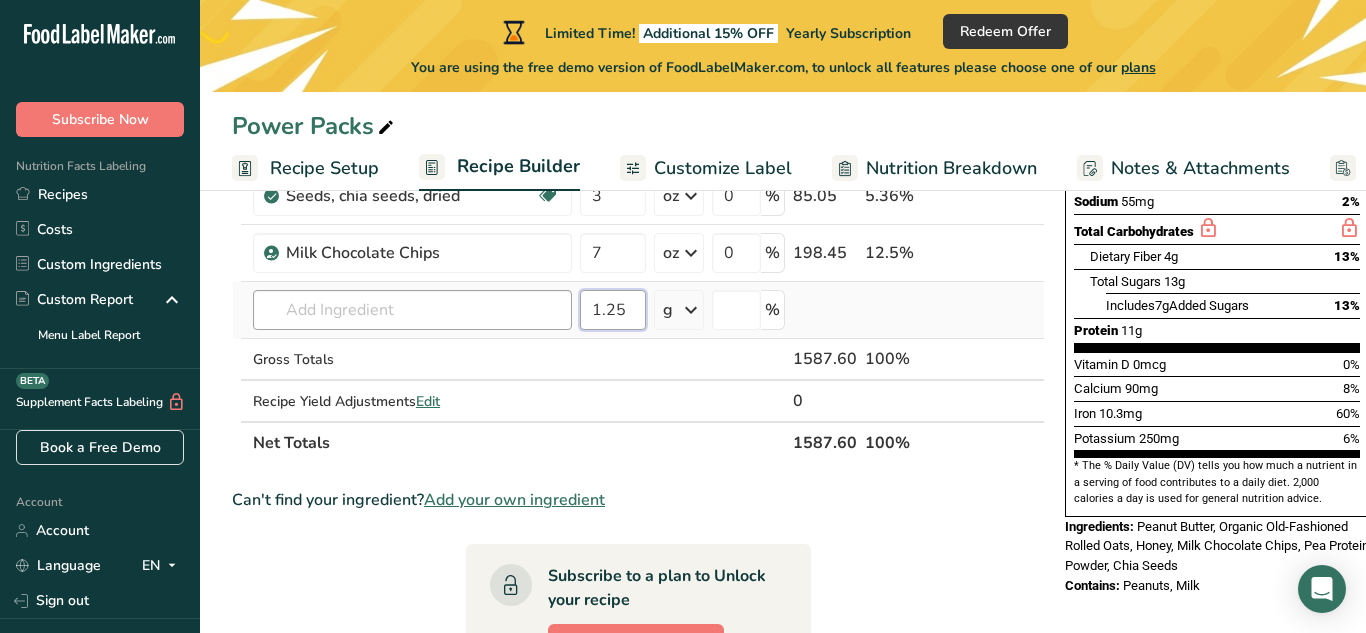 type on "1.25" 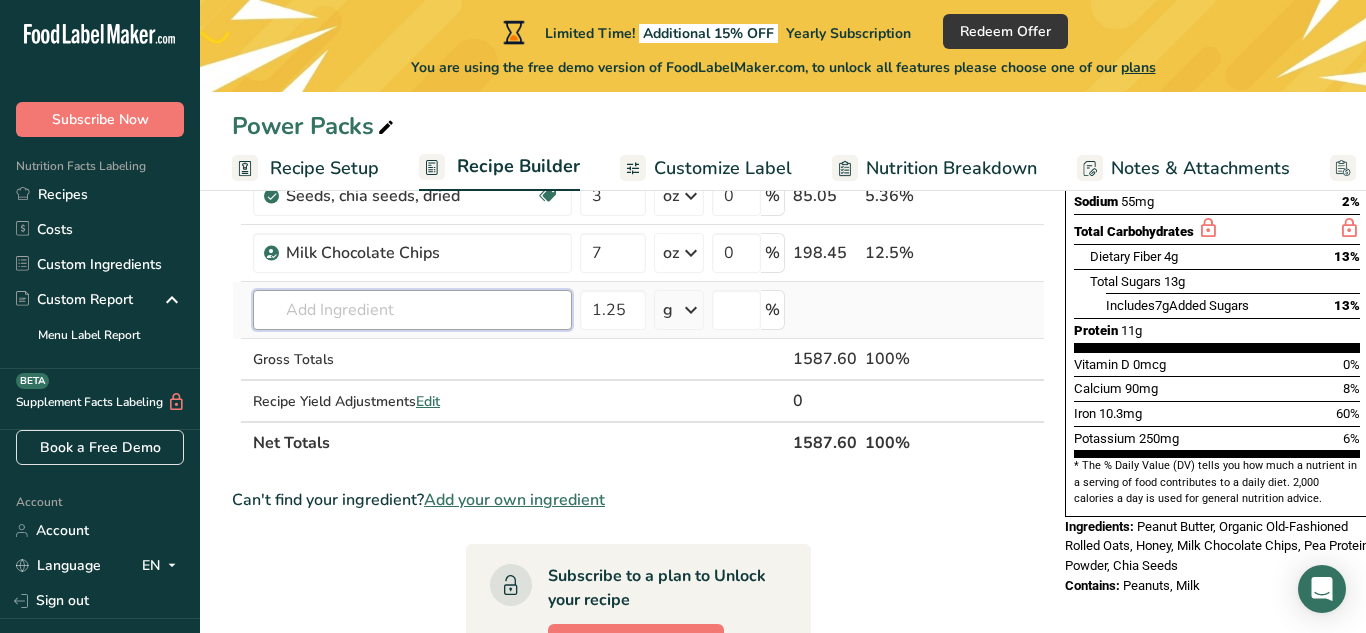 click at bounding box center [412, 310] 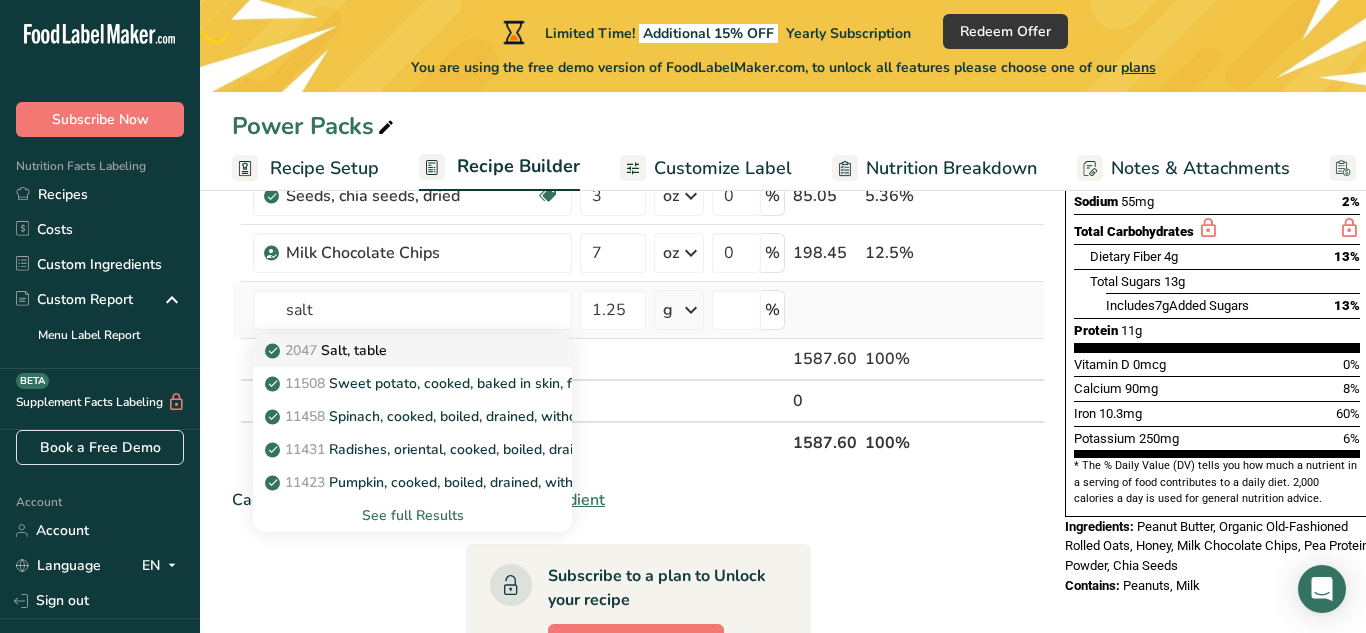 click on "2047
Salt, table" at bounding box center (328, 350) 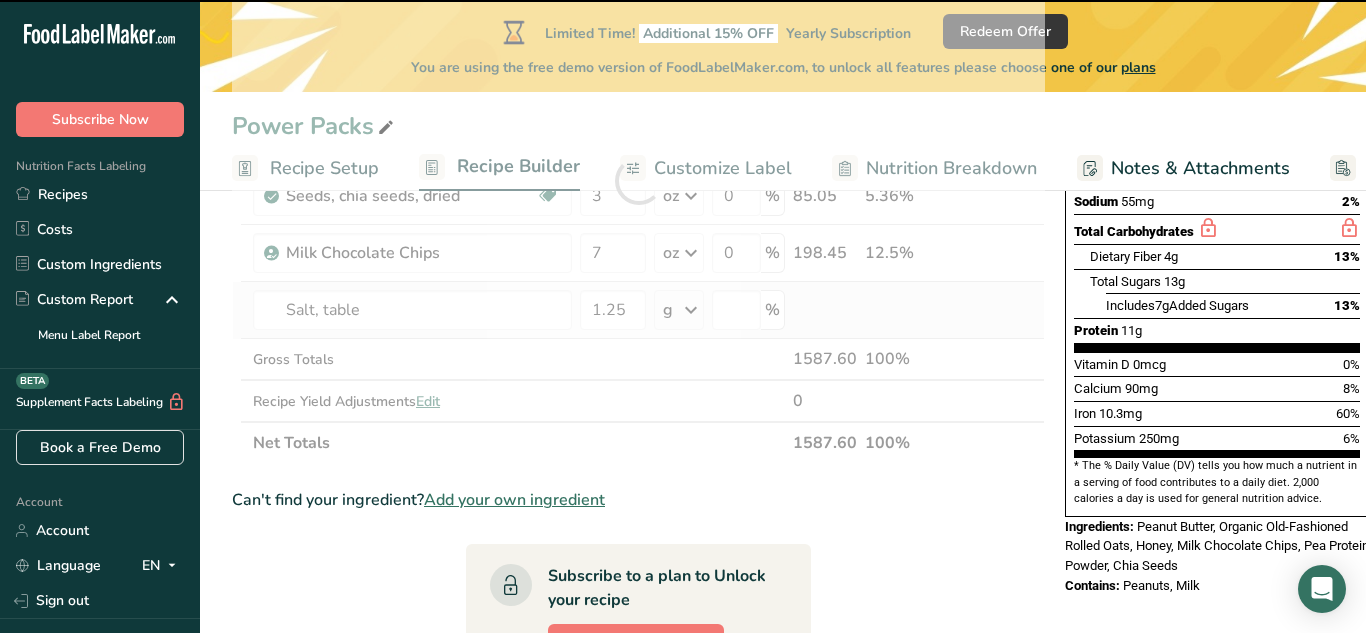 type on "0" 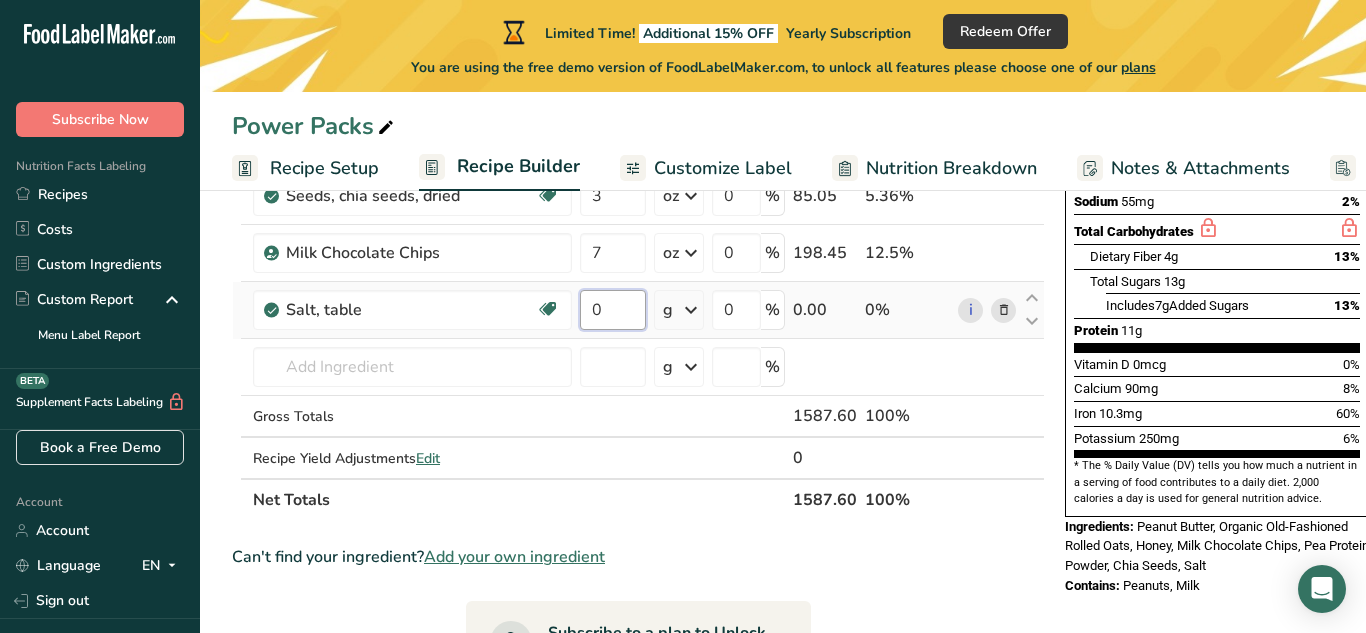 click on "0" at bounding box center [613, 310] 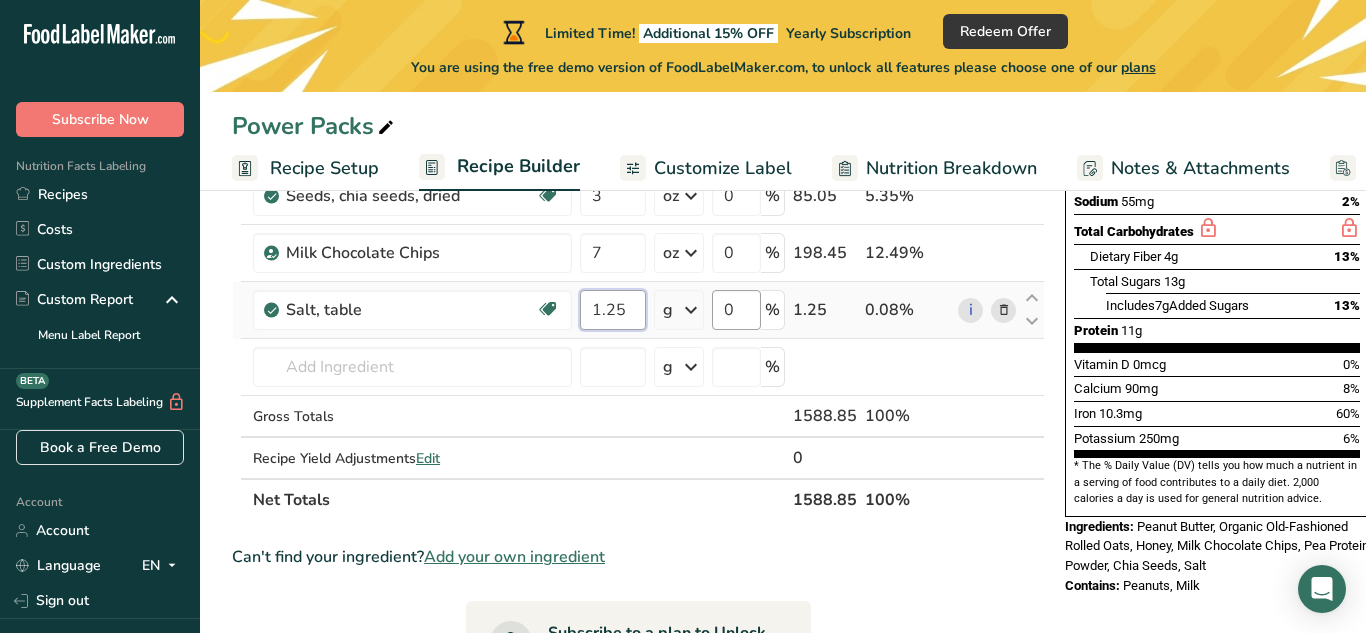 type on "1.25" 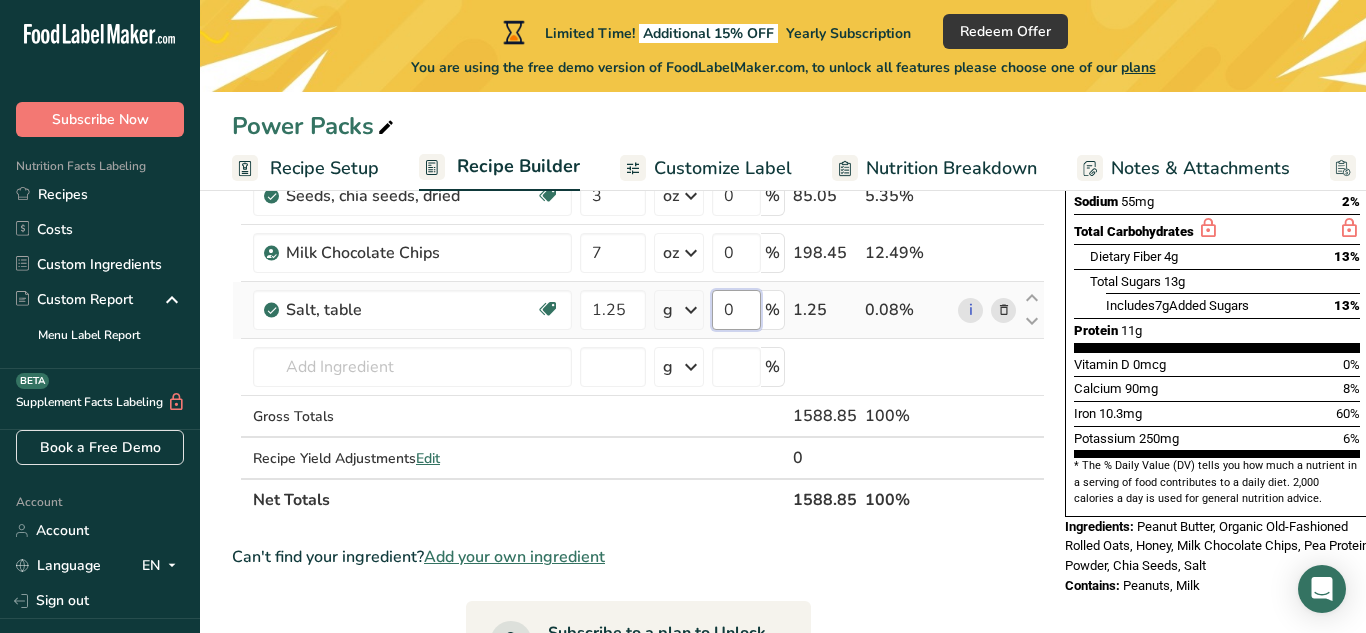 click on "Ingredient *
Amount *
Unit *
Waste *   .a-a{fill:#347362;}.b-a{fill:#fff;}          Grams
Percentage
Peanut butter, smooth style, without salt
Plant-based Protein
Dairy free
Gluten free
Vegan
Vegetarian
Soy free
Source of Healthy Fats
25
oz
Portions
2 tbsp
1 cup
Weight Units
g
kg
mg
mcg
lb
oz
See less
Volume Units
l
Volume units require a density conversion. If you know your ingredient's density enter it below. Otherwise, click on "RIA" our AI Regulatory bot - she will be able to help you
1.01
lb/ft3
mL" at bounding box center (638, 209) 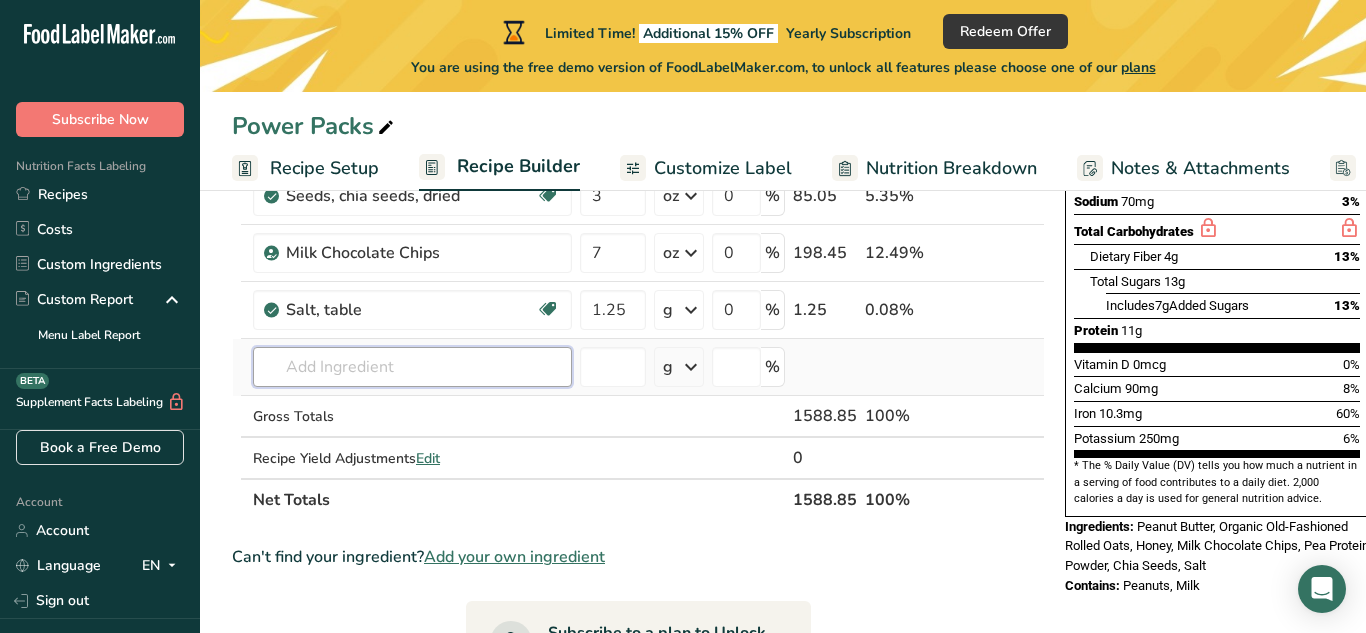 click on "Ingredient *
Amount *
Unit *
Waste *   .a-a{fill:#347362;}.b-a{fill:#fff;}          Grams
Percentage
Peanut butter, smooth style, without salt
Plant-based Protein
Dairy free
Gluten free
Vegan
Vegetarian
Soy free
Source of Healthy Fats
25
oz
Portions
2 tbsp
1 cup
Weight Units
g
kg
mg
mcg
lb
oz
See less
Volume Units
l
Volume units require a density conversion. If you know your ingredient's density enter it below. Otherwise, click on "RIA" our AI Regulatory bot - she will be able to help you
1.01
lb/ft3
mL" at bounding box center [638, 209] 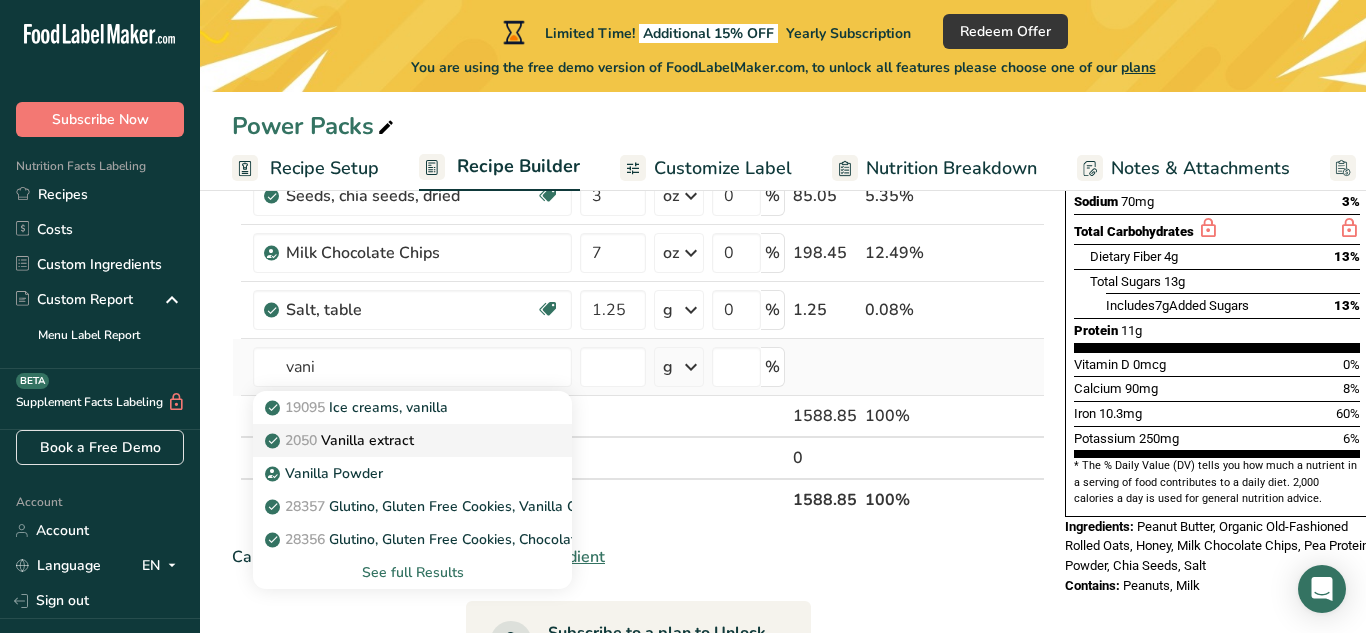 click on "2050
Vanilla extract" at bounding box center [341, 440] 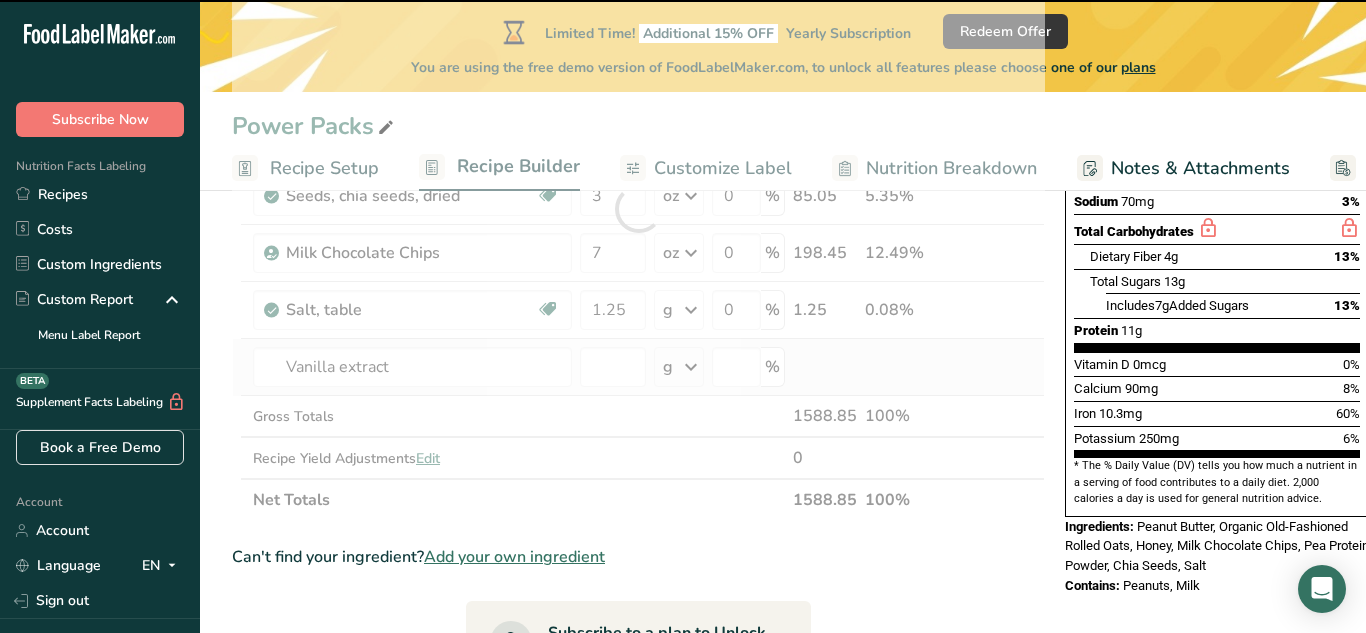 type on "0" 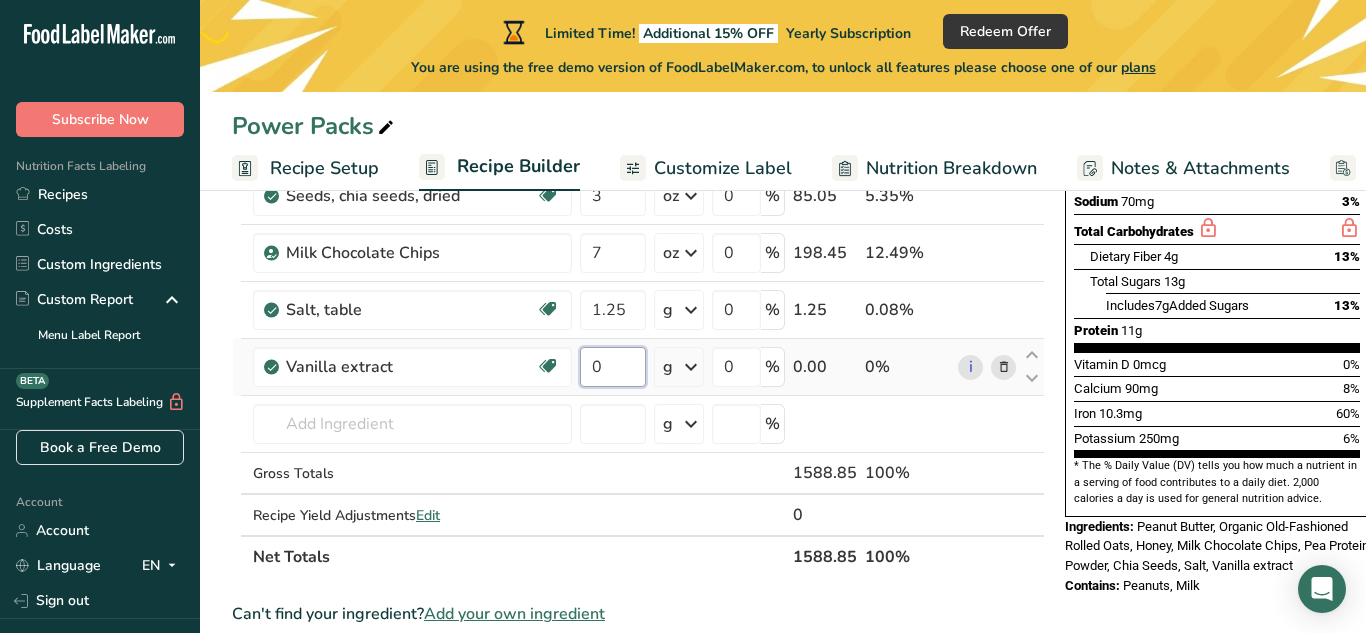 click on "0" at bounding box center [613, 367] 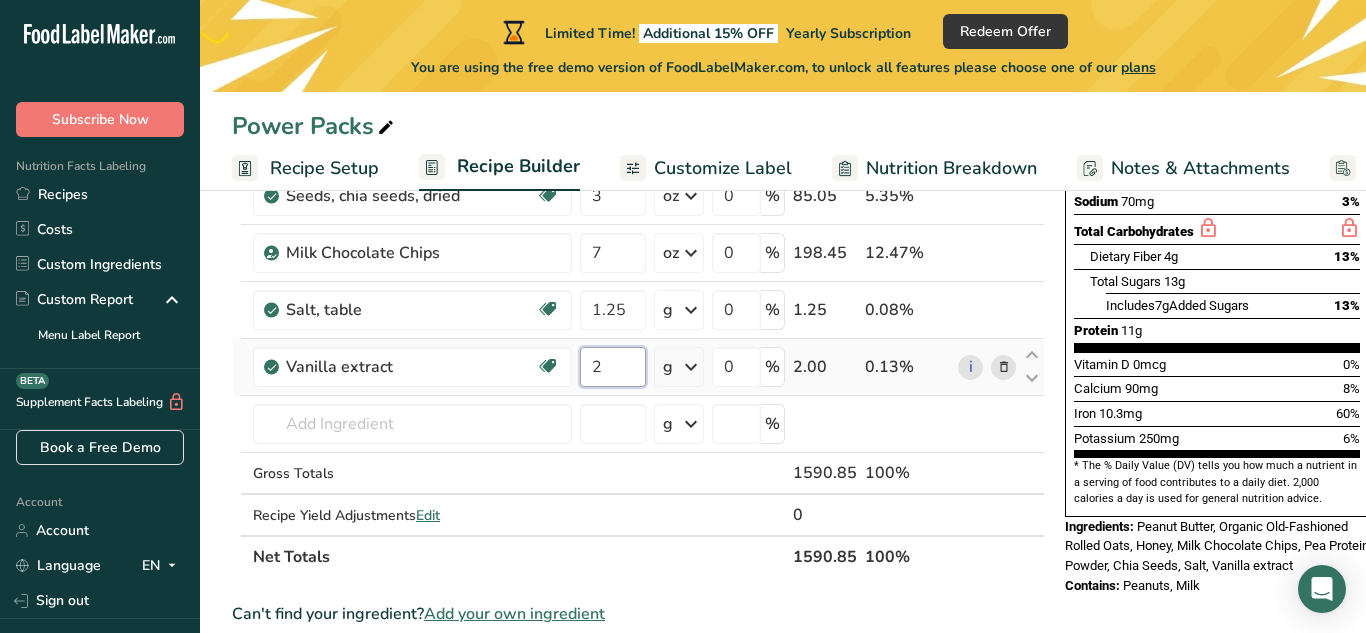 type on "2" 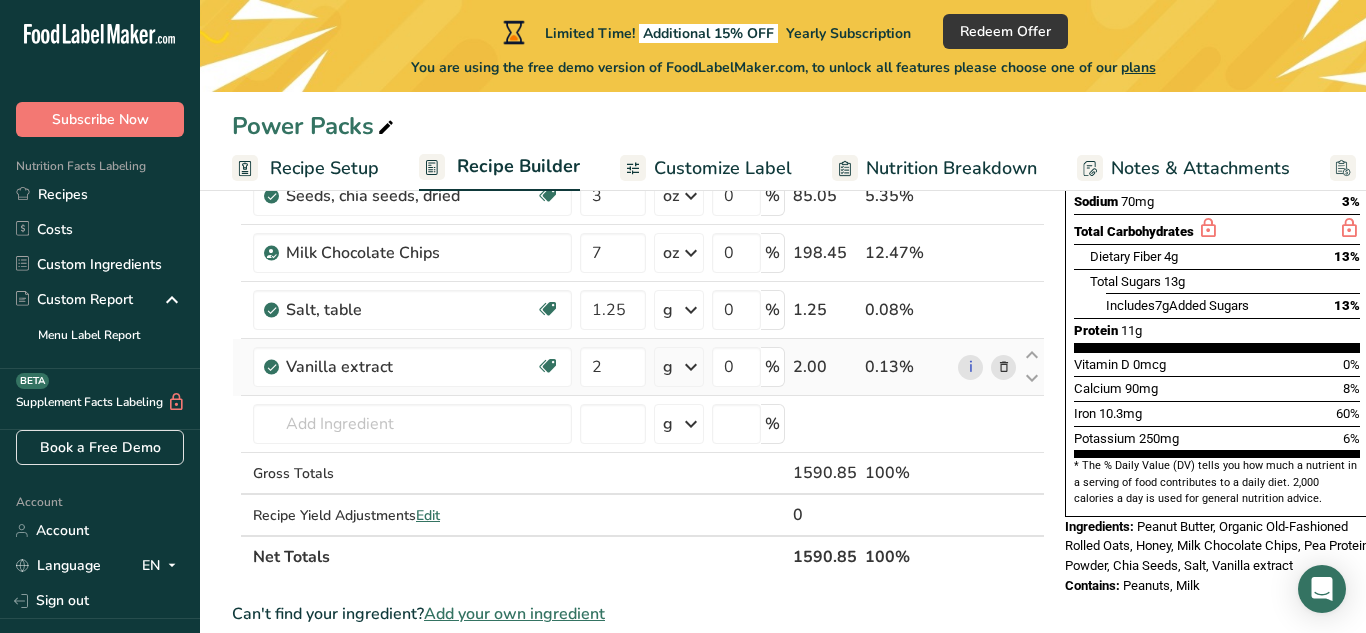 click on "Ingredient *
Amount *
Unit *
Waste *   .a-a{fill:#347362;}.b-a{fill:#fff;}          Grams
Percentage
Peanut butter, smooth style, without salt
Plant-based Protein
Dairy free
Gluten free
Vegan
Vegetarian
Soy free
Source of Healthy Fats
25
oz
Portions
2 tbsp
1 cup
Weight Units
g
kg
mg
mcg
lb
oz
See less
Volume Units
l
Volume units require a density conversion. If you know your ingredient's density enter it below. Otherwise, click on "RIA" our AI Regulatory bot - she will be able to help you
1.01
lb/ft3
mL" at bounding box center (638, 237) 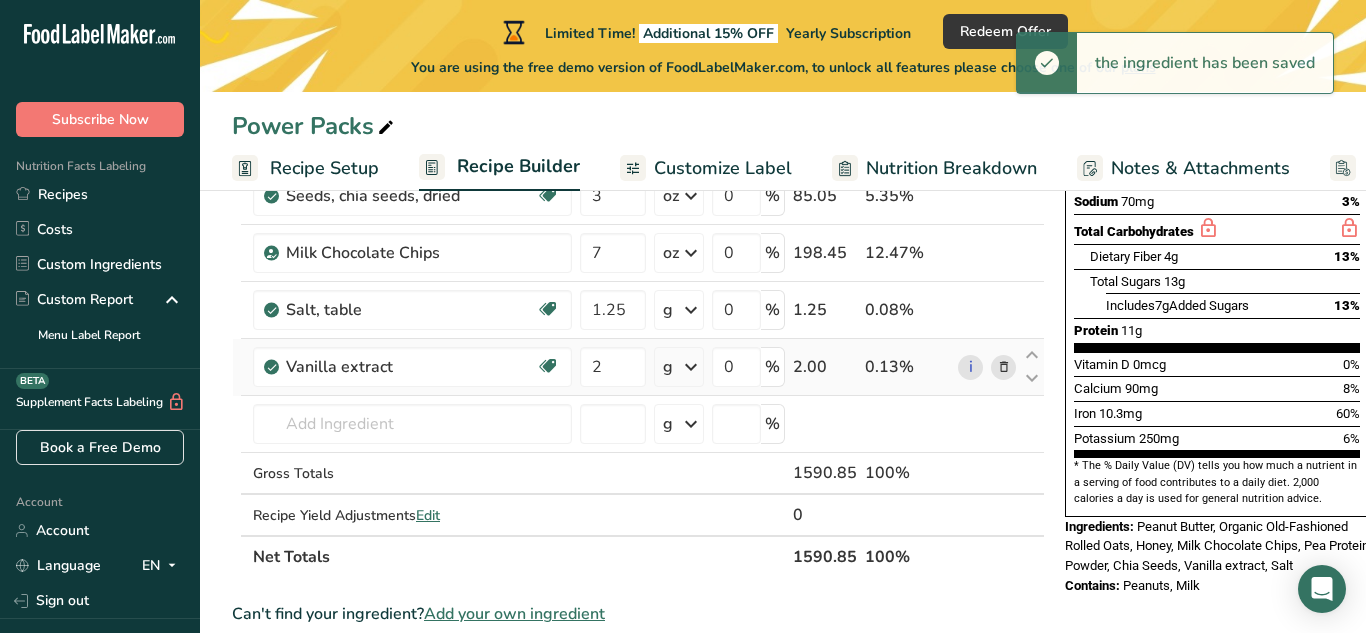 click at bounding box center [691, 367] 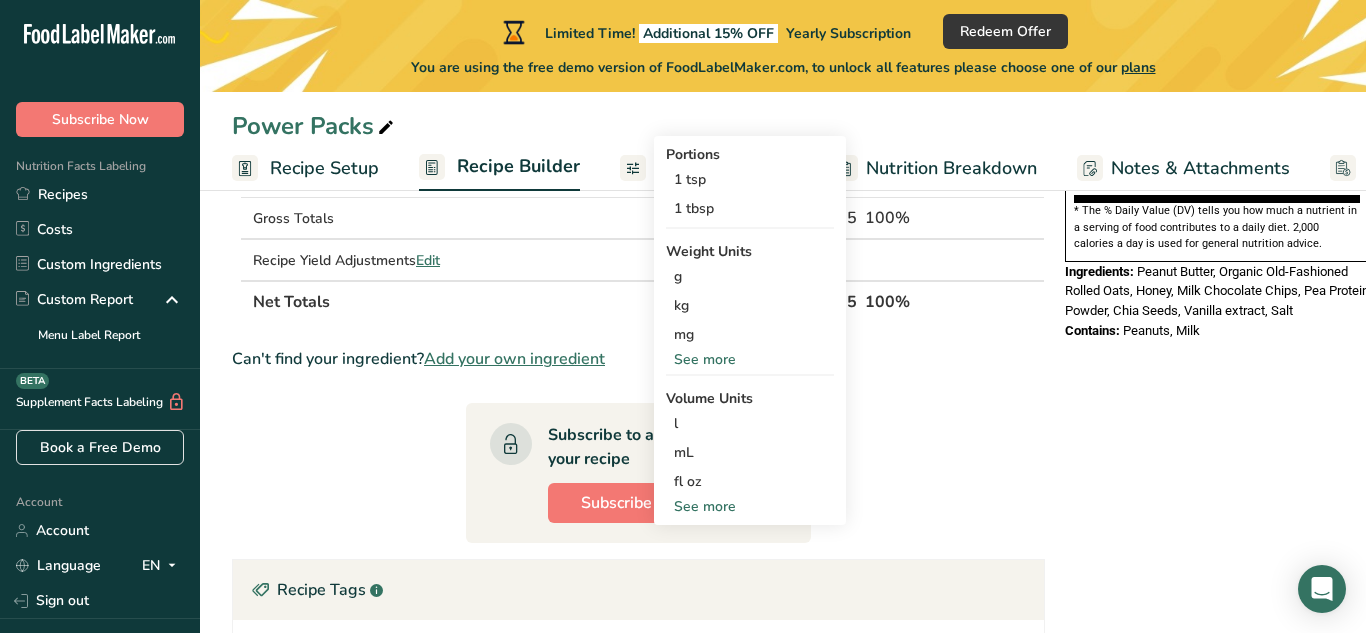 scroll, scrollTop: 686, scrollLeft: 0, axis: vertical 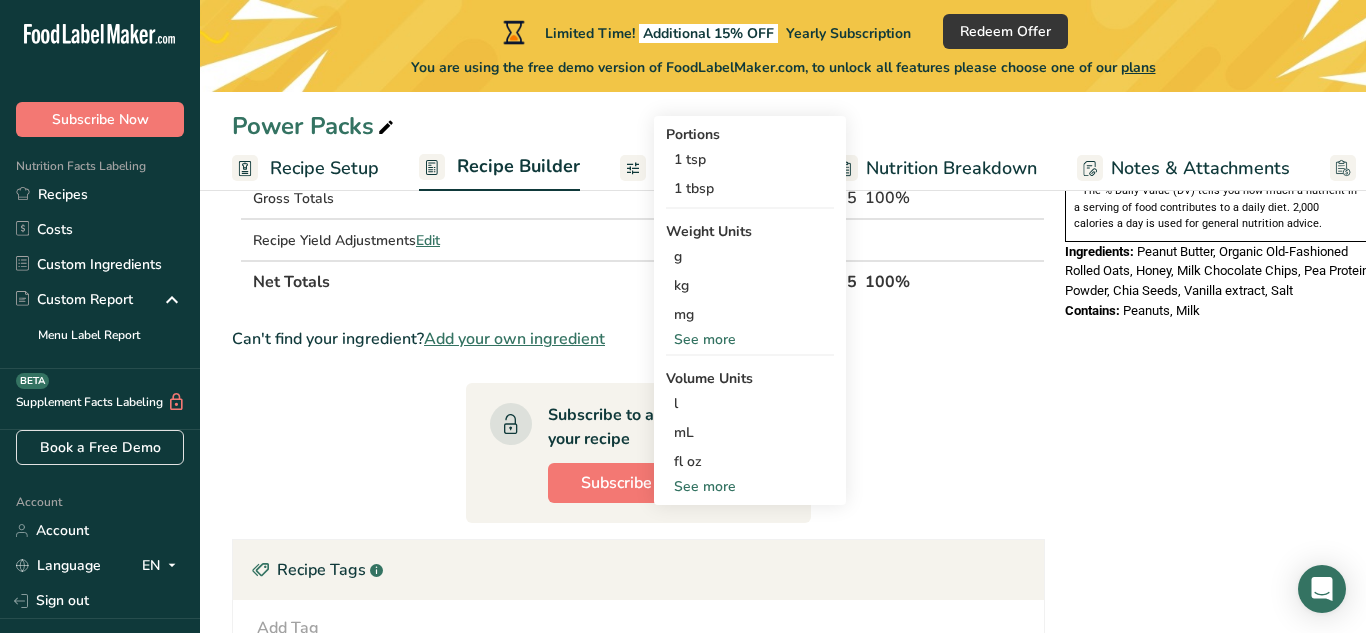 click on "See more" at bounding box center (750, 486) 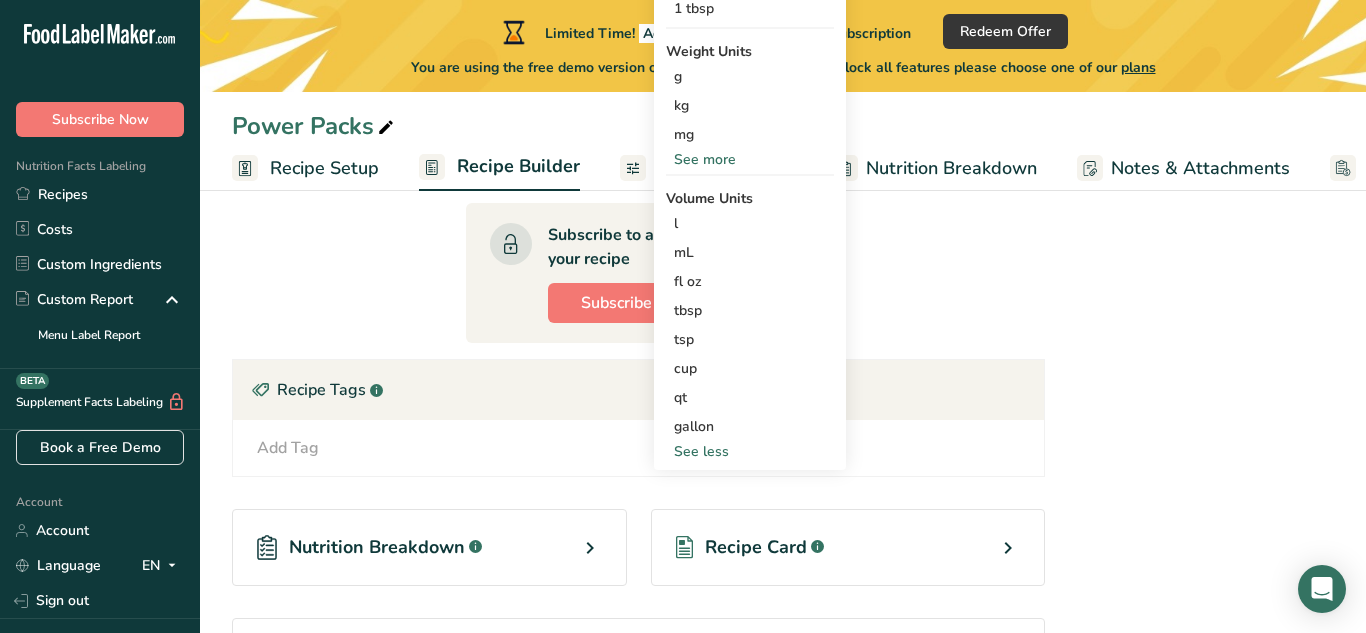 scroll, scrollTop: 865, scrollLeft: 0, axis: vertical 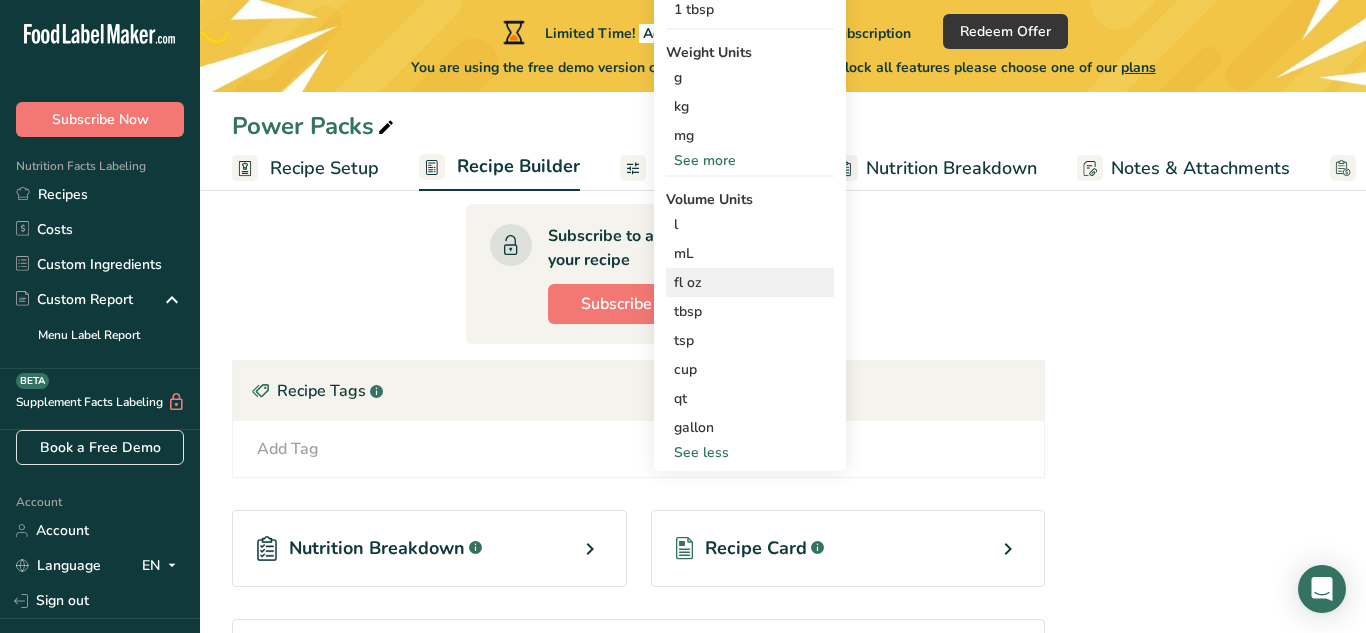 click on "fl oz" at bounding box center [750, 282] 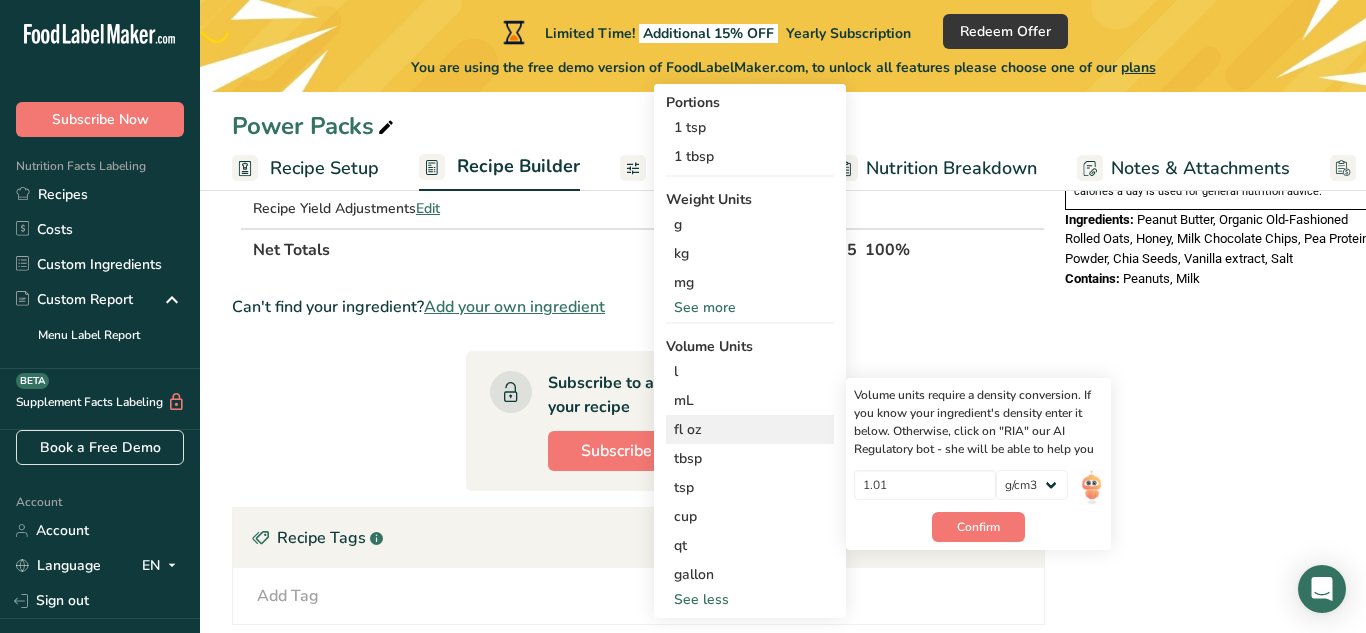 scroll, scrollTop: 696, scrollLeft: 0, axis: vertical 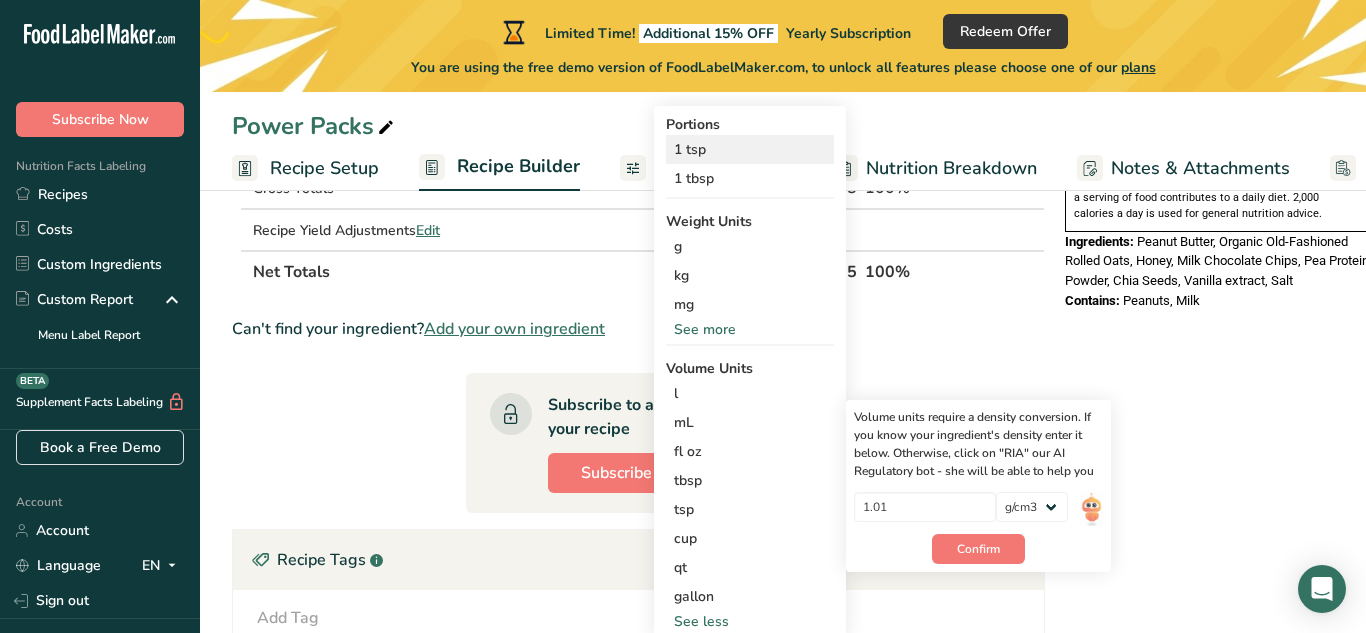 click on "1 tsp" at bounding box center (750, 149) 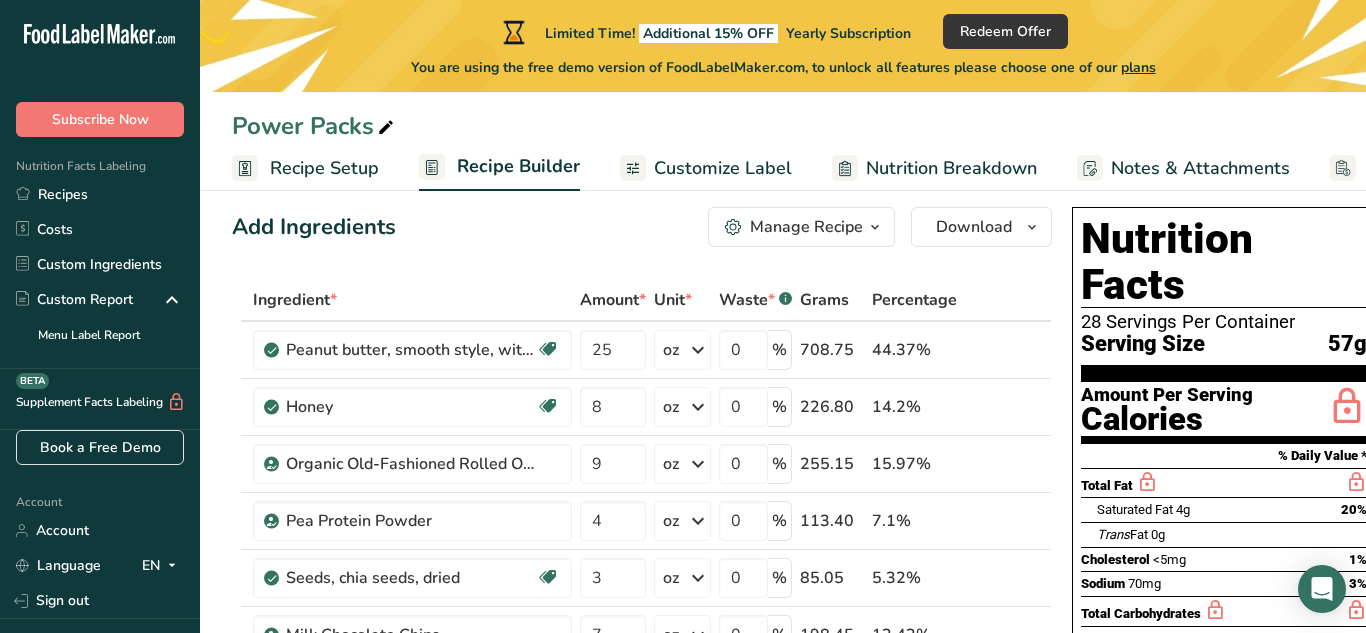 scroll, scrollTop: 0, scrollLeft: 0, axis: both 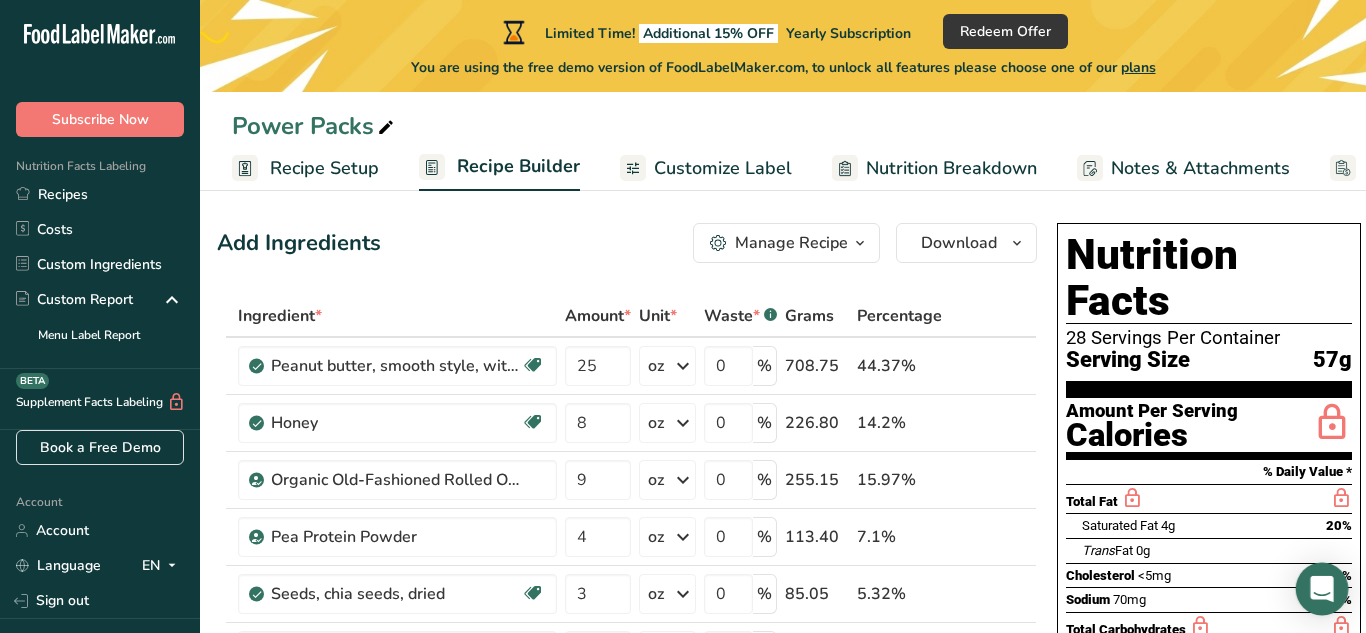 click 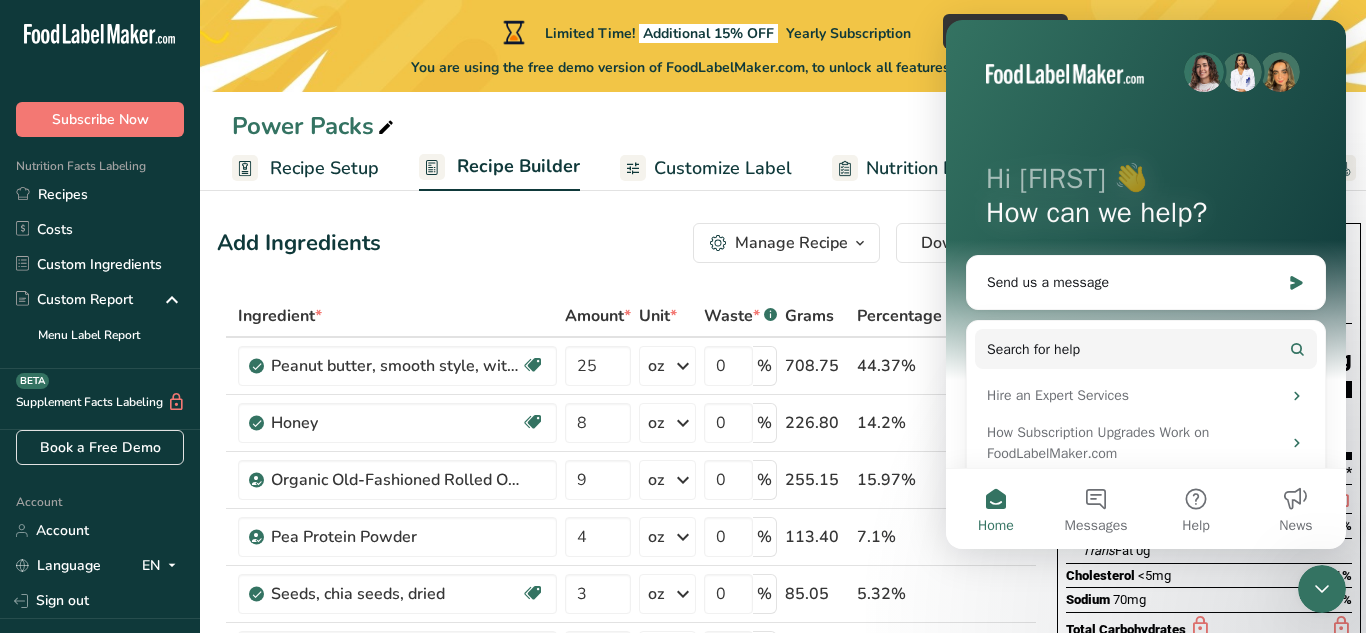 scroll, scrollTop: 0, scrollLeft: 0, axis: both 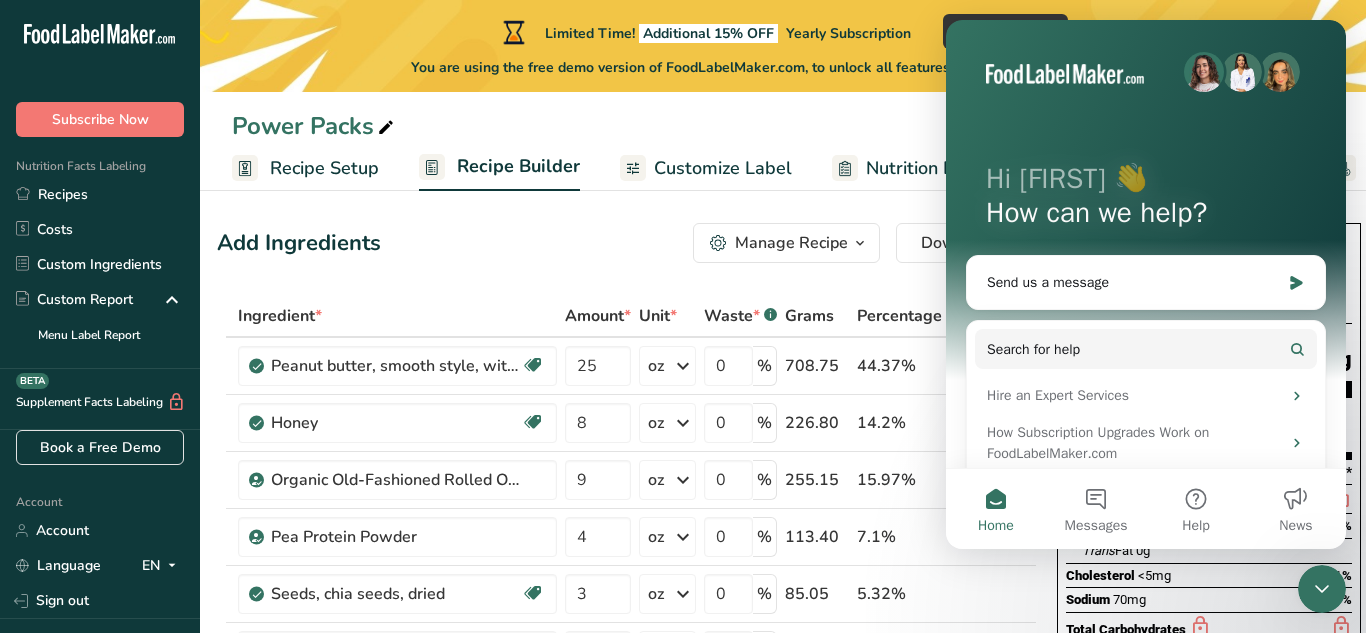 click on "Power Packs" at bounding box center (783, 126) 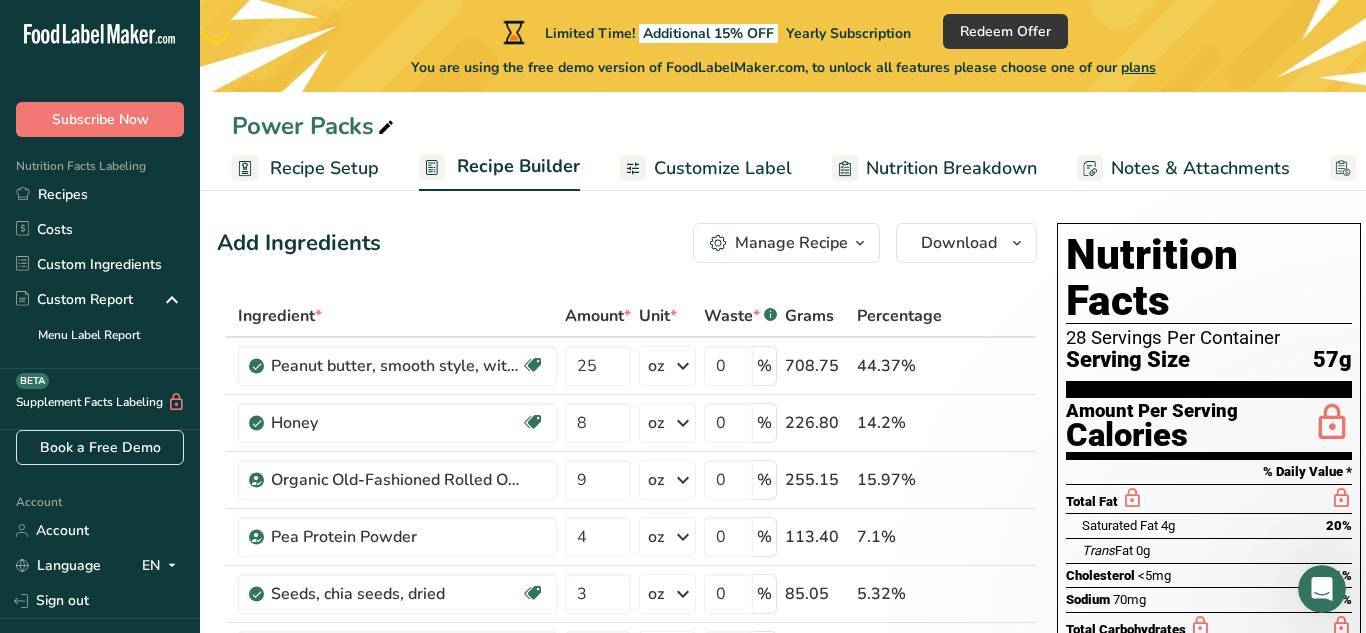 scroll, scrollTop: 0, scrollLeft: 0, axis: both 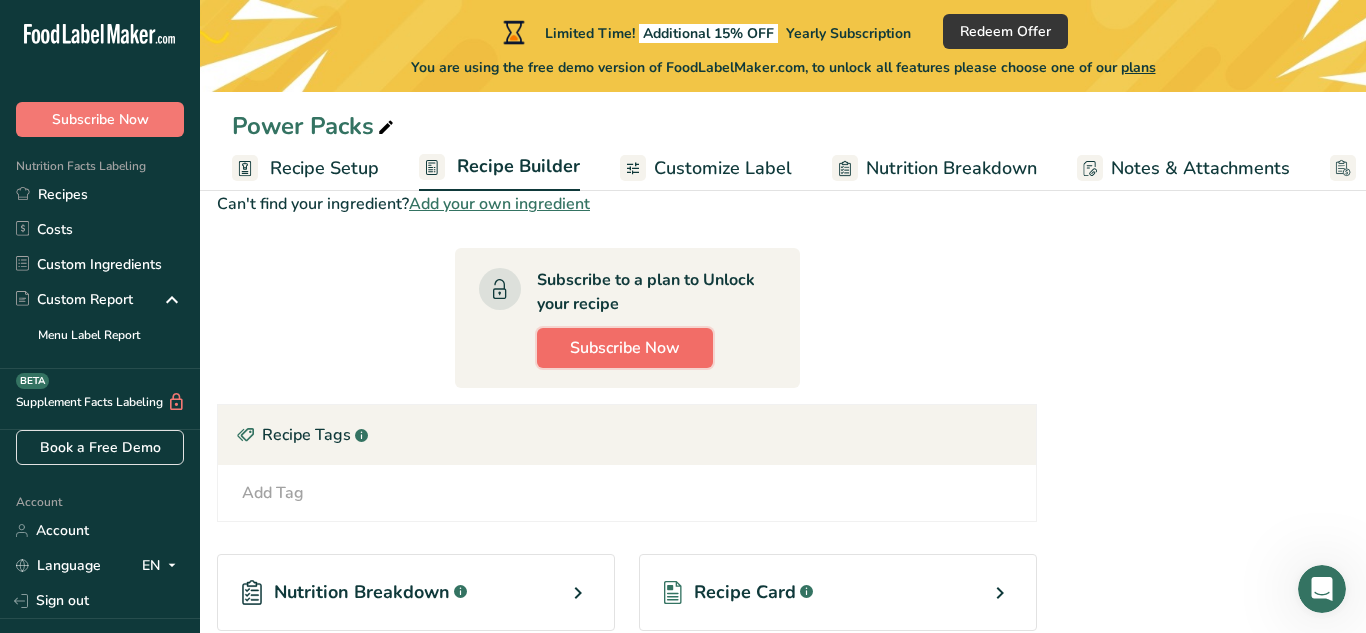 click on "Subscribe Now" at bounding box center [625, 348] 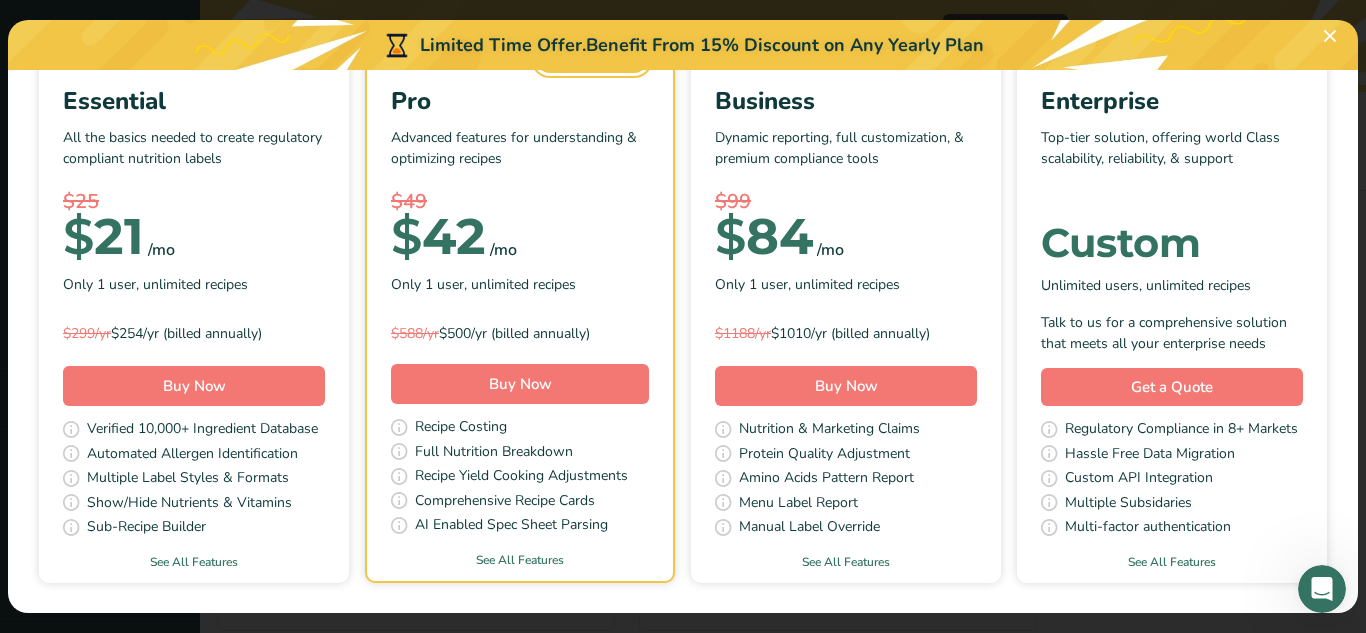 scroll, scrollTop: 220, scrollLeft: 0, axis: vertical 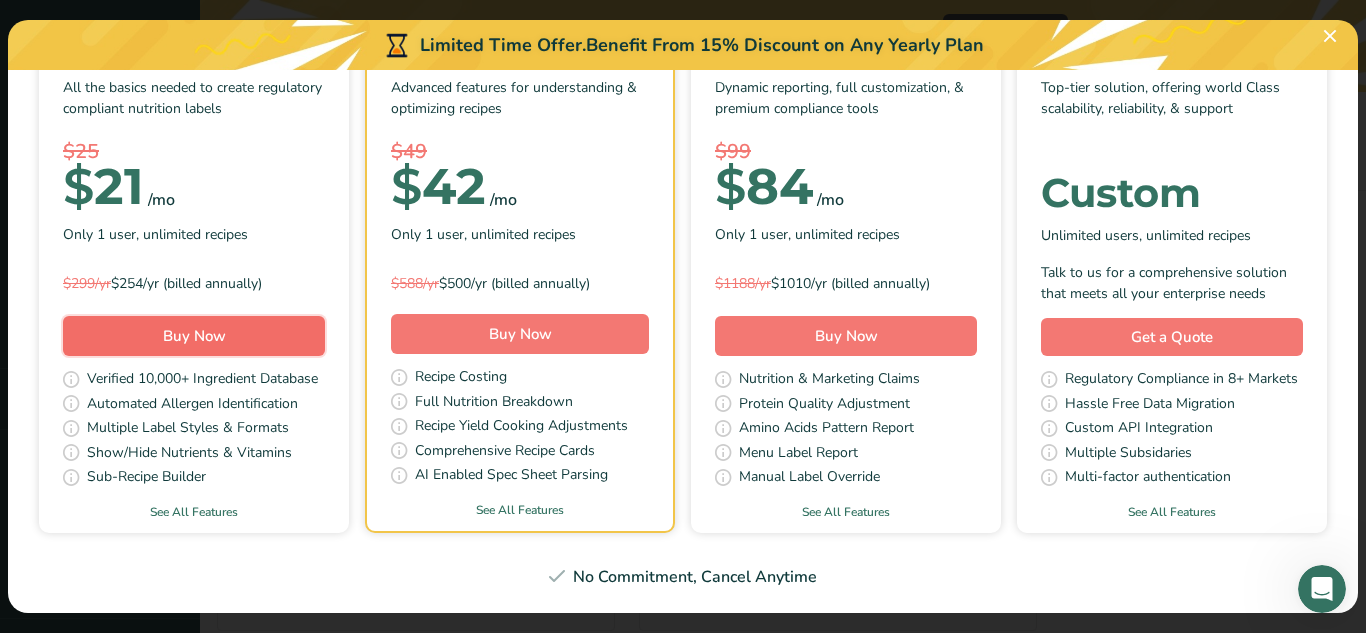 click on "Buy Now" at bounding box center [194, 336] 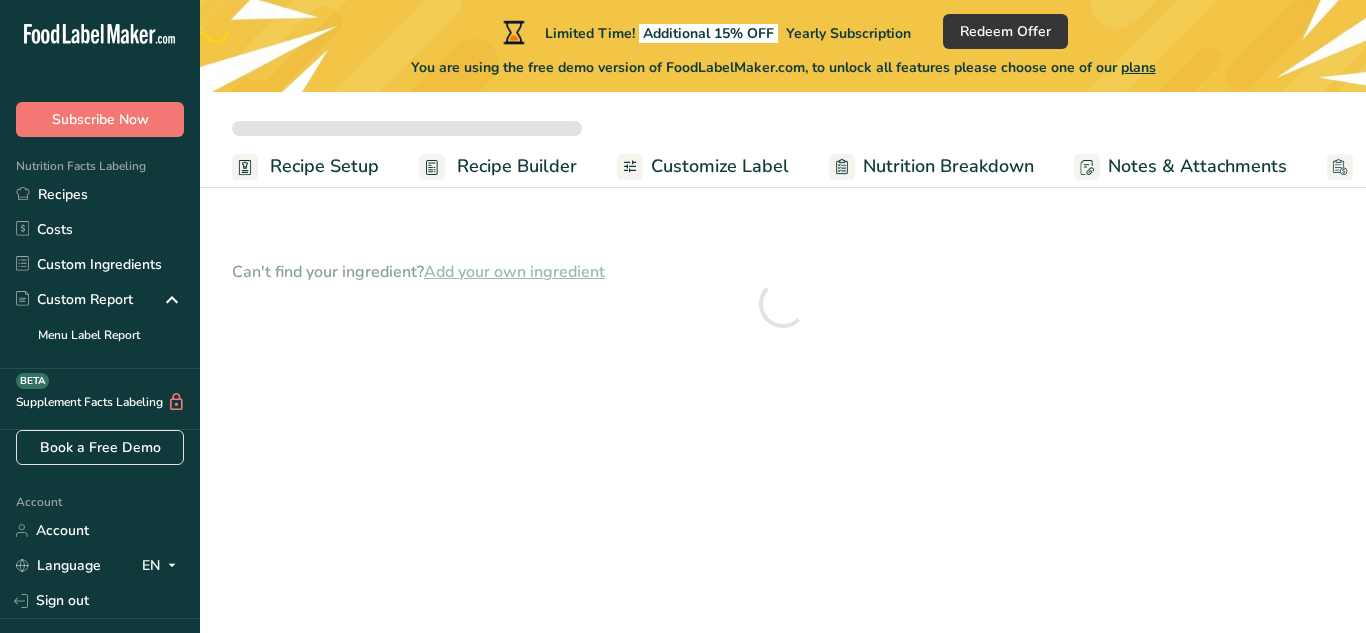 scroll, scrollTop: 0, scrollLeft: 0, axis: both 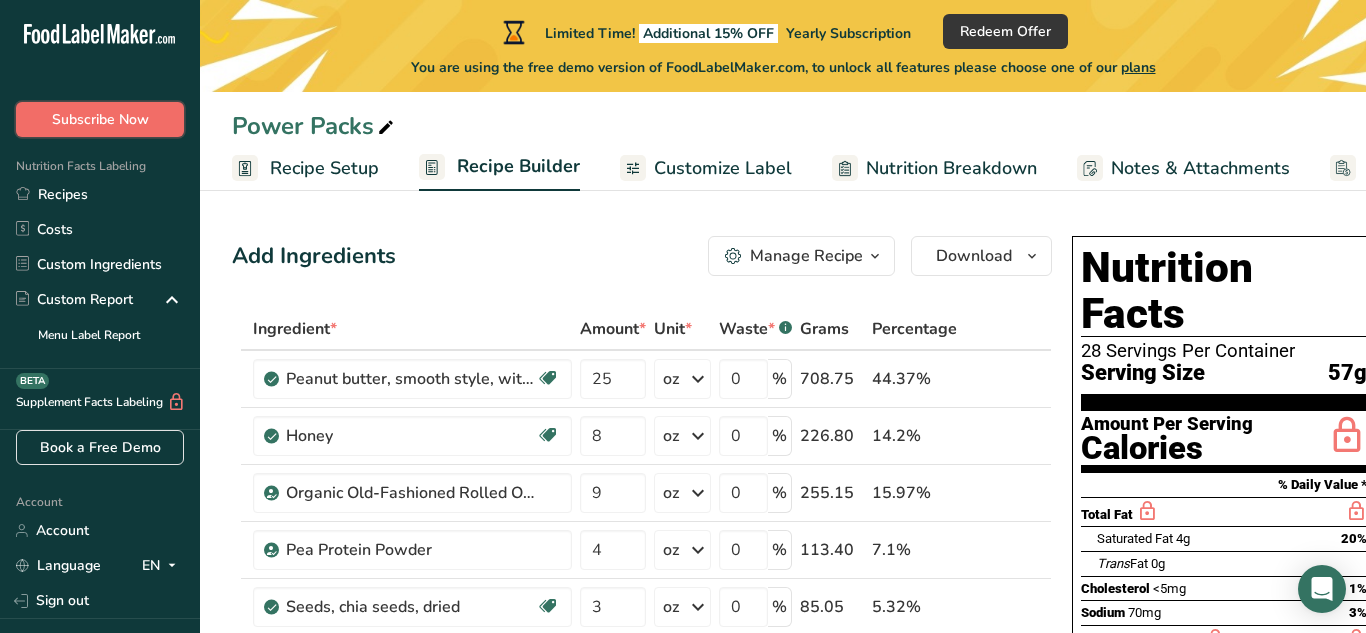 click on "Subscribe Now" at bounding box center (100, 119) 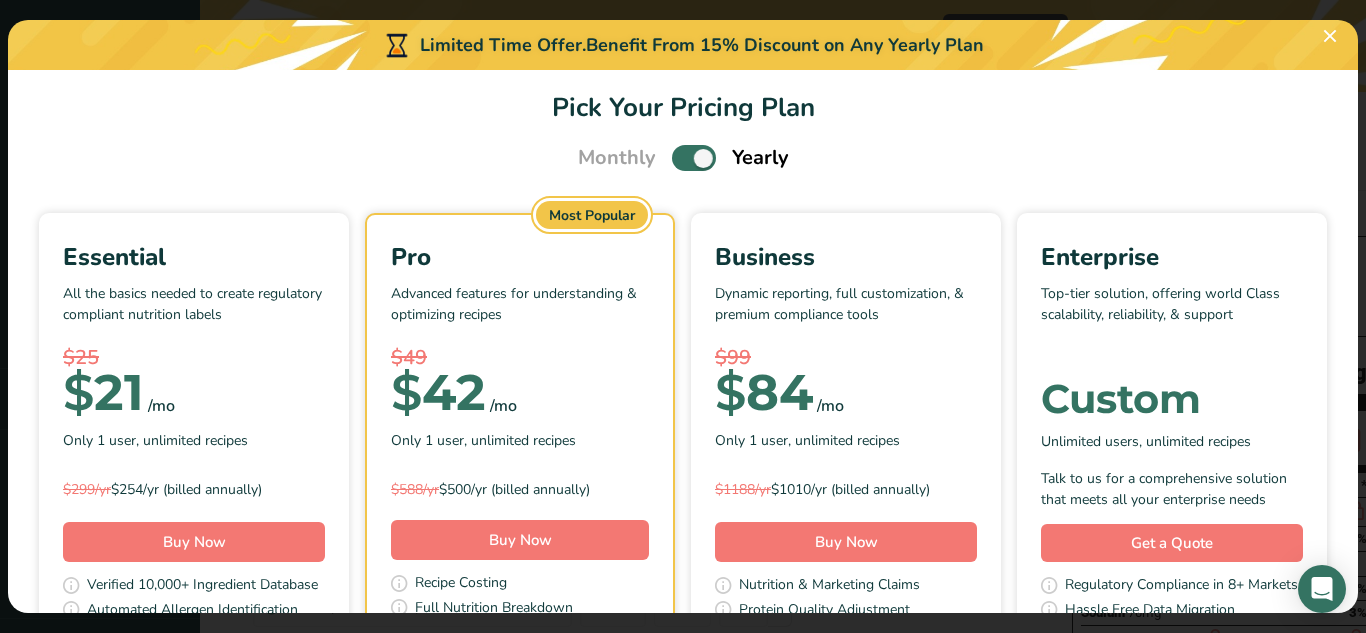 scroll, scrollTop: 15, scrollLeft: 0, axis: vertical 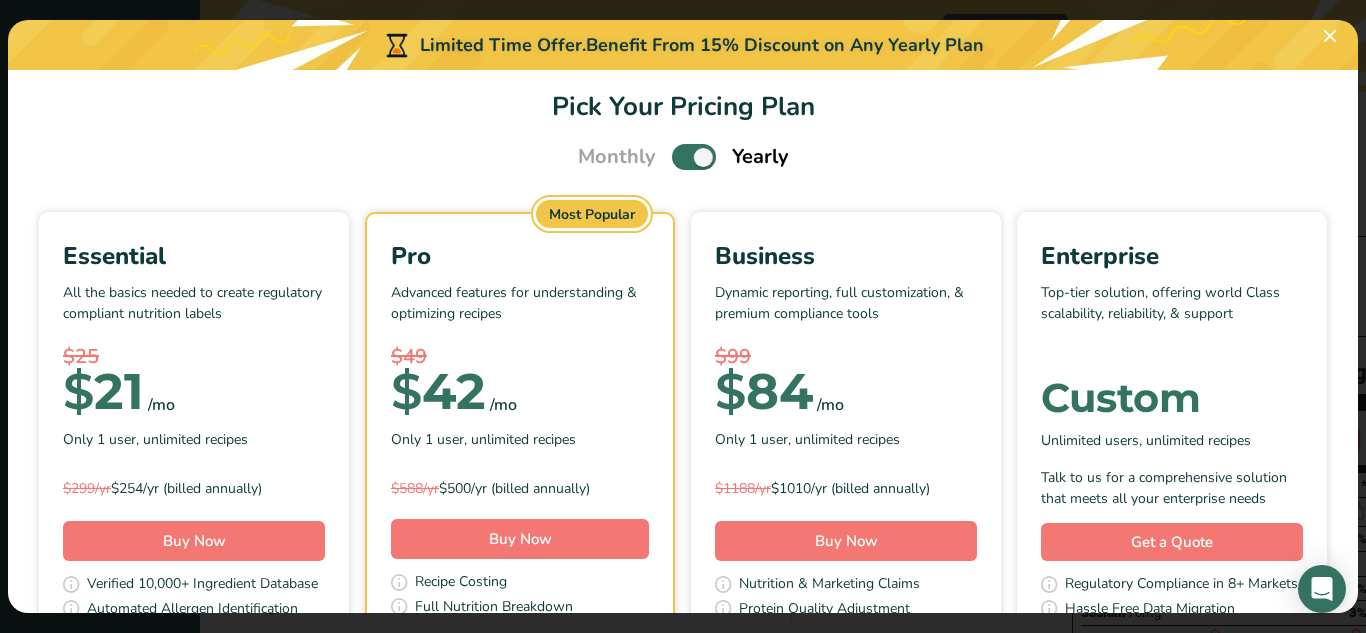 click on "$25" at bounding box center [194, 357] 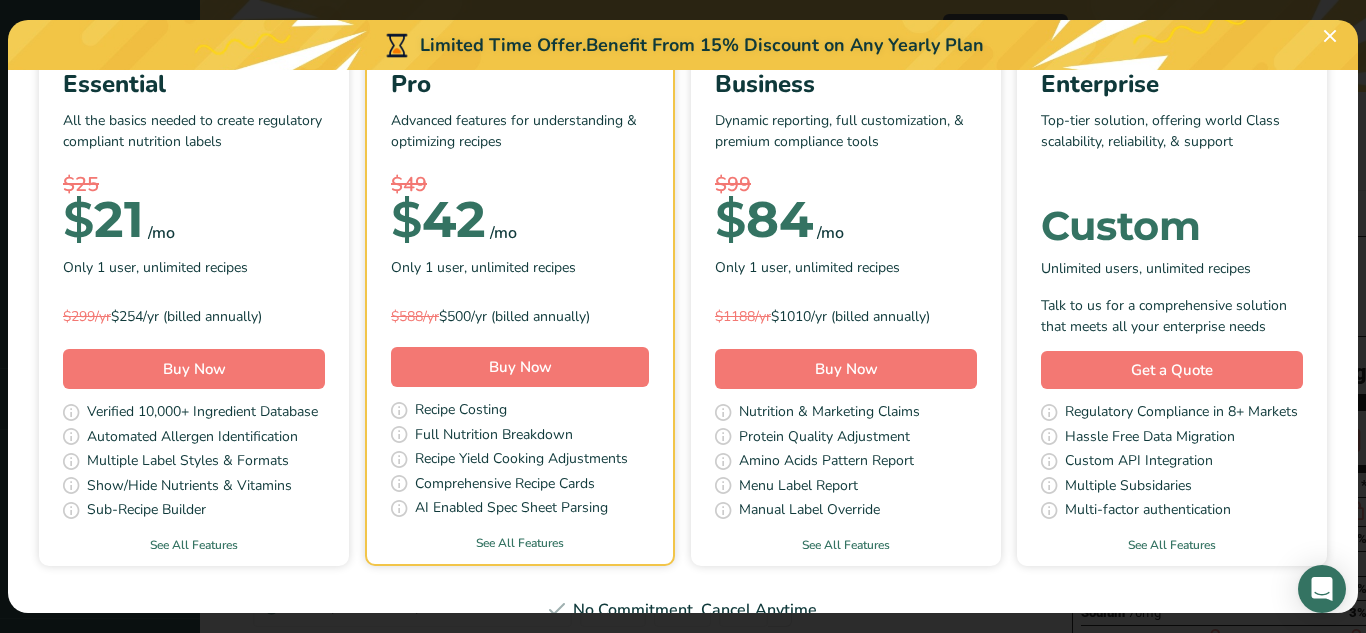 scroll, scrollTop: 220, scrollLeft: 0, axis: vertical 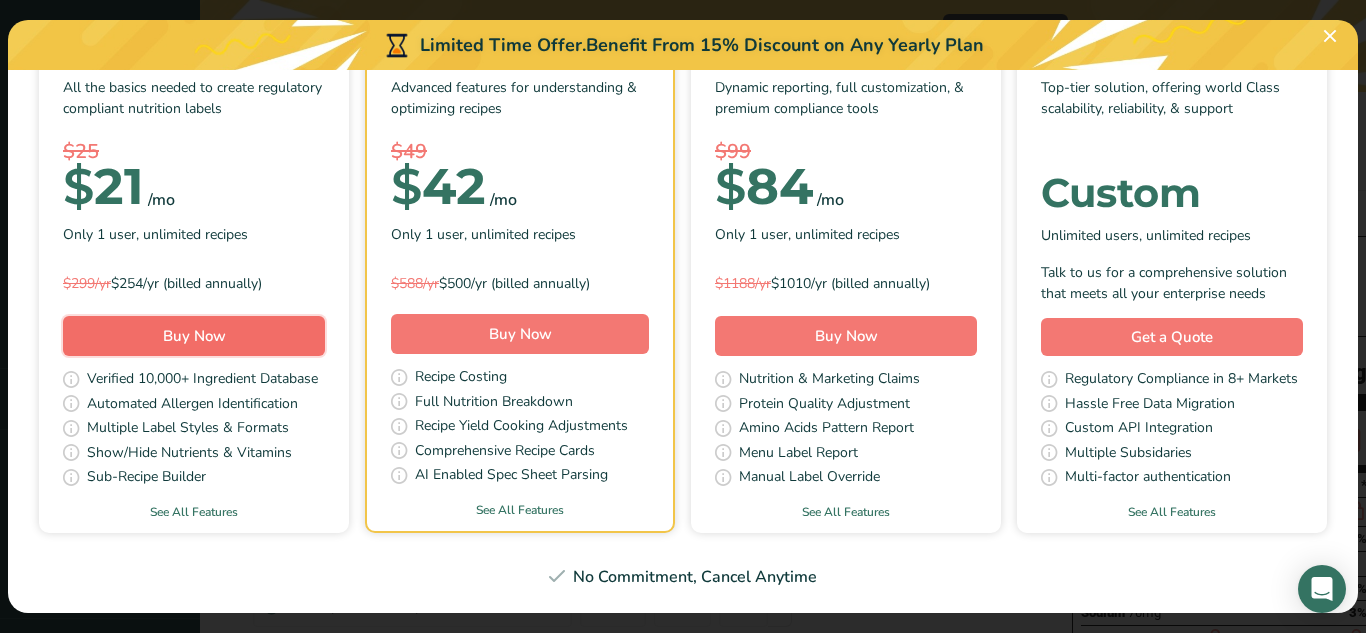 click on "Buy Now" at bounding box center [194, 336] 